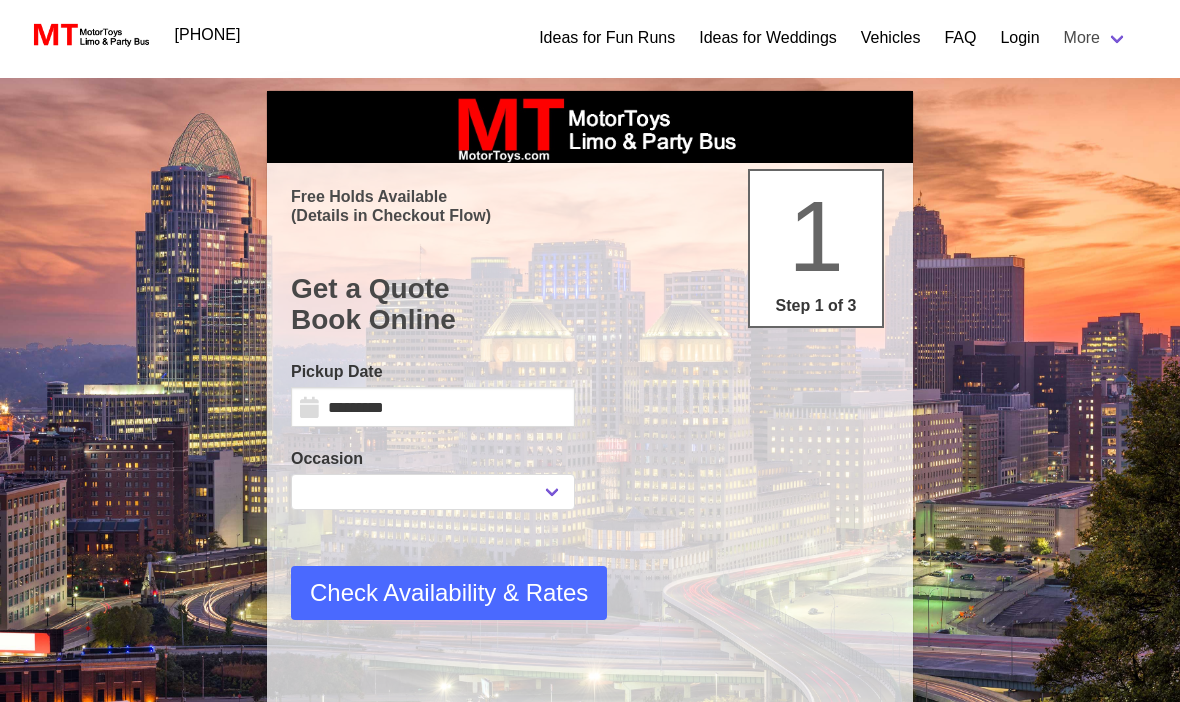 scroll, scrollTop: 0, scrollLeft: 0, axis: both 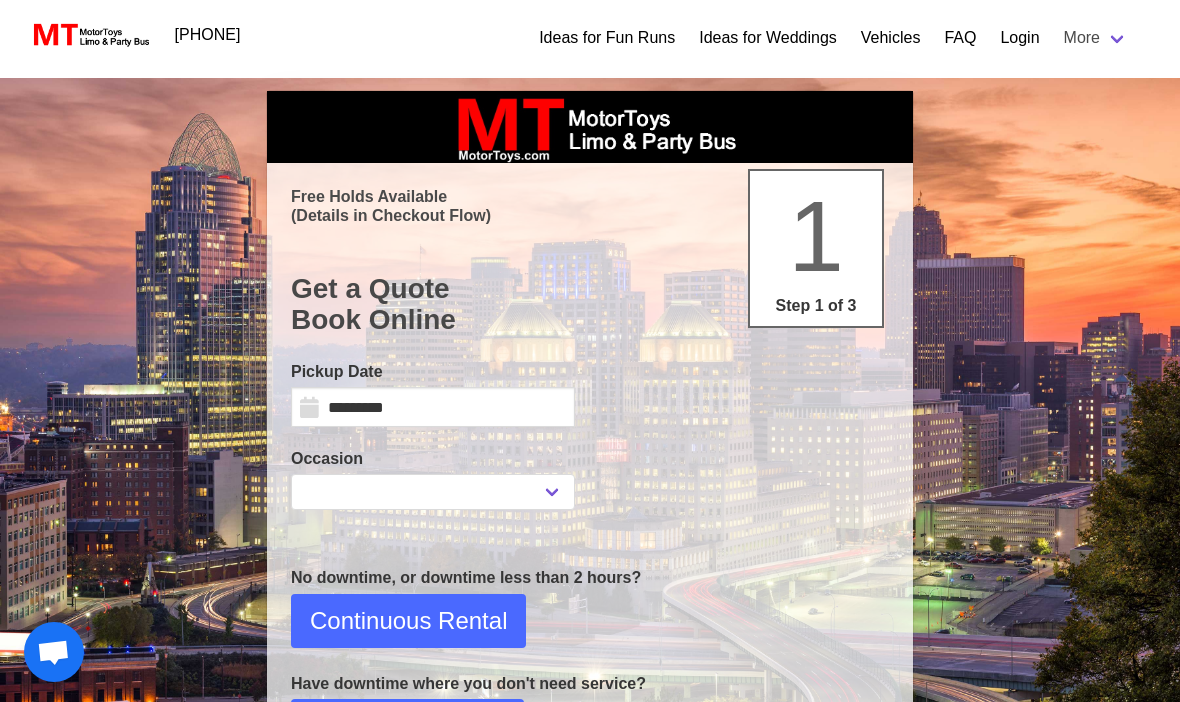 select 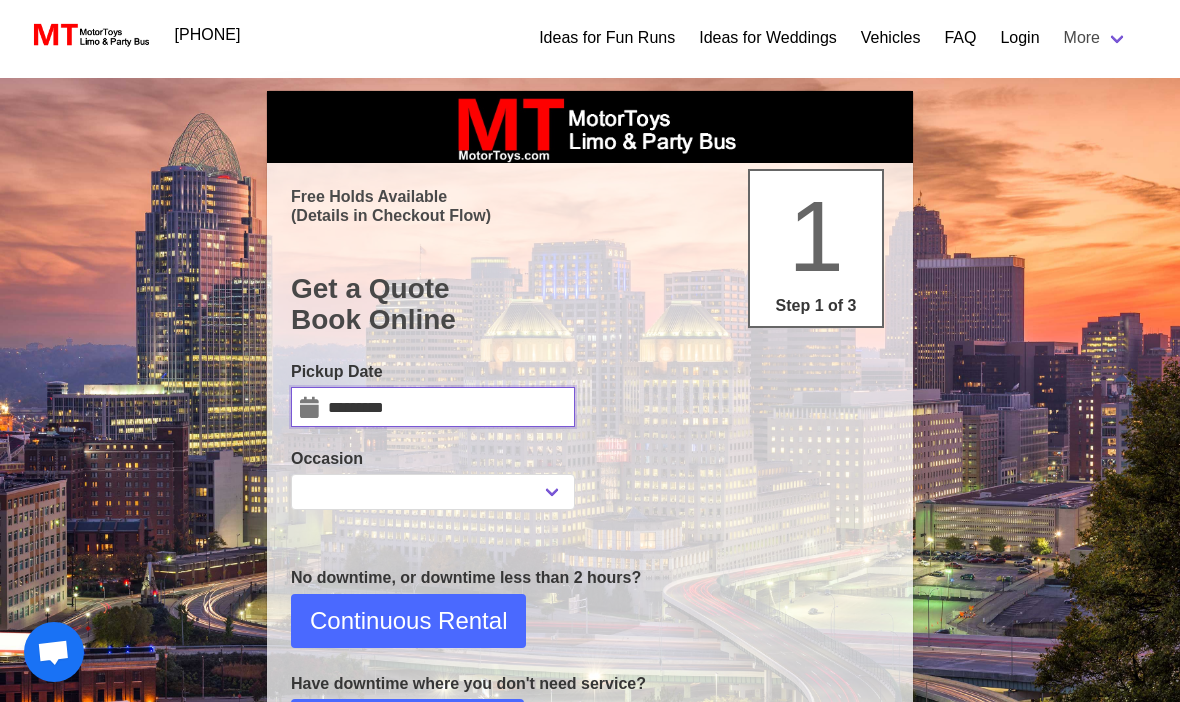 click on "*********" at bounding box center (433, 407) 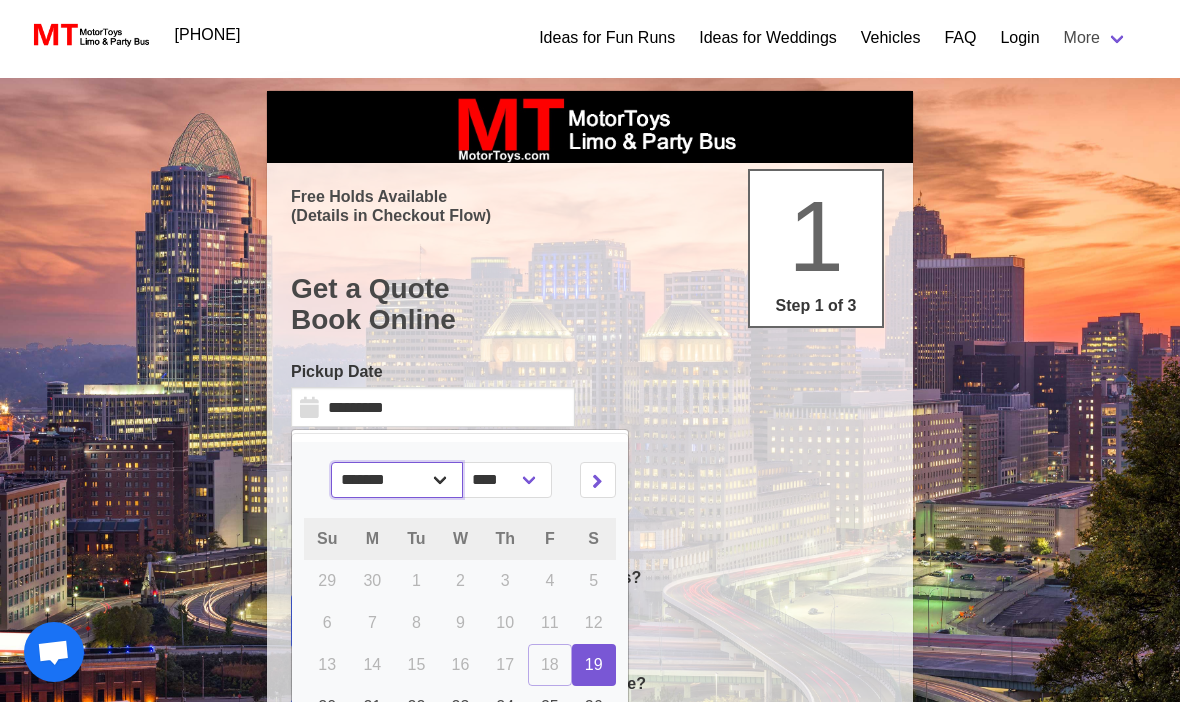 click on "**********" at bounding box center [397, 480] 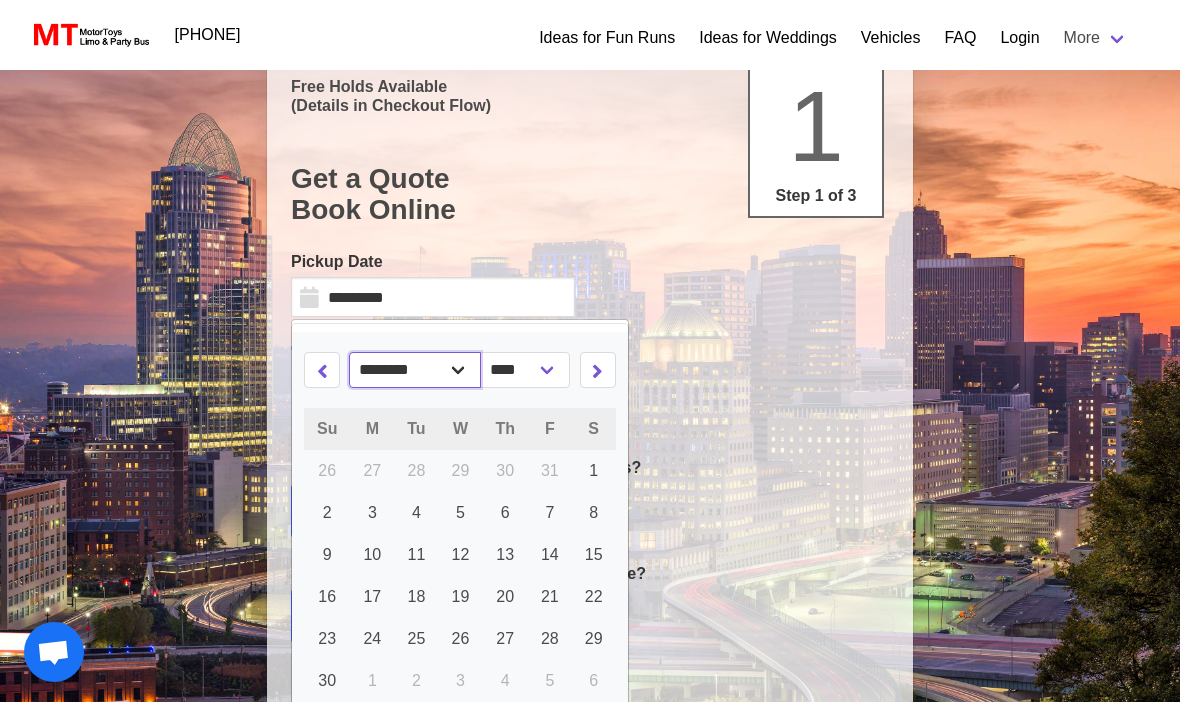 scroll, scrollTop: 111, scrollLeft: 0, axis: vertical 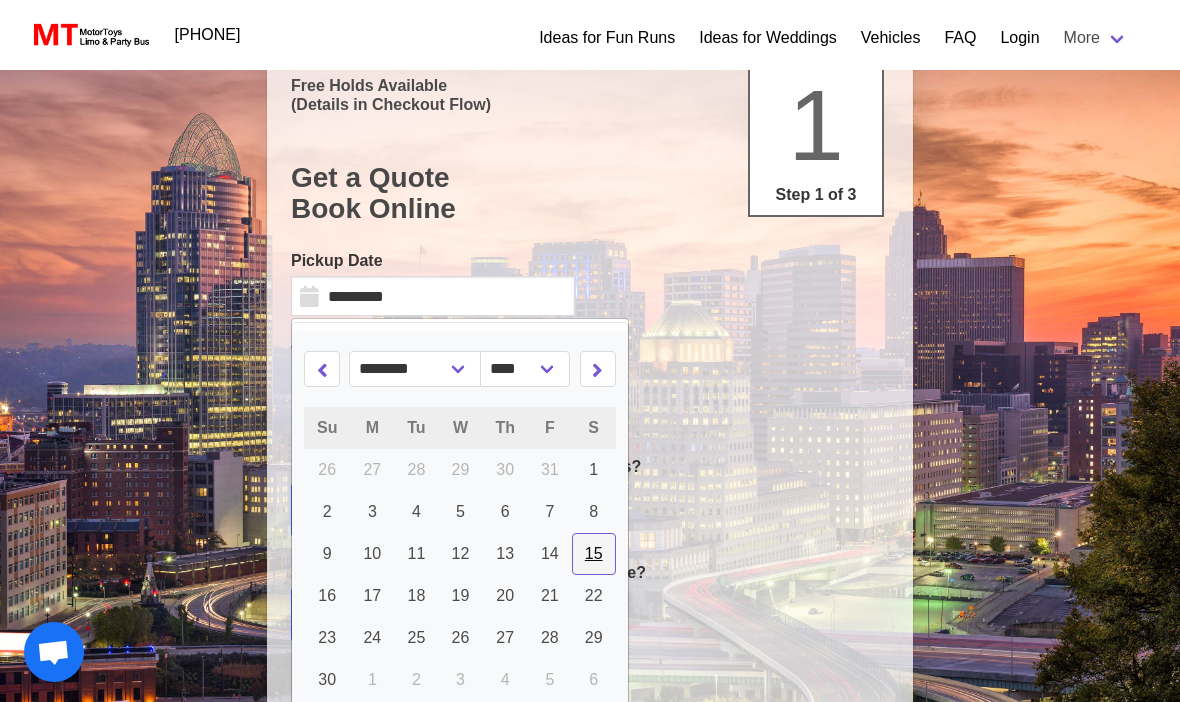 click on "15" at bounding box center (594, 553) 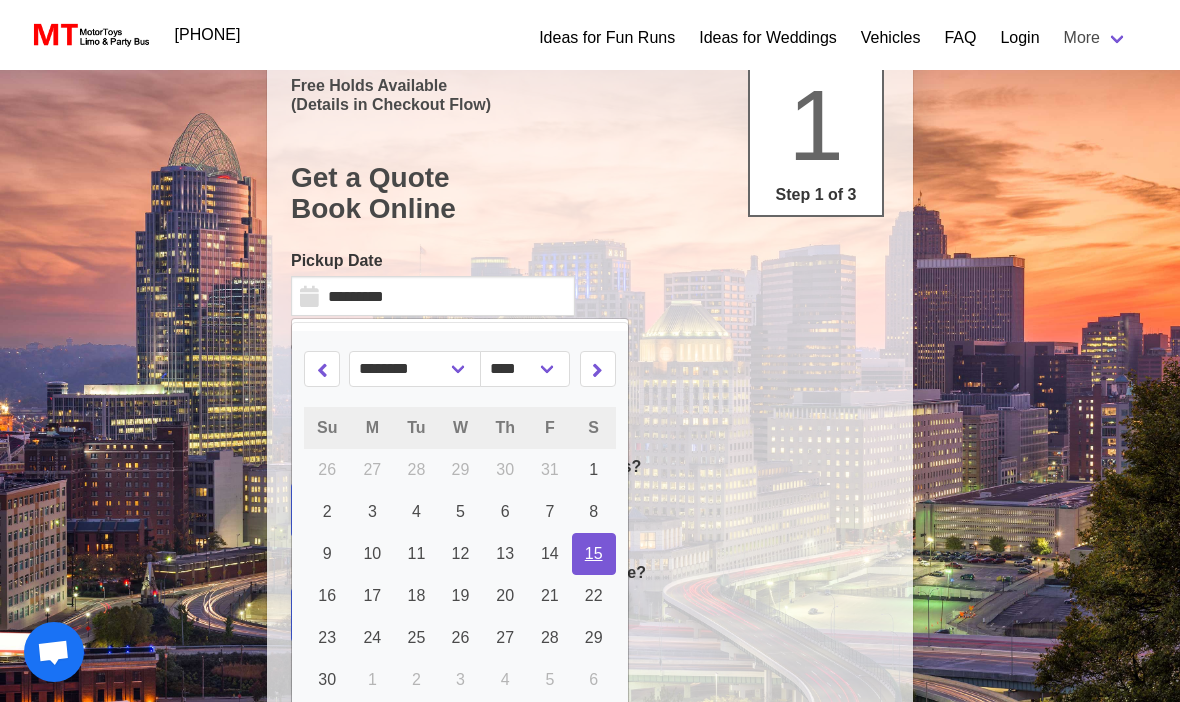 type on "**********" 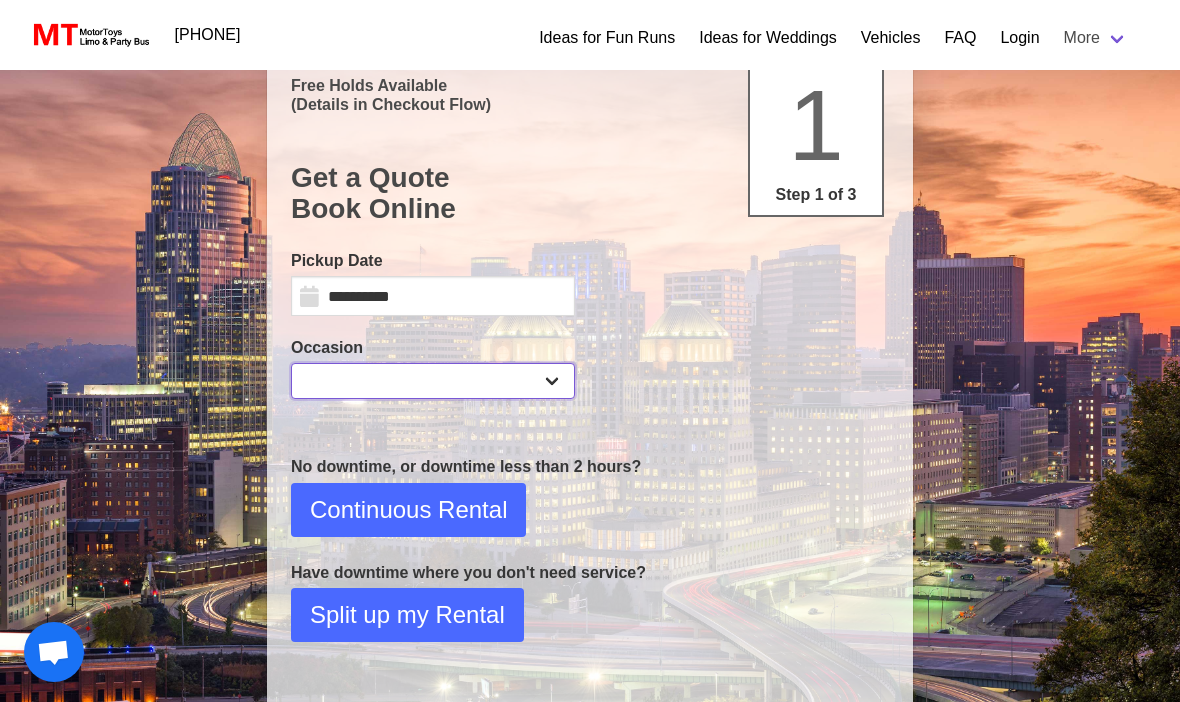 click on "**********" at bounding box center (433, 381) 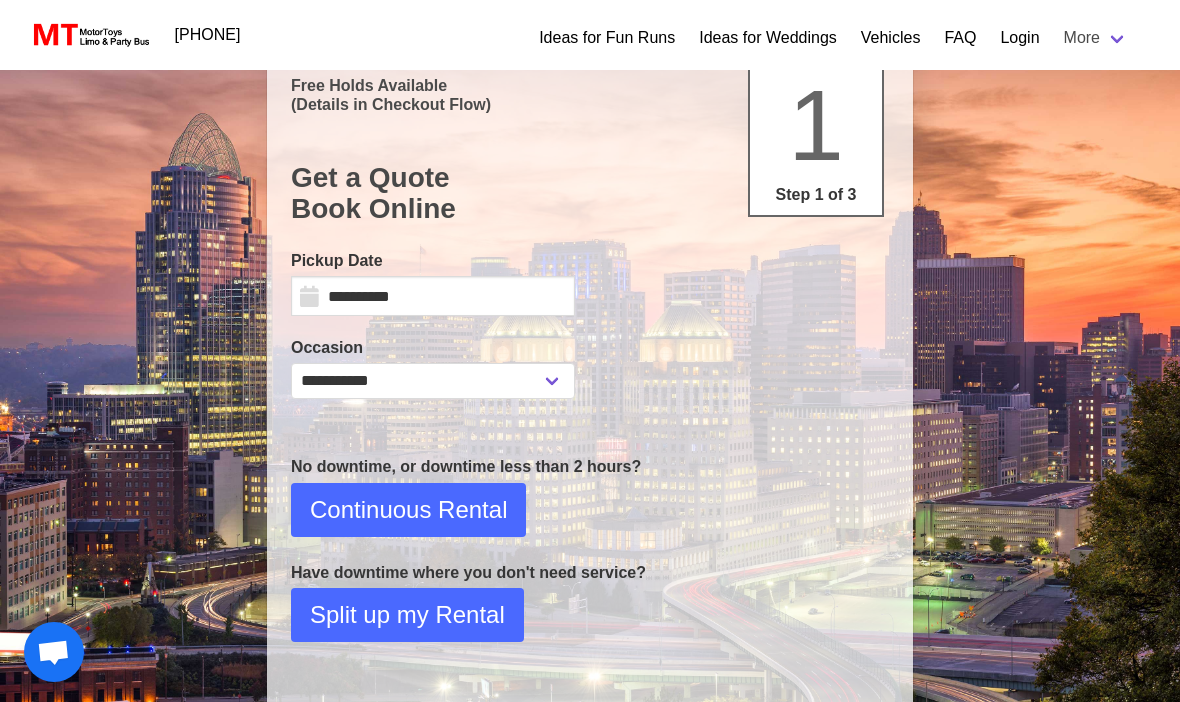 click on "Continuous Rental" at bounding box center (408, 510) 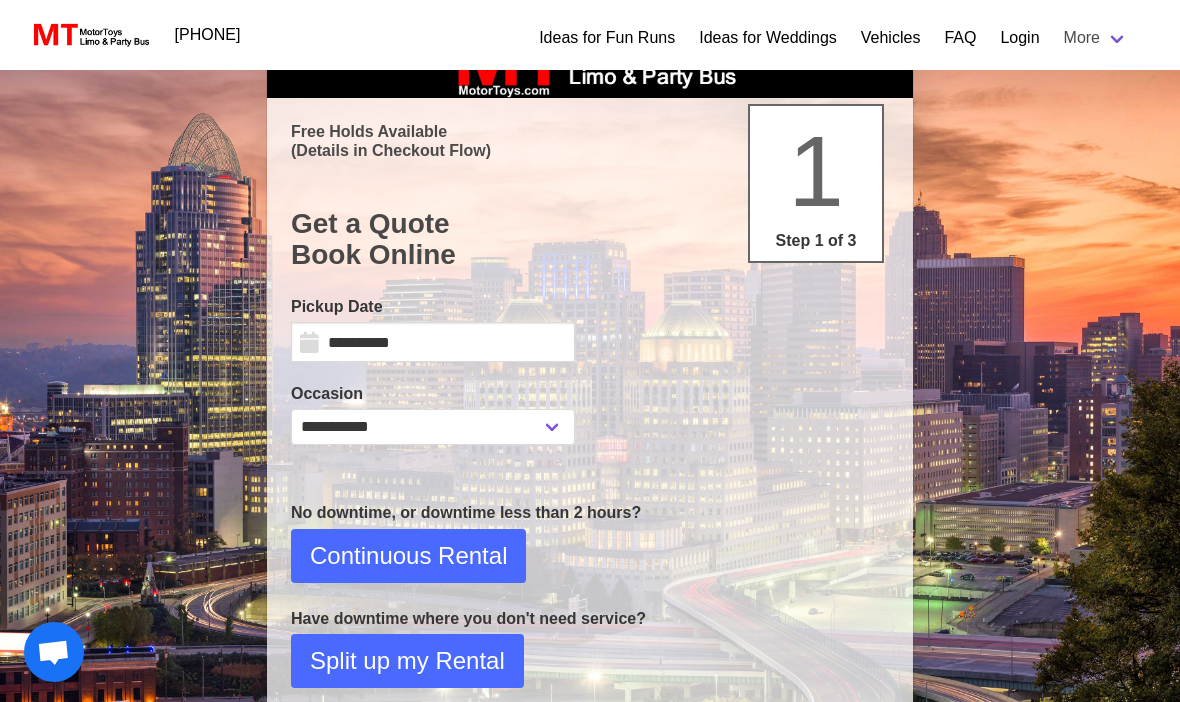 select on "****" 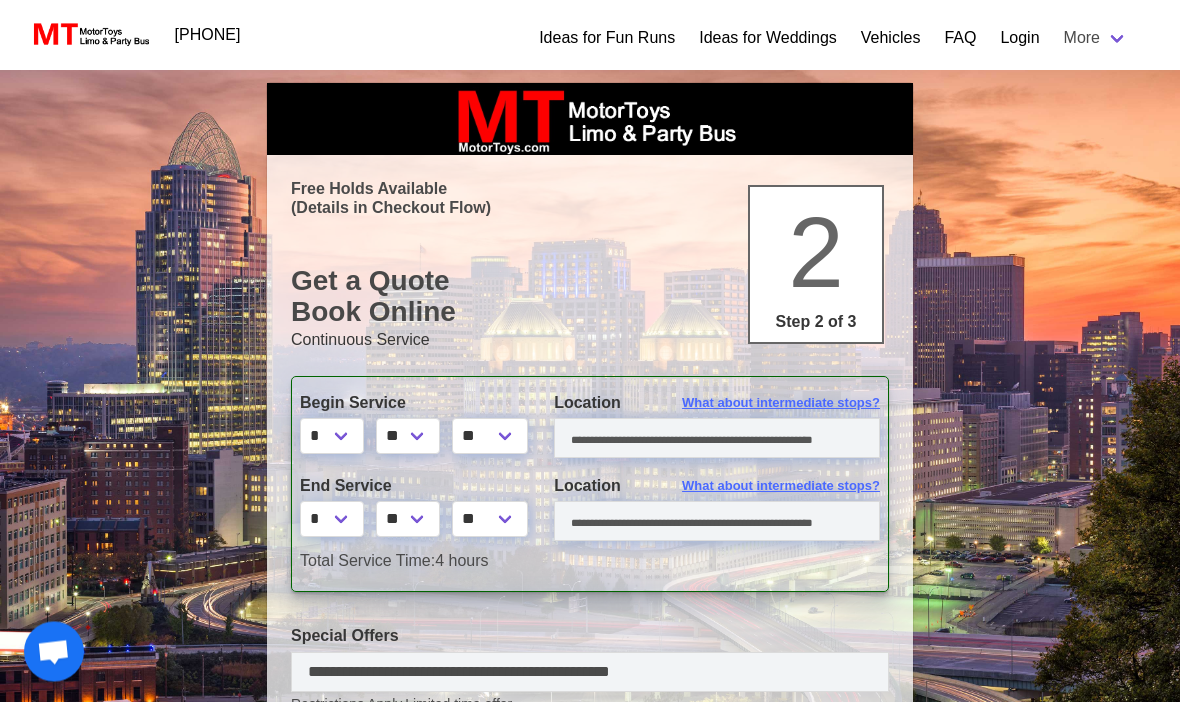 scroll, scrollTop: 0, scrollLeft: 0, axis: both 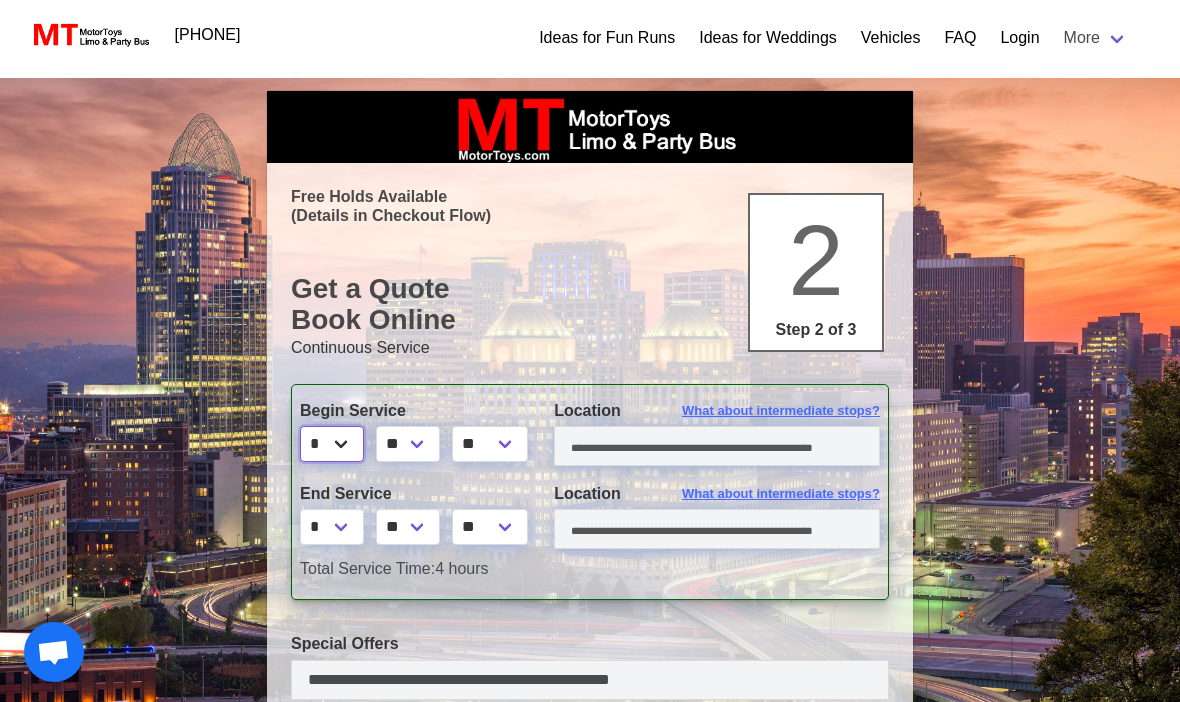 click on "* * * * * * * * * ** ** **" at bounding box center (332, 444) 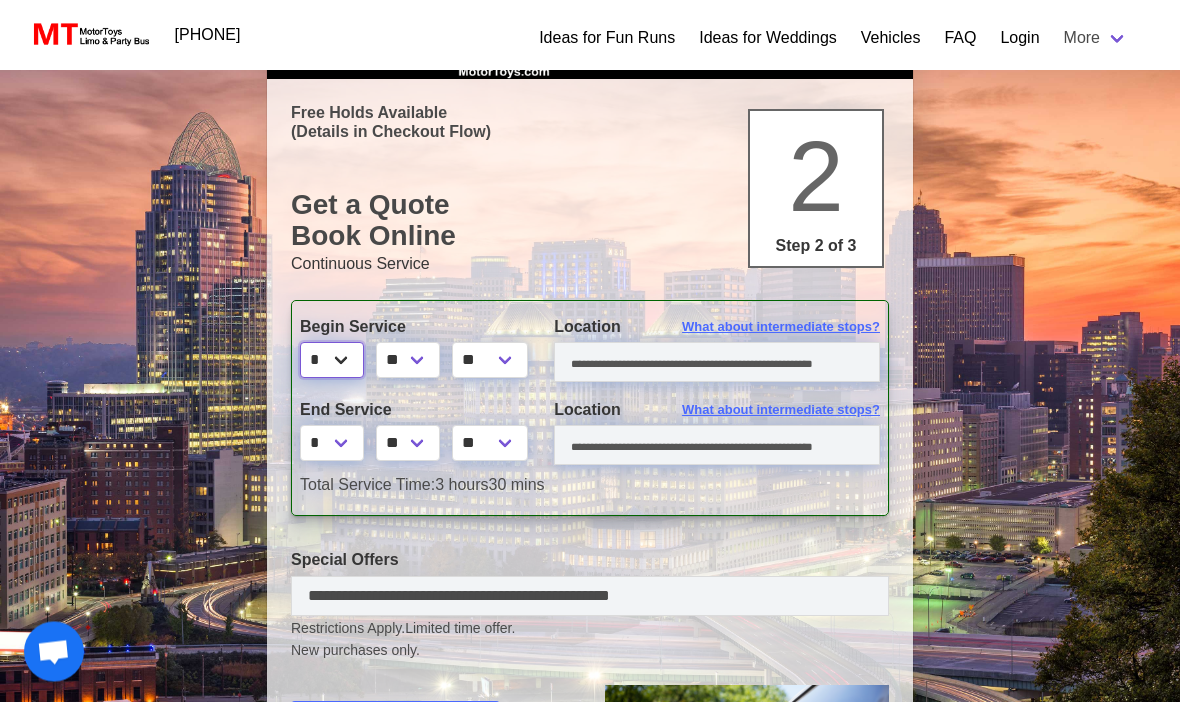 scroll, scrollTop: 84, scrollLeft: 0, axis: vertical 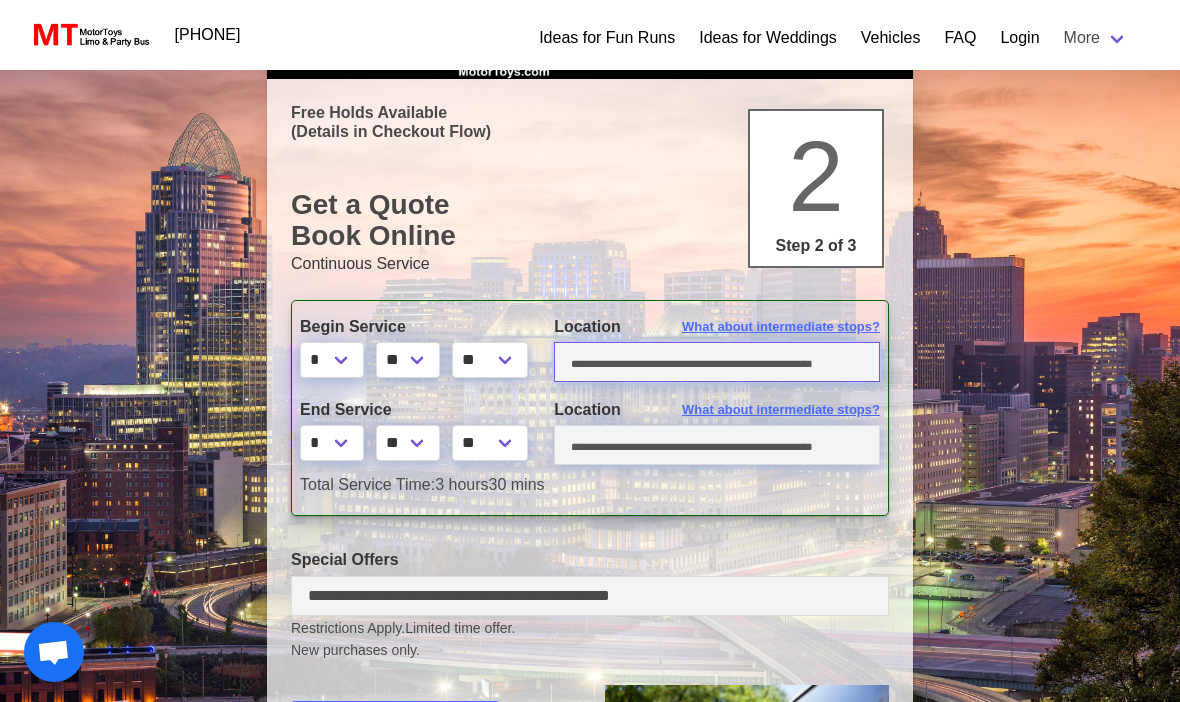 click at bounding box center [717, 362] 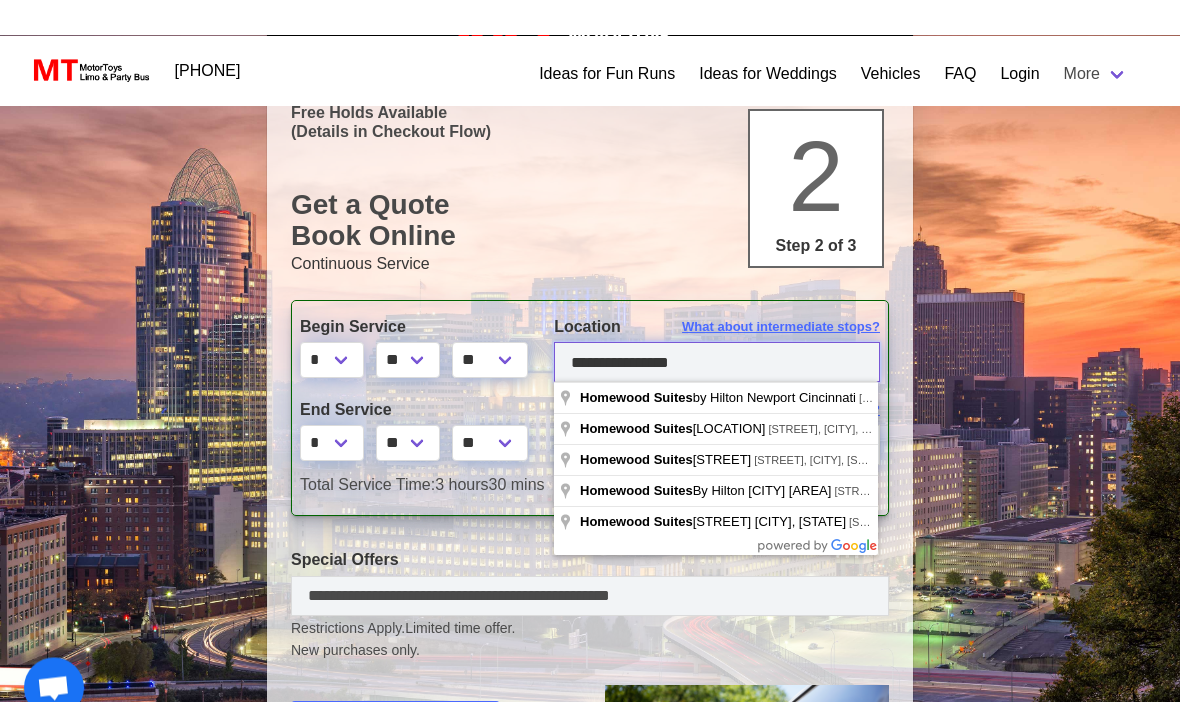 scroll, scrollTop: 120, scrollLeft: 0, axis: vertical 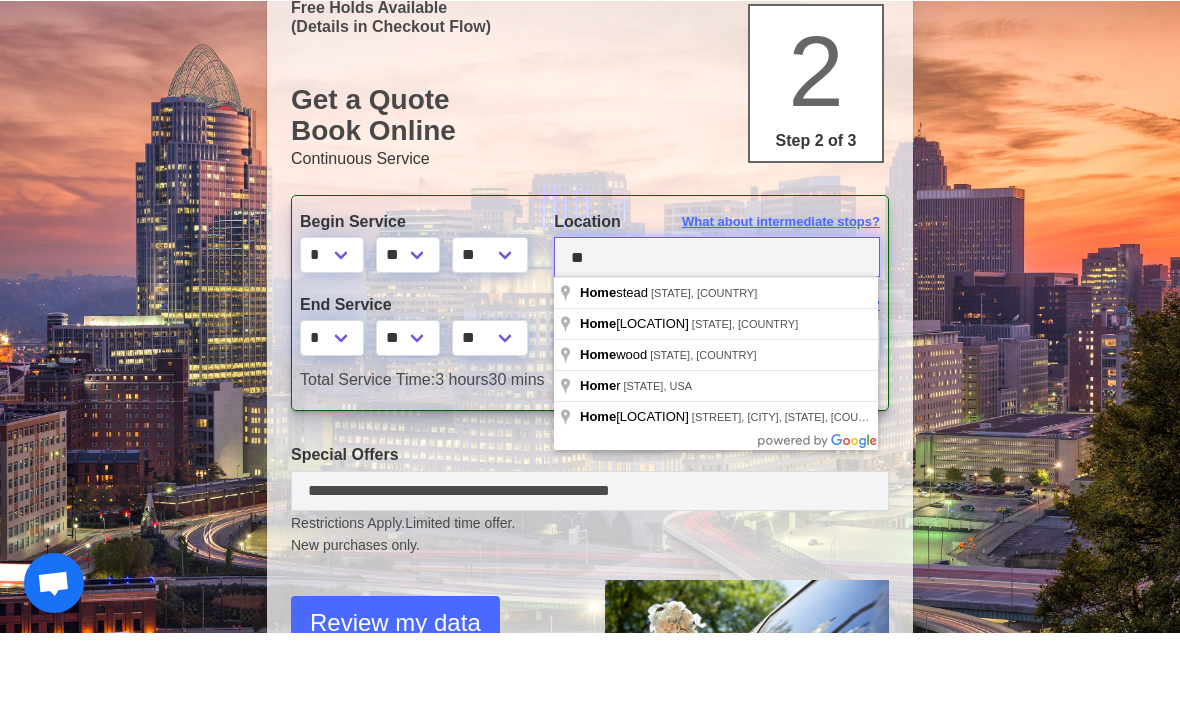 type on "*" 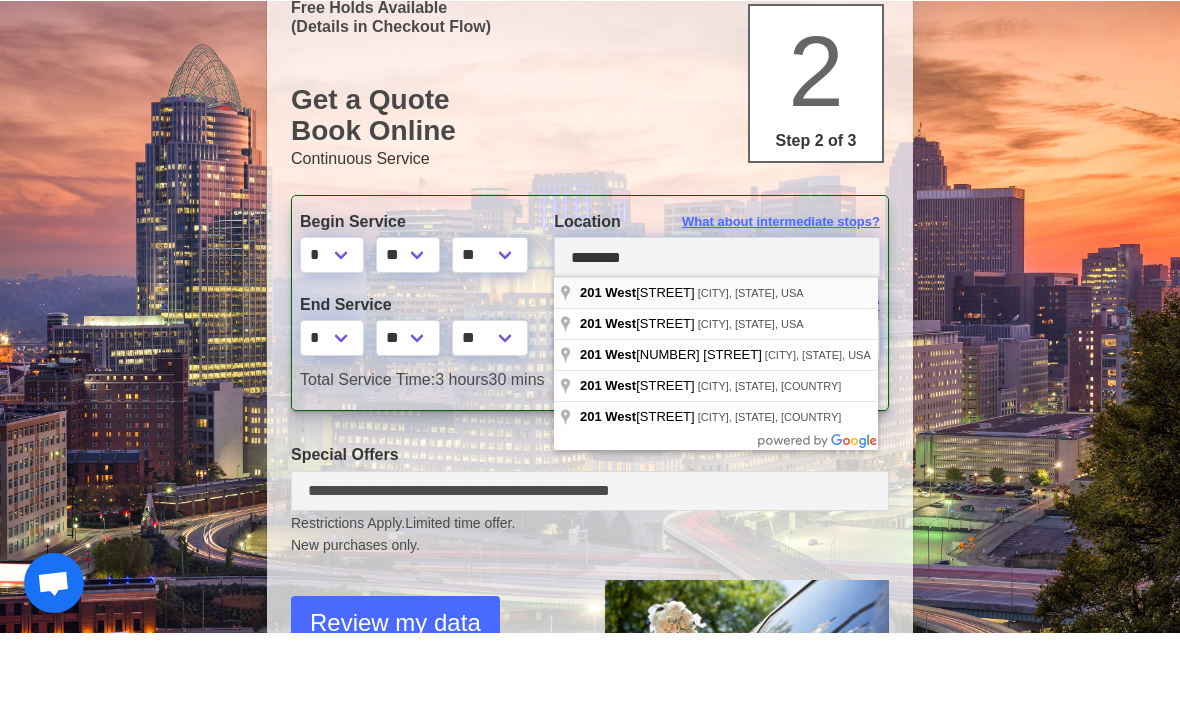 type on "**********" 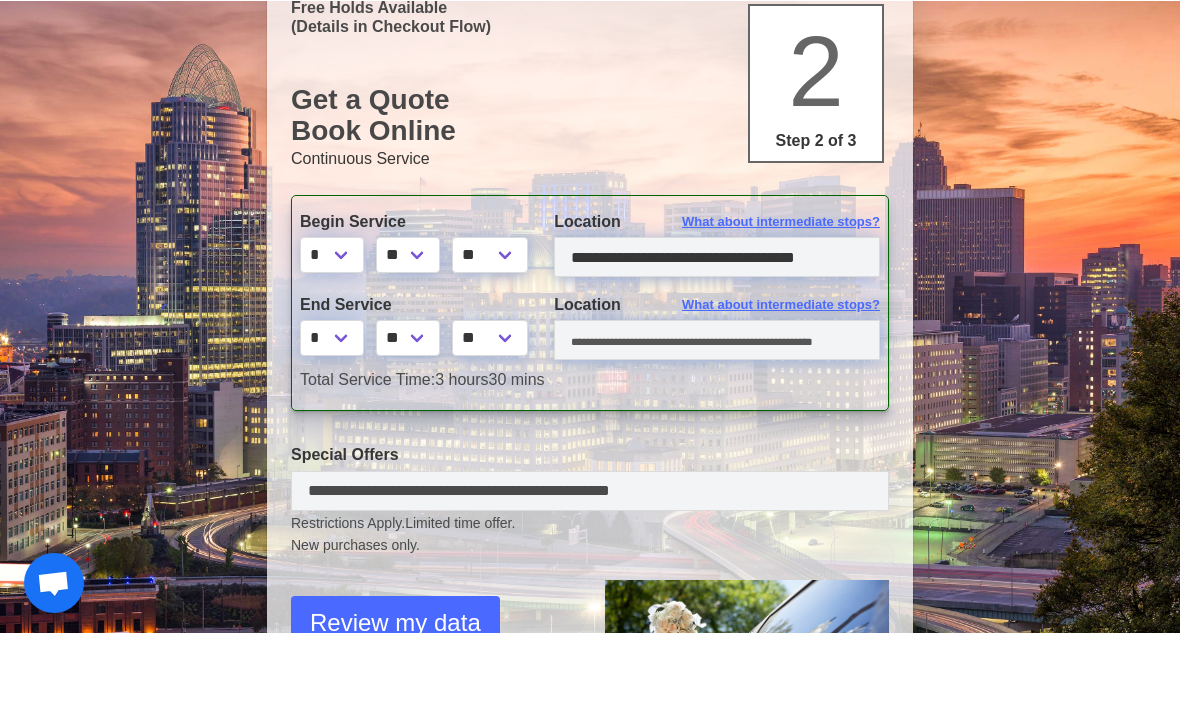 scroll, scrollTop: 190, scrollLeft: 0, axis: vertical 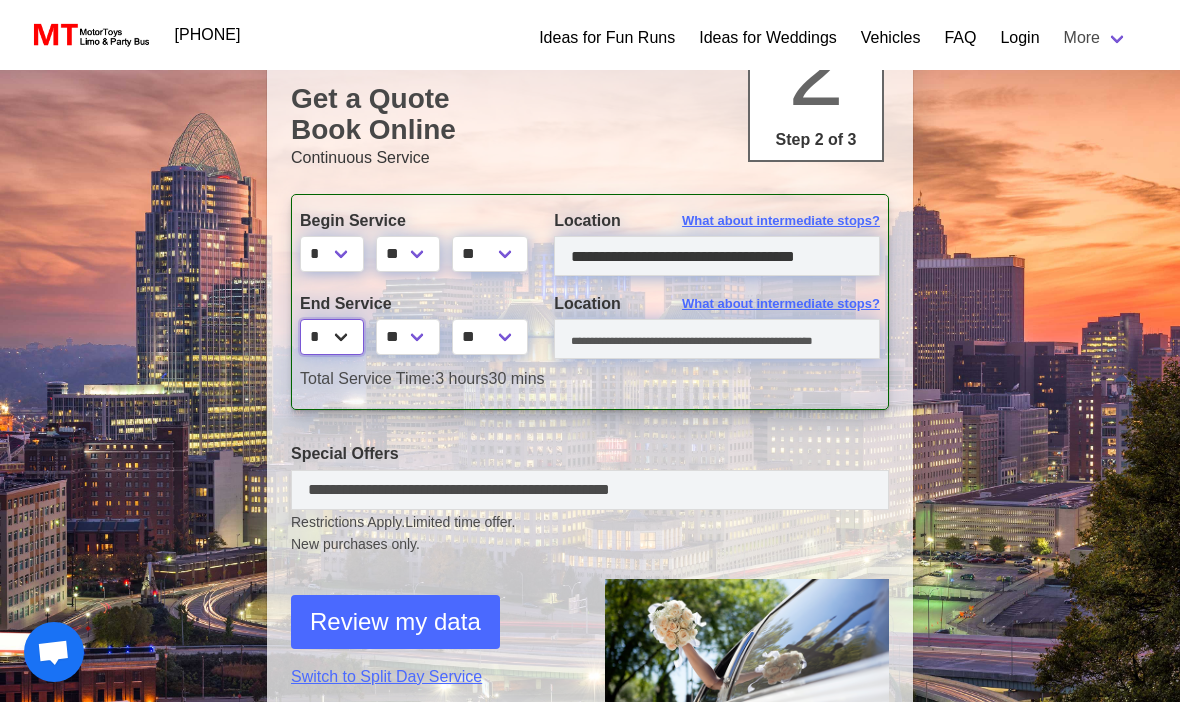 click on "* * * * * * * * * ** ** **" at bounding box center [332, 337] 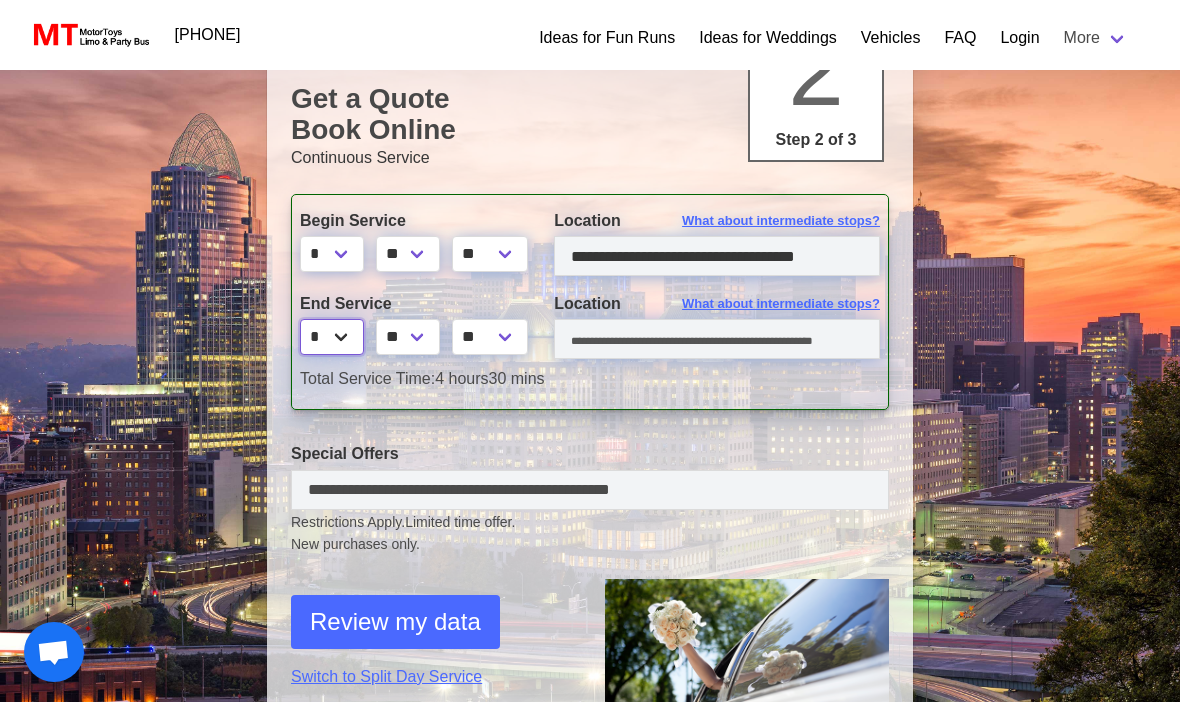 click on "* * * * * * * * * ** ** **" at bounding box center [332, 337] 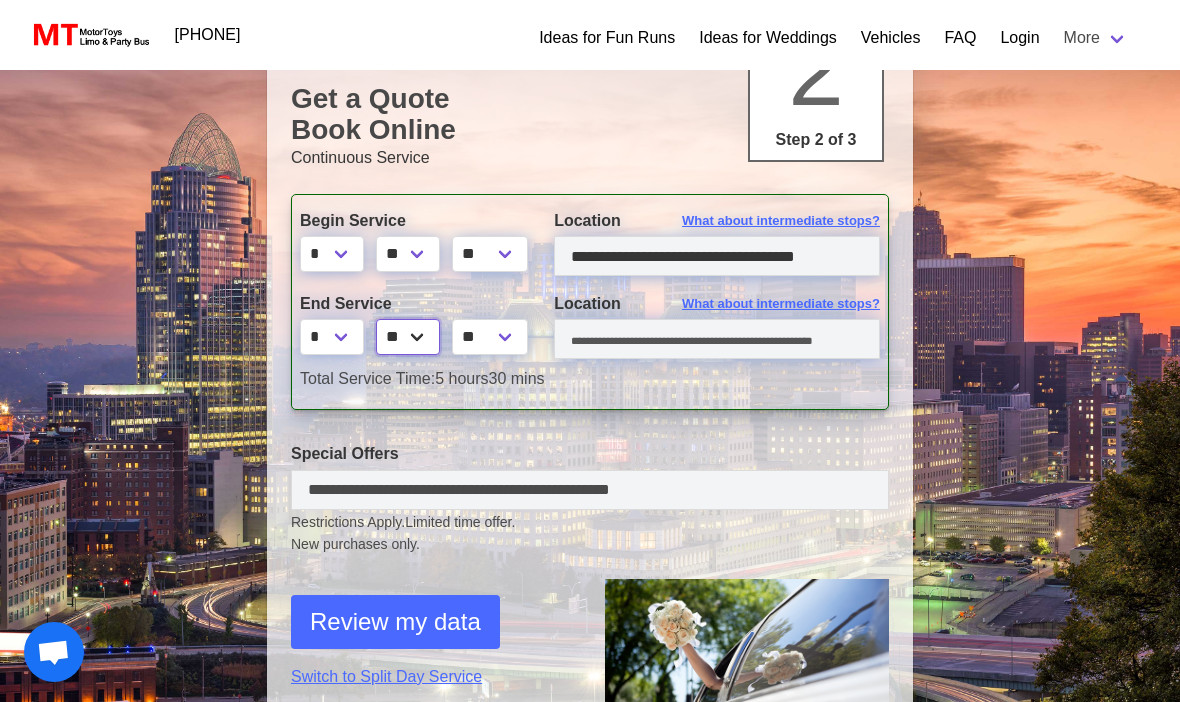 click on "** ** ** **" at bounding box center (408, 337) 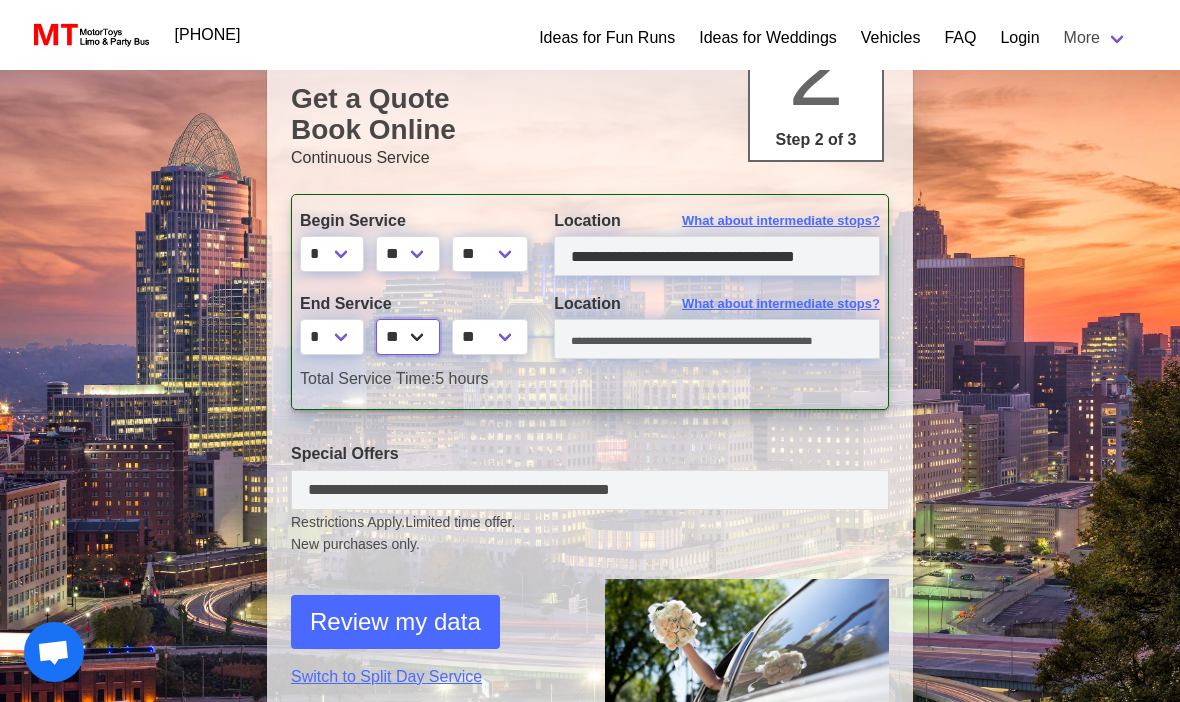 click on "** ** ** **" at bounding box center [408, 337] 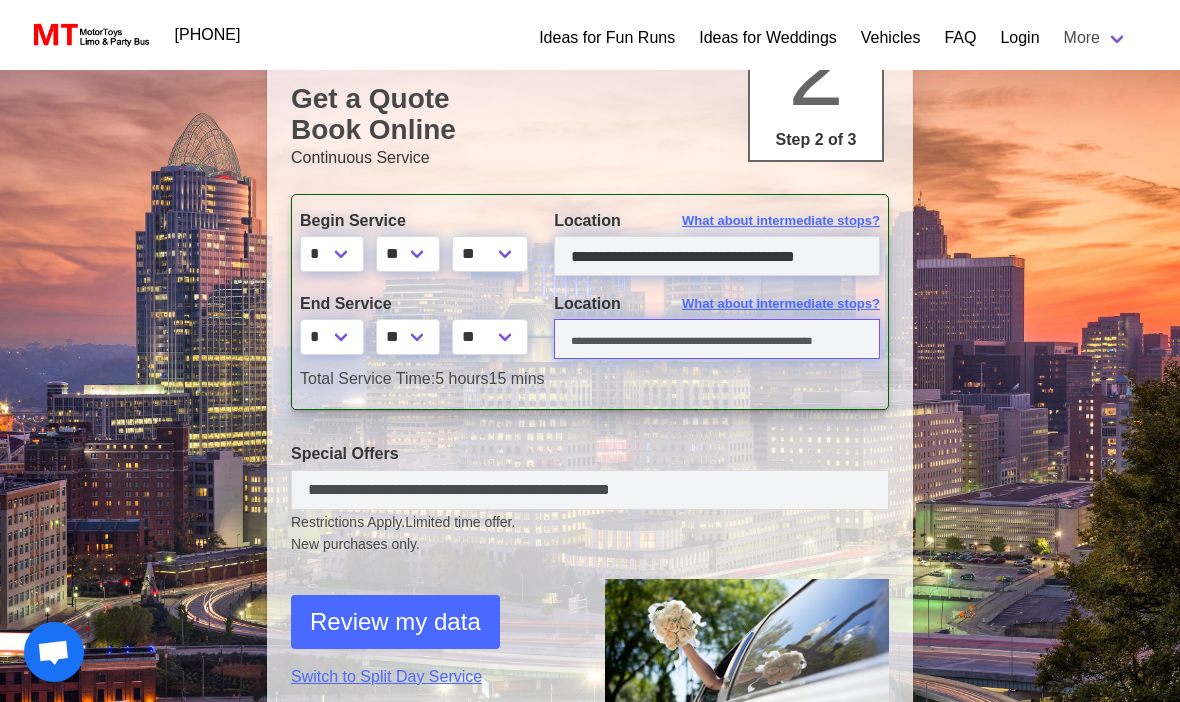 click at bounding box center [717, 339] 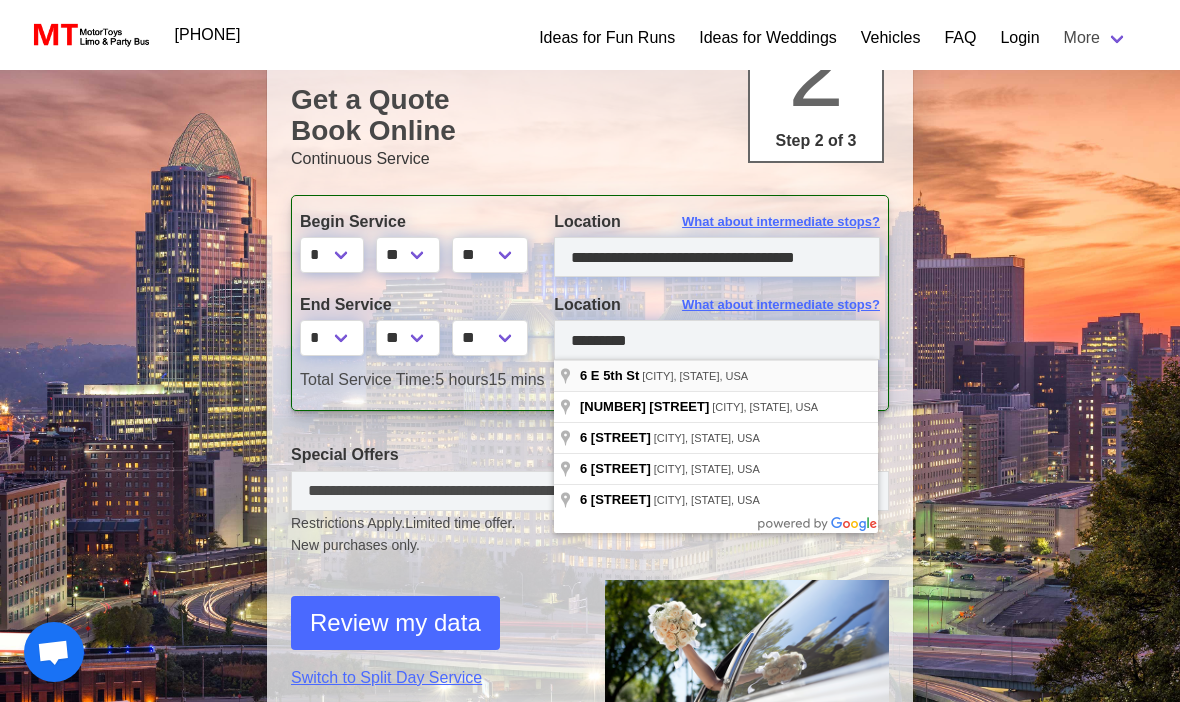 type on "**********" 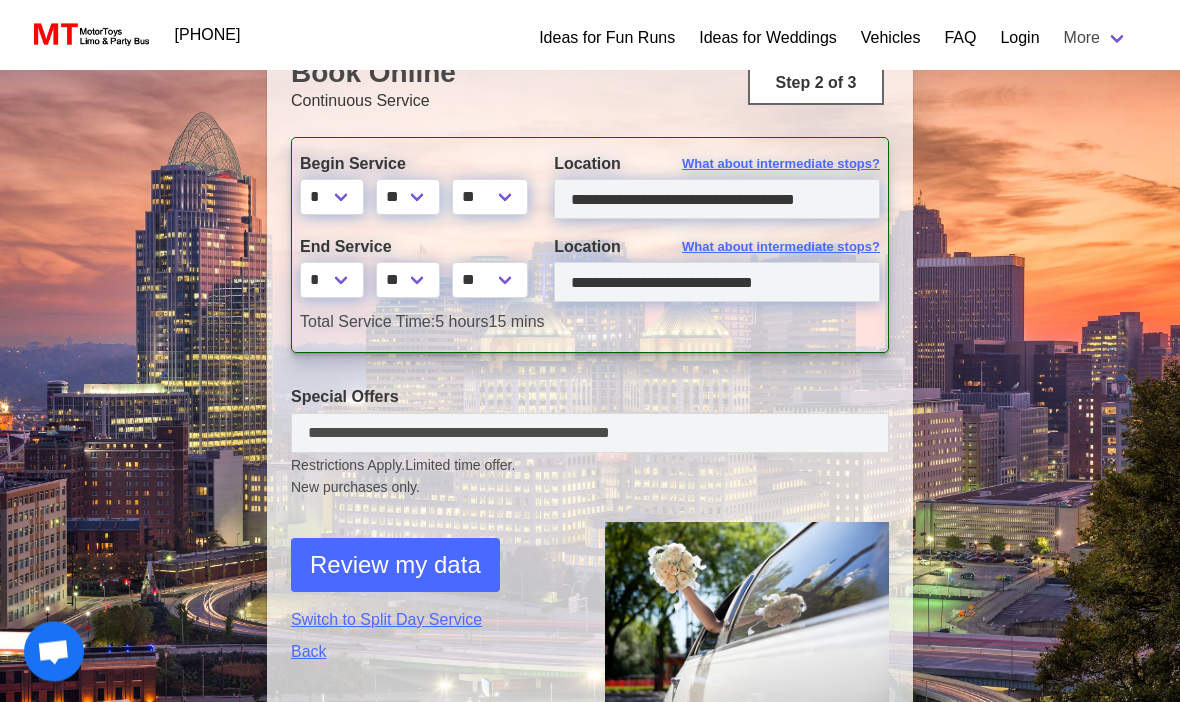 scroll, scrollTop: 247, scrollLeft: 0, axis: vertical 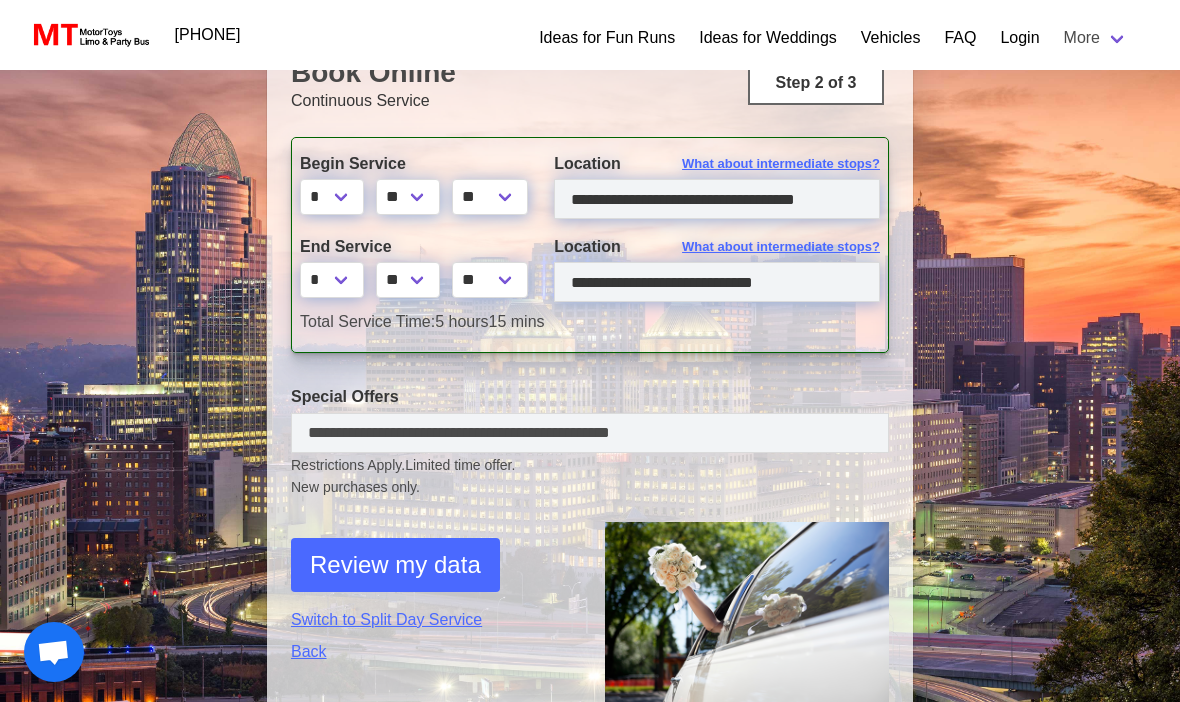 click on "Review my data" at bounding box center [395, 565] 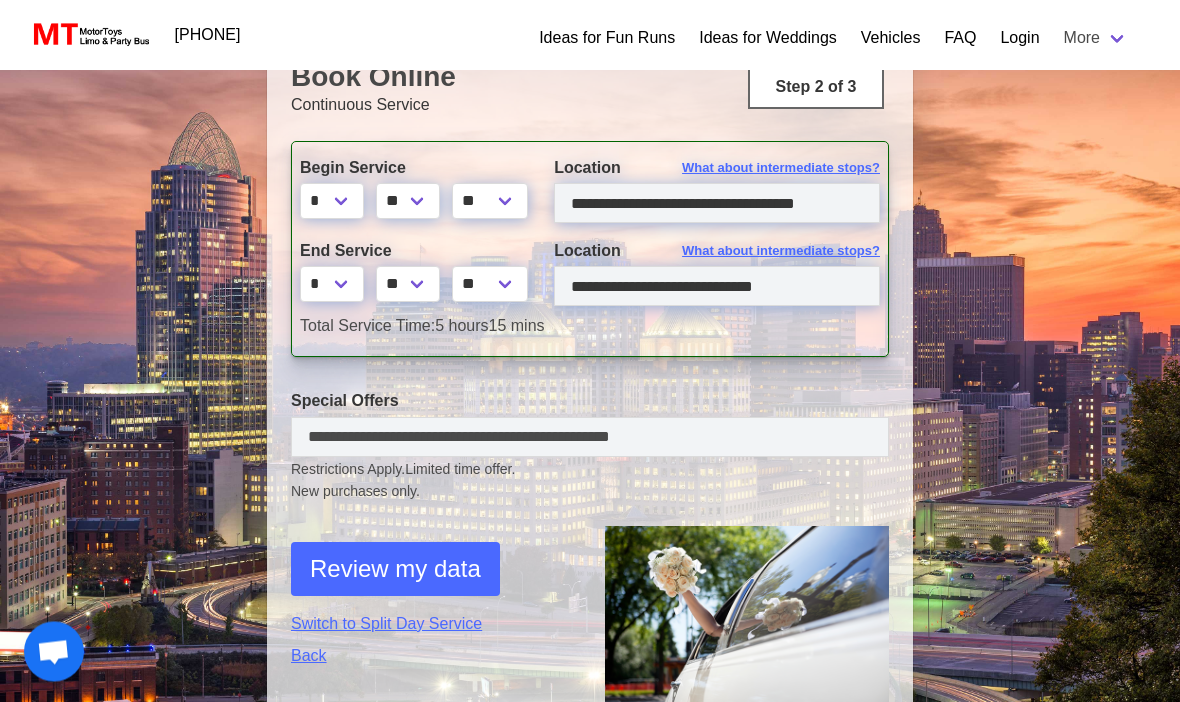select on "*" 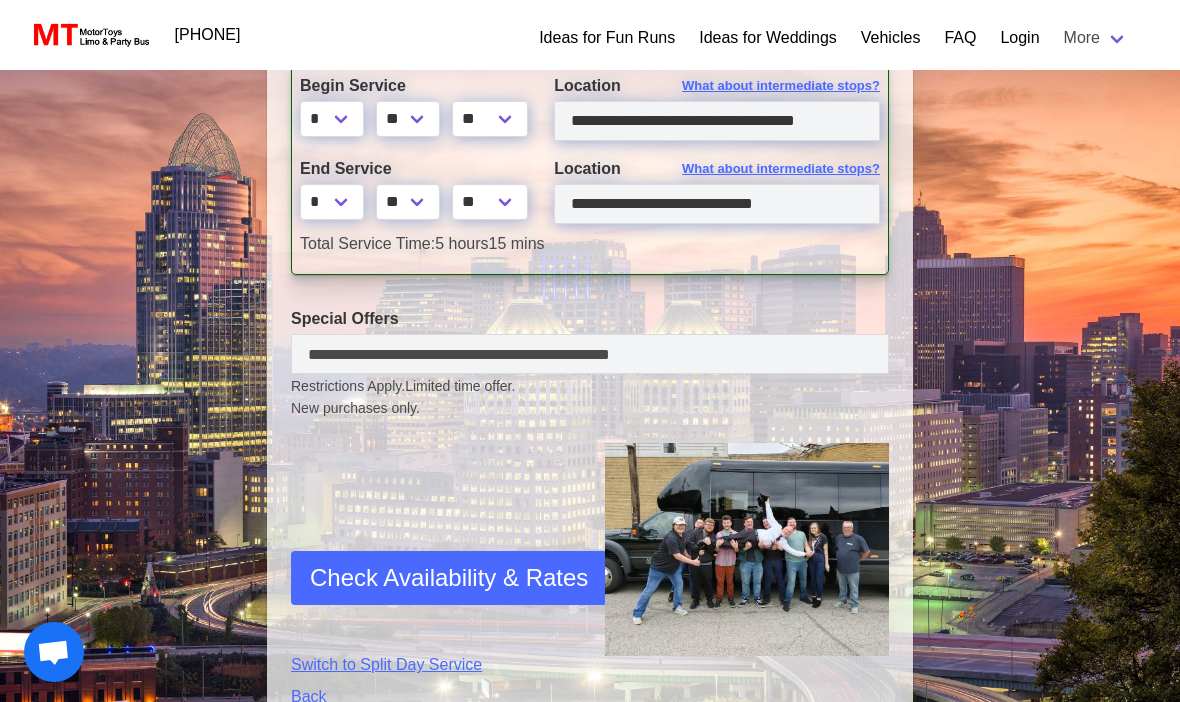 scroll, scrollTop: 524, scrollLeft: 0, axis: vertical 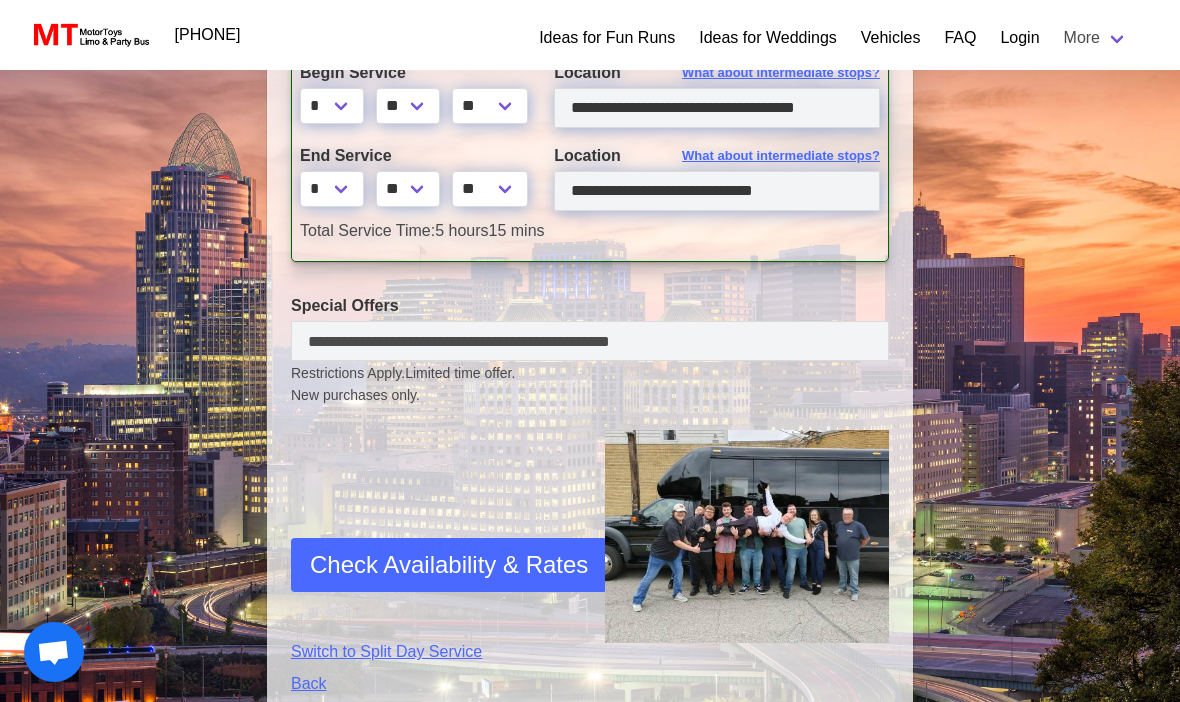 click on "Check Availability & Rates" at bounding box center [449, 565] 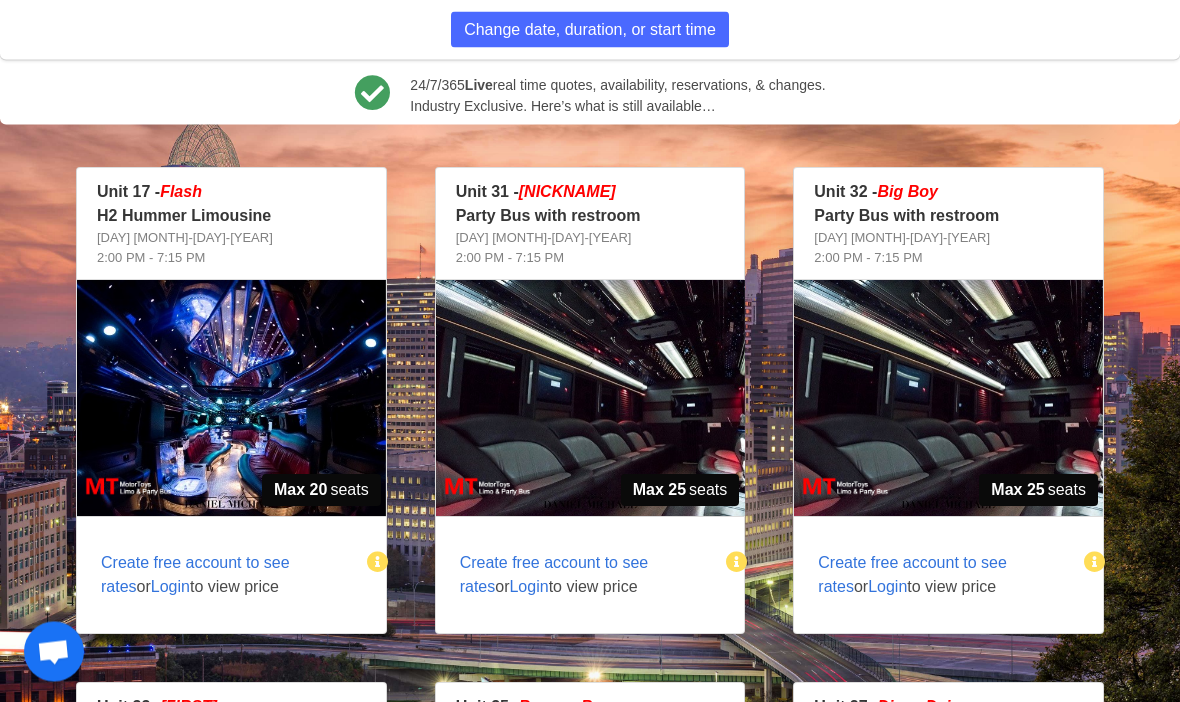 scroll, scrollTop: 659, scrollLeft: 0, axis: vertical 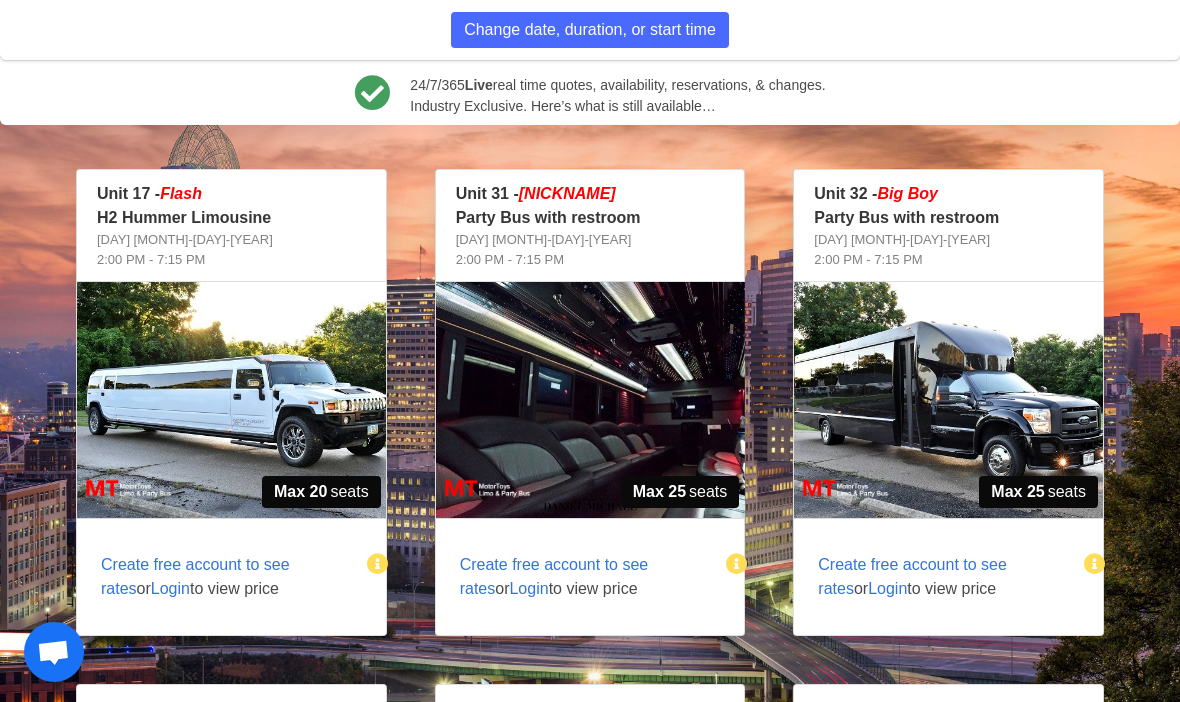 click on "Create free account to see rates" at bounding box center (912, 576) 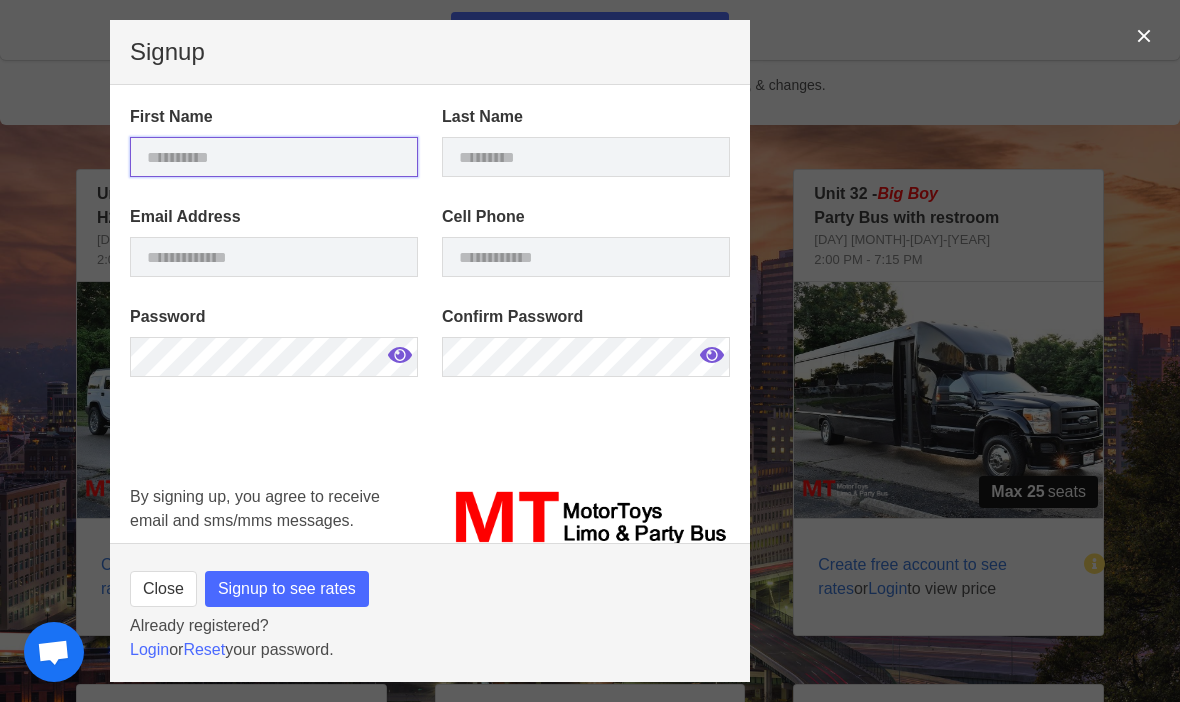 click at bounding box center (274, 157) 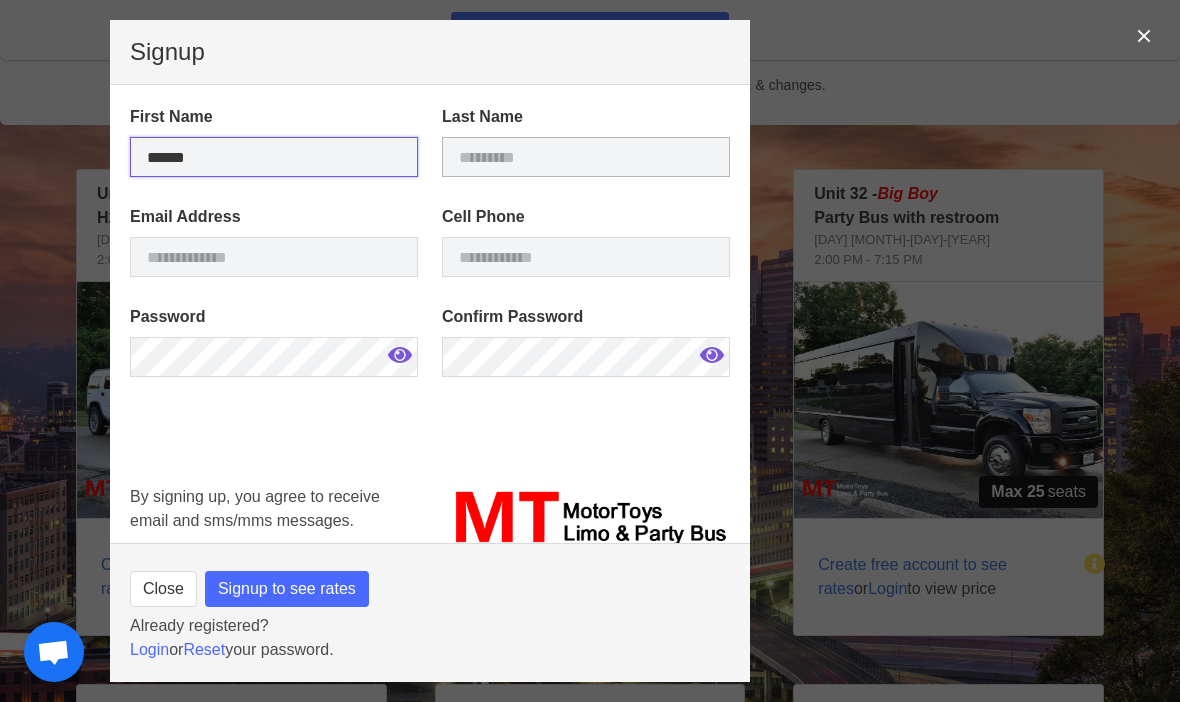 type on "******" 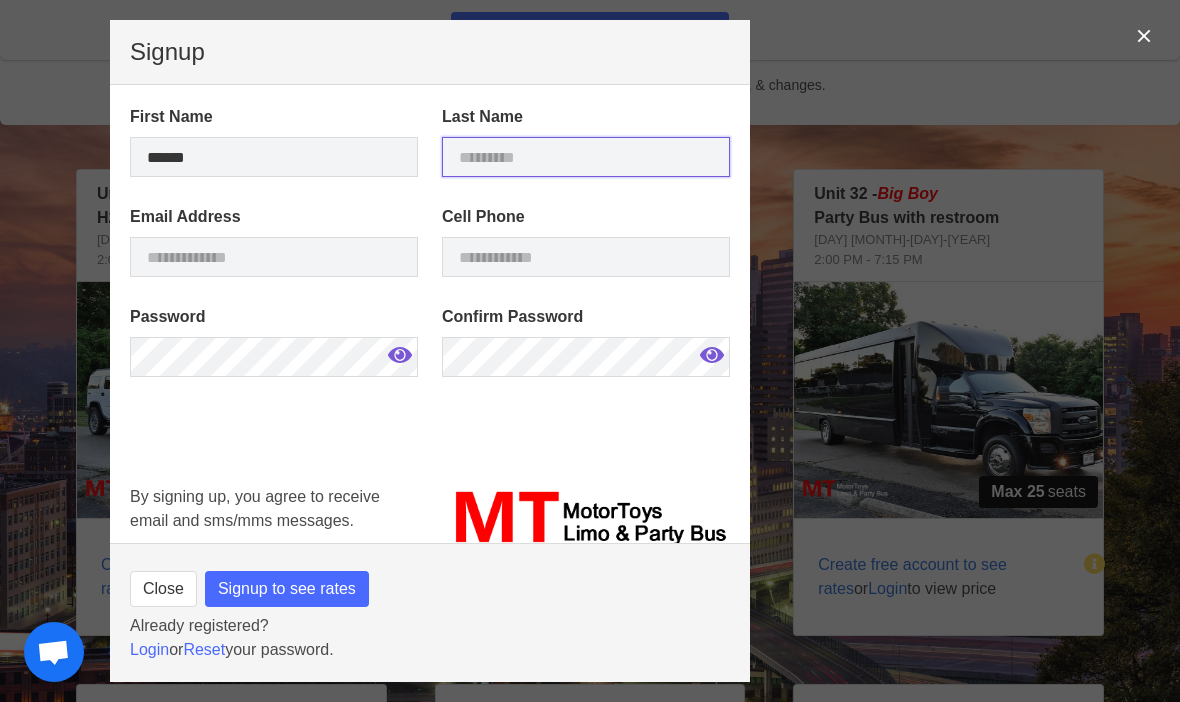 click at bounding box center (586, 157) 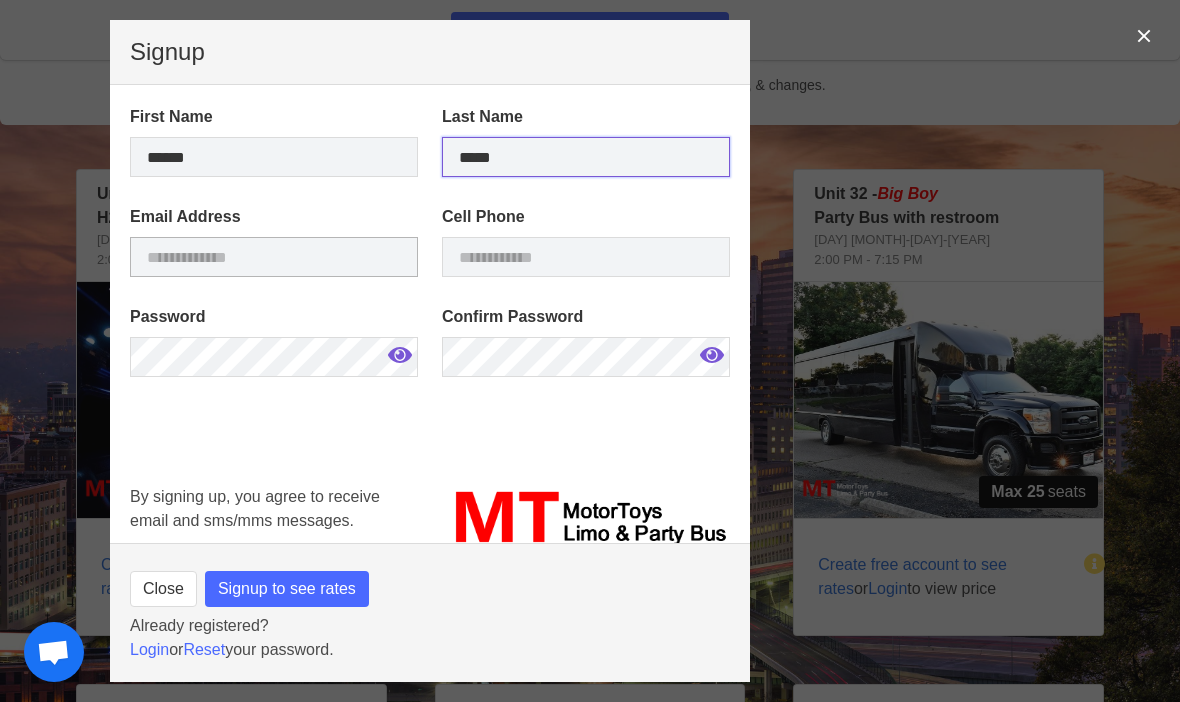 type on "*****" 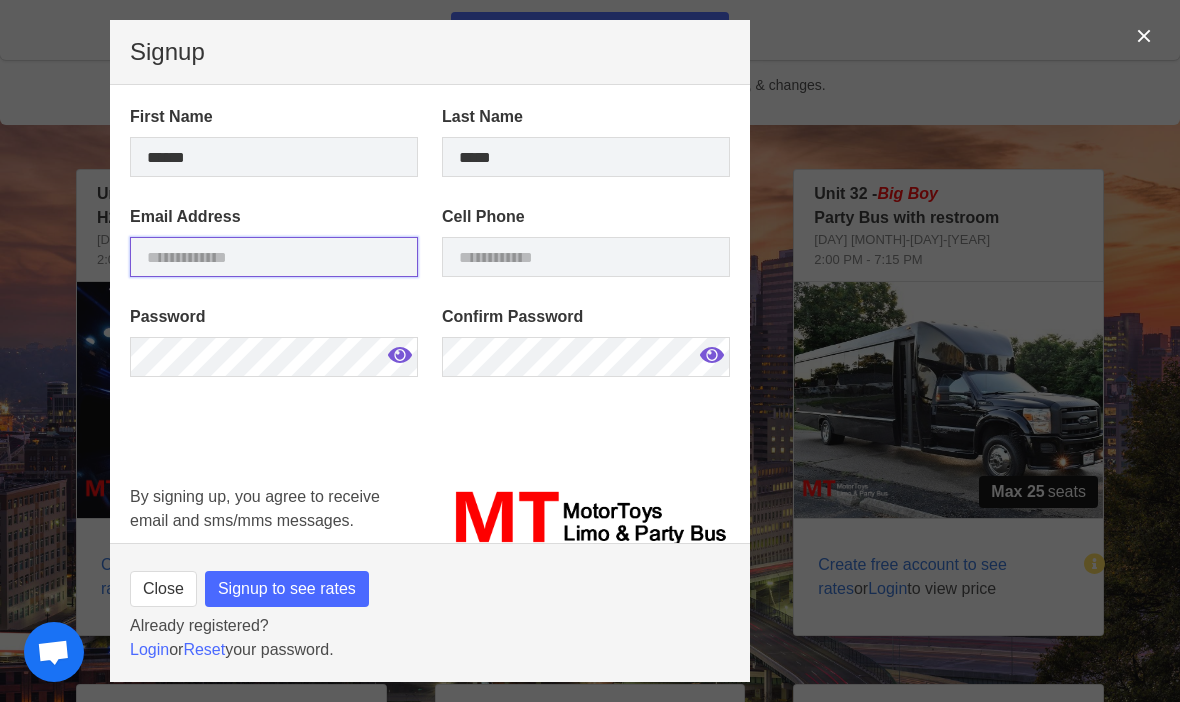 click at bounding box center (274, 257) 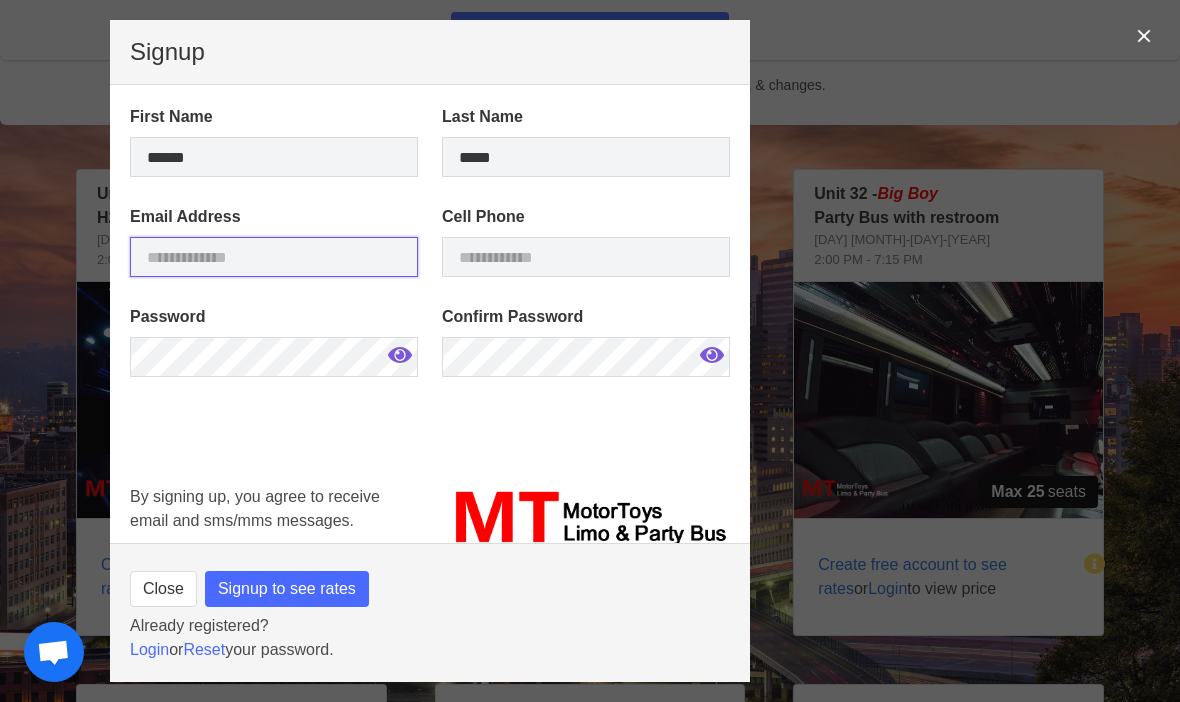 type on "**********" 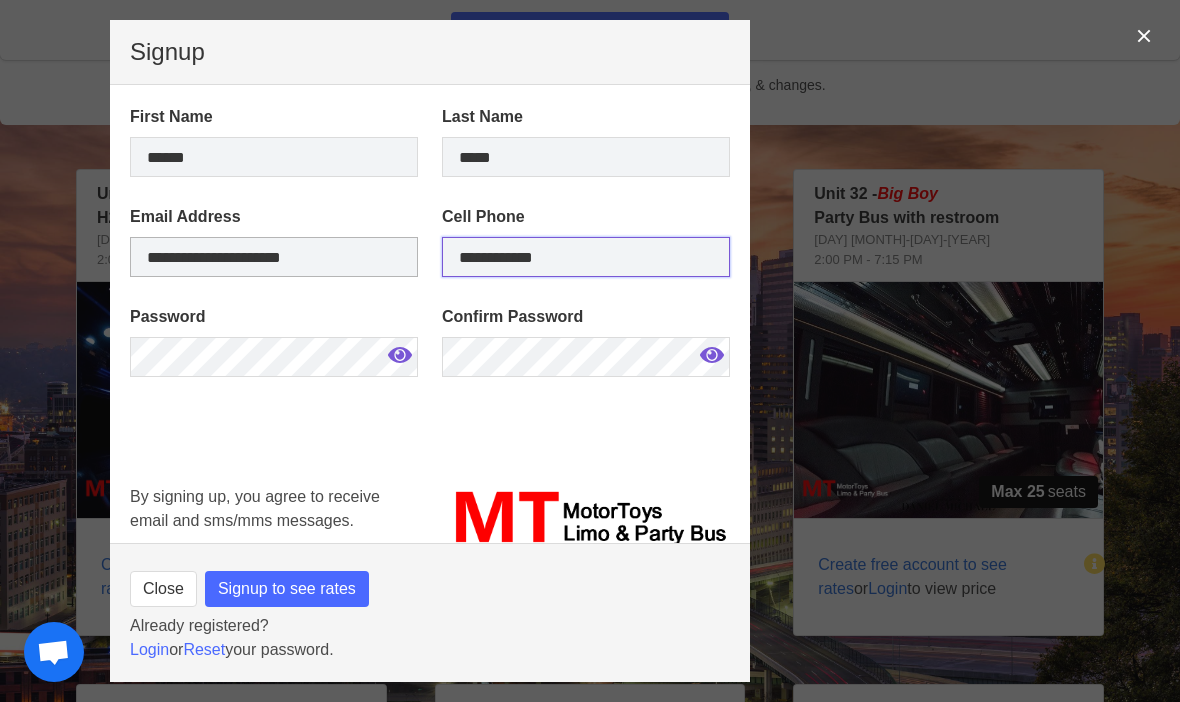 type on "**********" 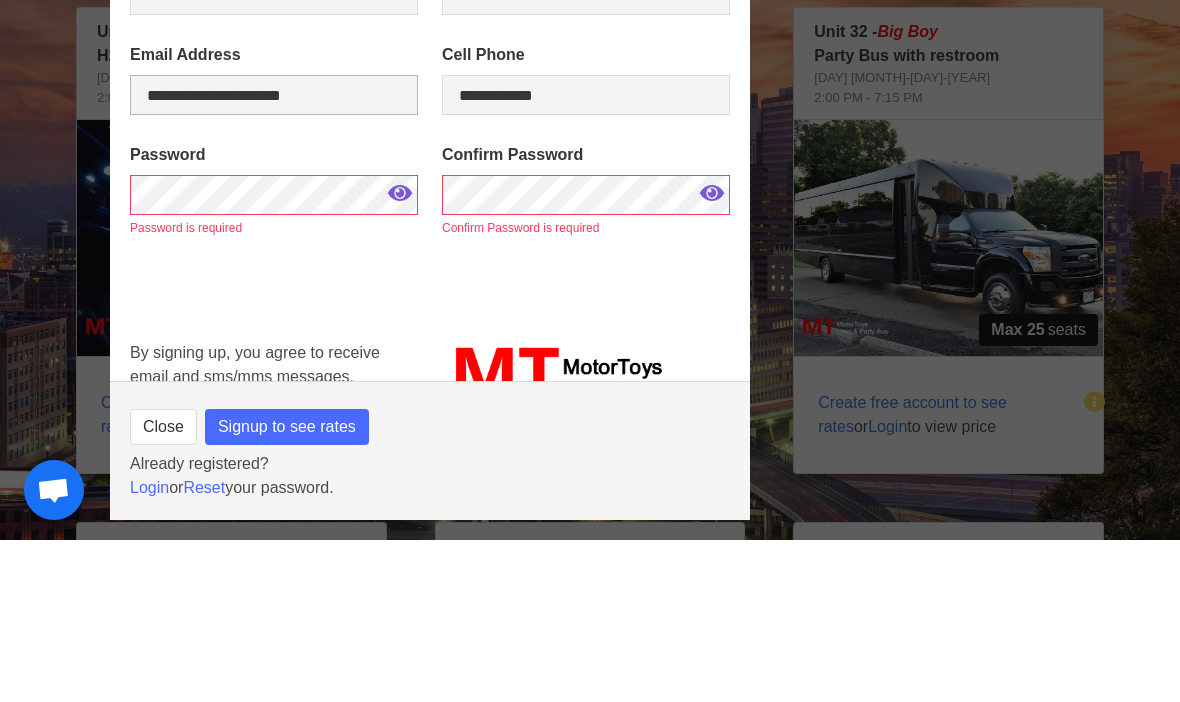 scroll, scrollTop: 821, scrollLeft: 0, axis: vertical 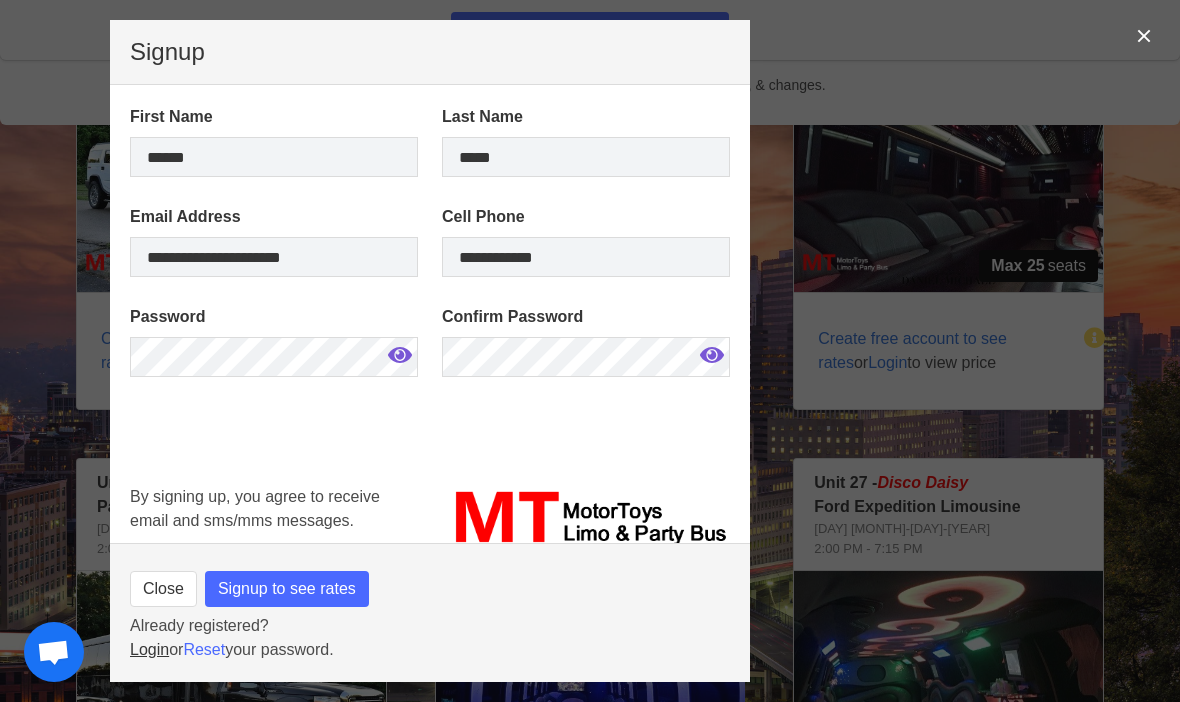 click on "Login" at bounding box center (149, 649) 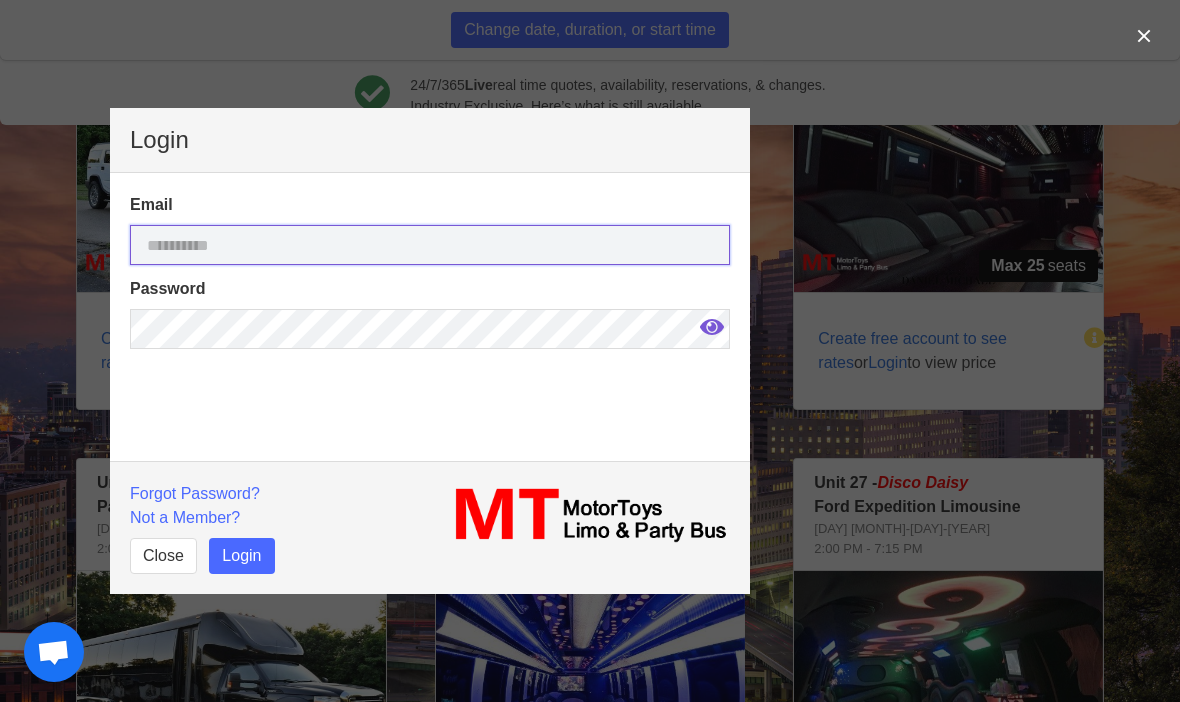 click at bounding box center [430, 245] 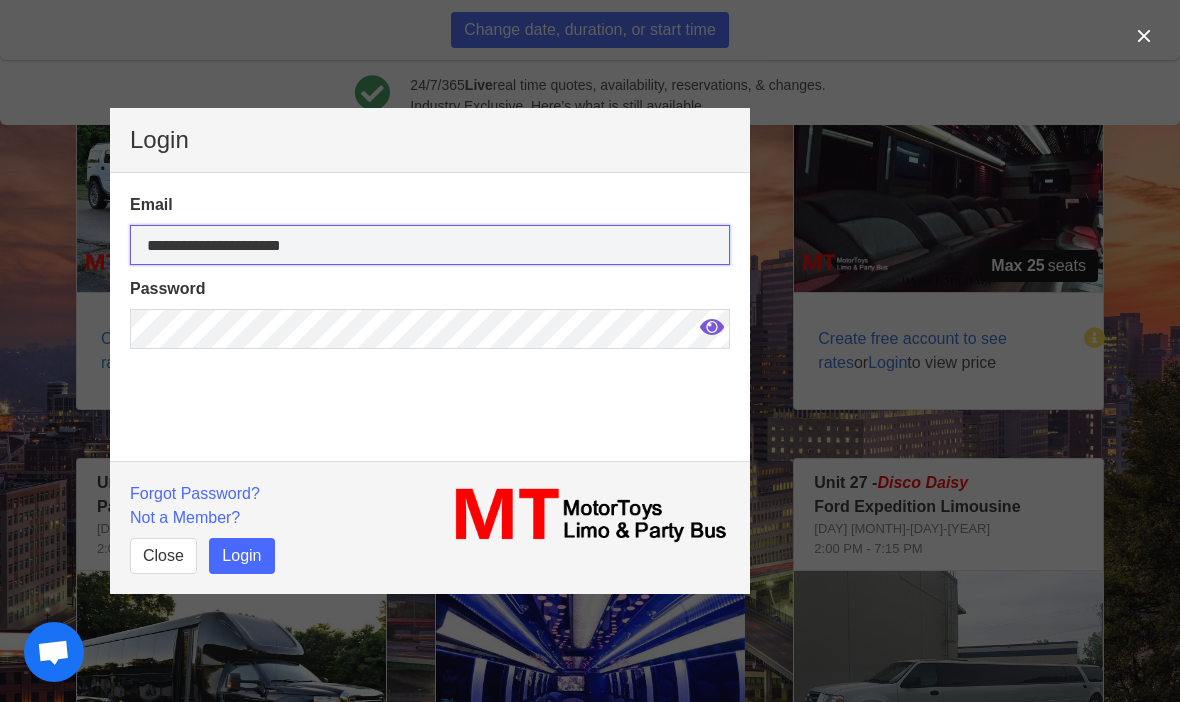 type on "**********" 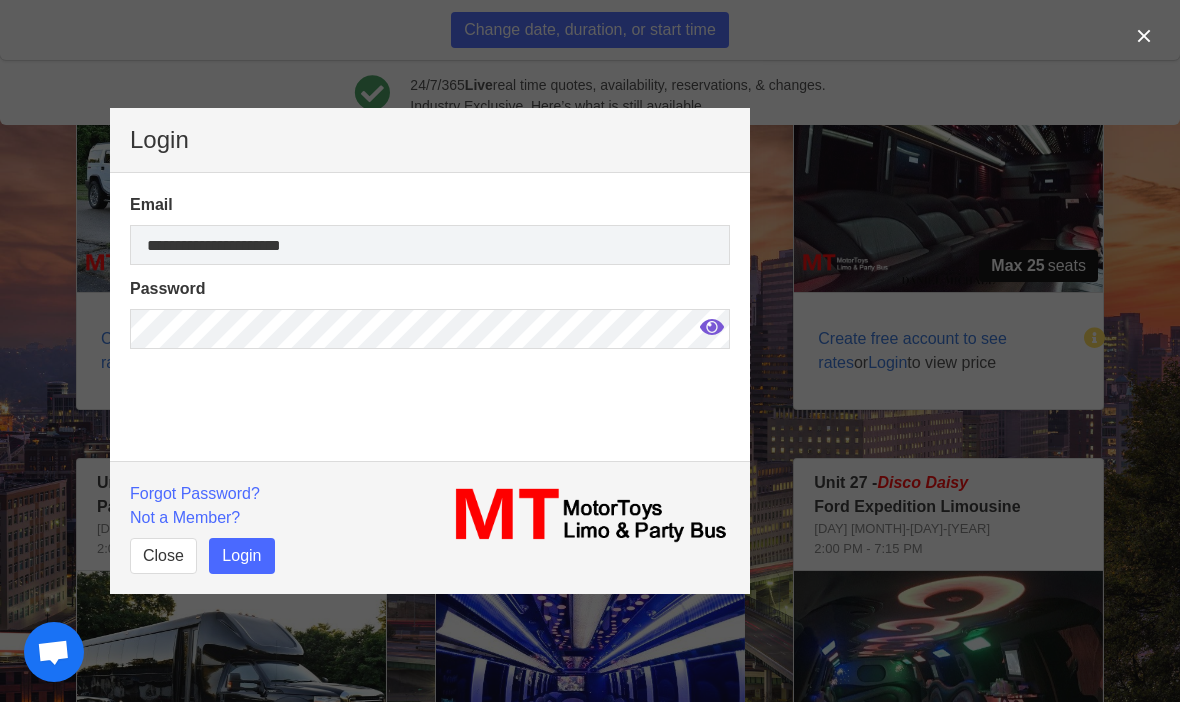 click on "Login" at bounding box center (241, 556) 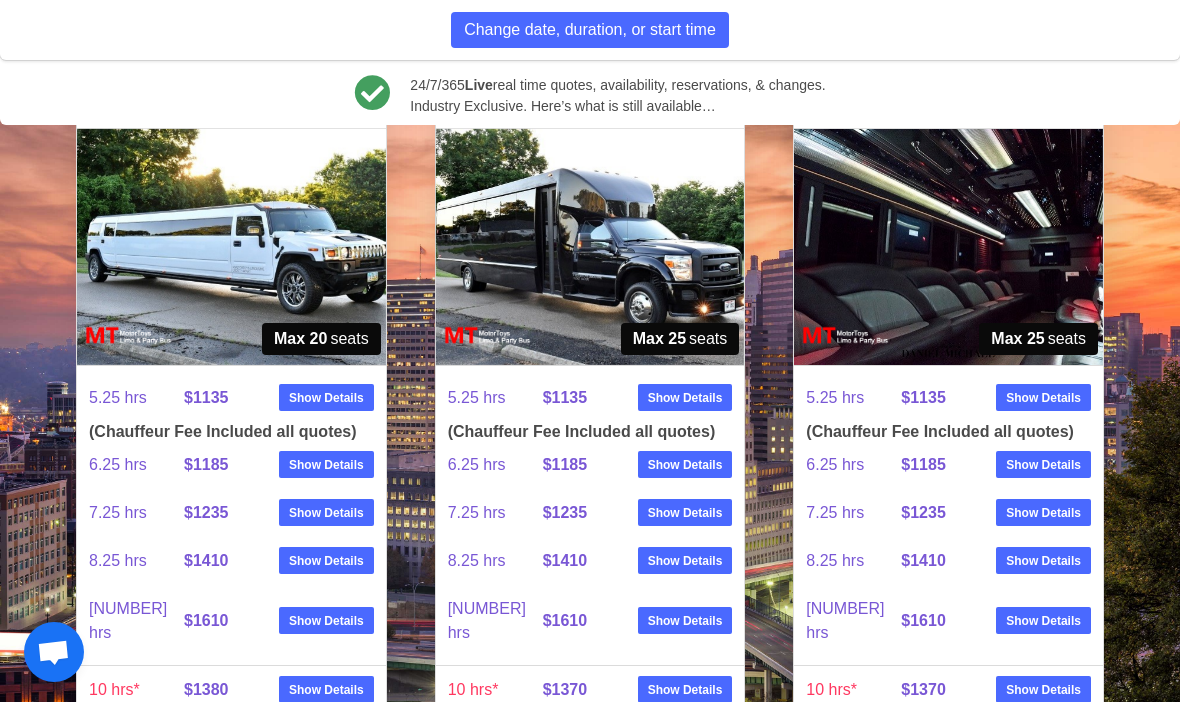 scroll, scrollTop: 1222, scrollLeft: 0, axis: vertical 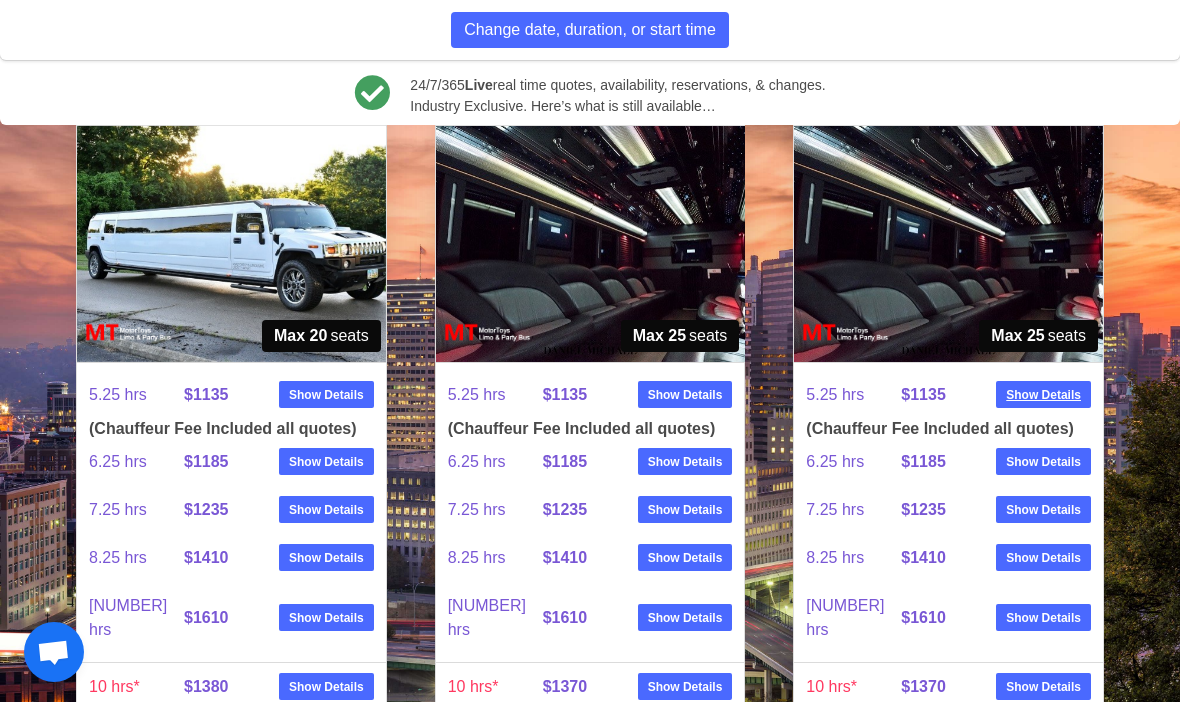 click on "Show Details" at bounding box center (1043, 395) 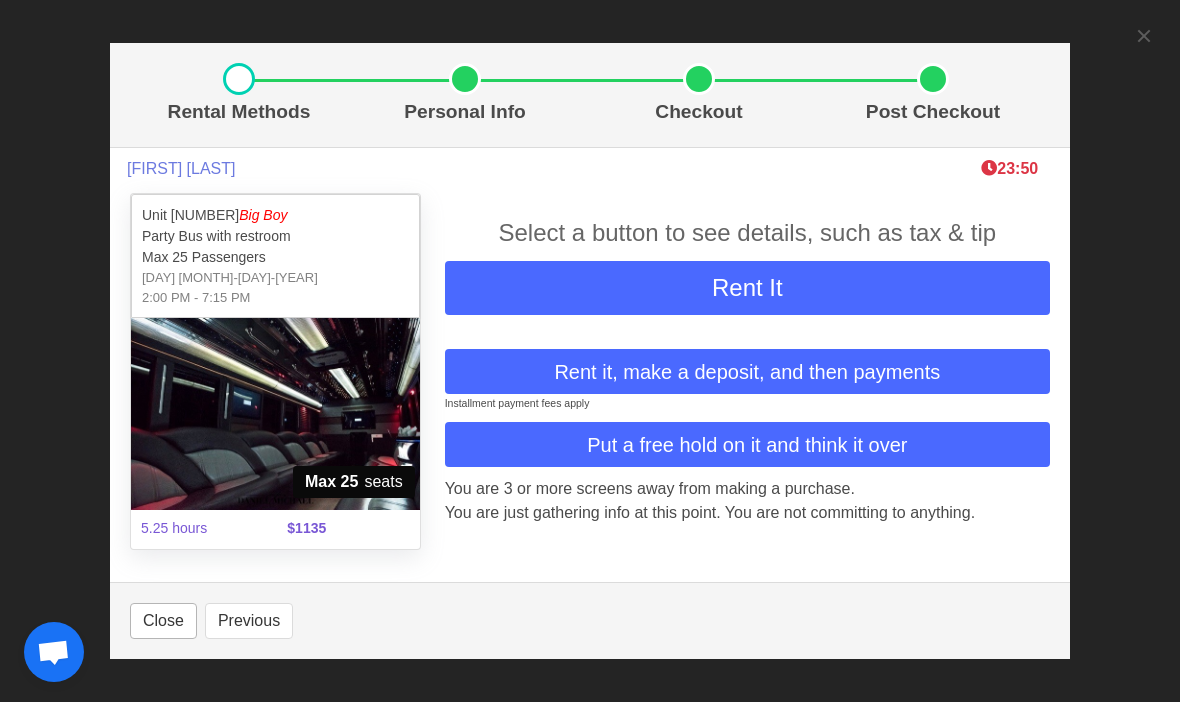 click on "Close" at bounding box center (163, 621) 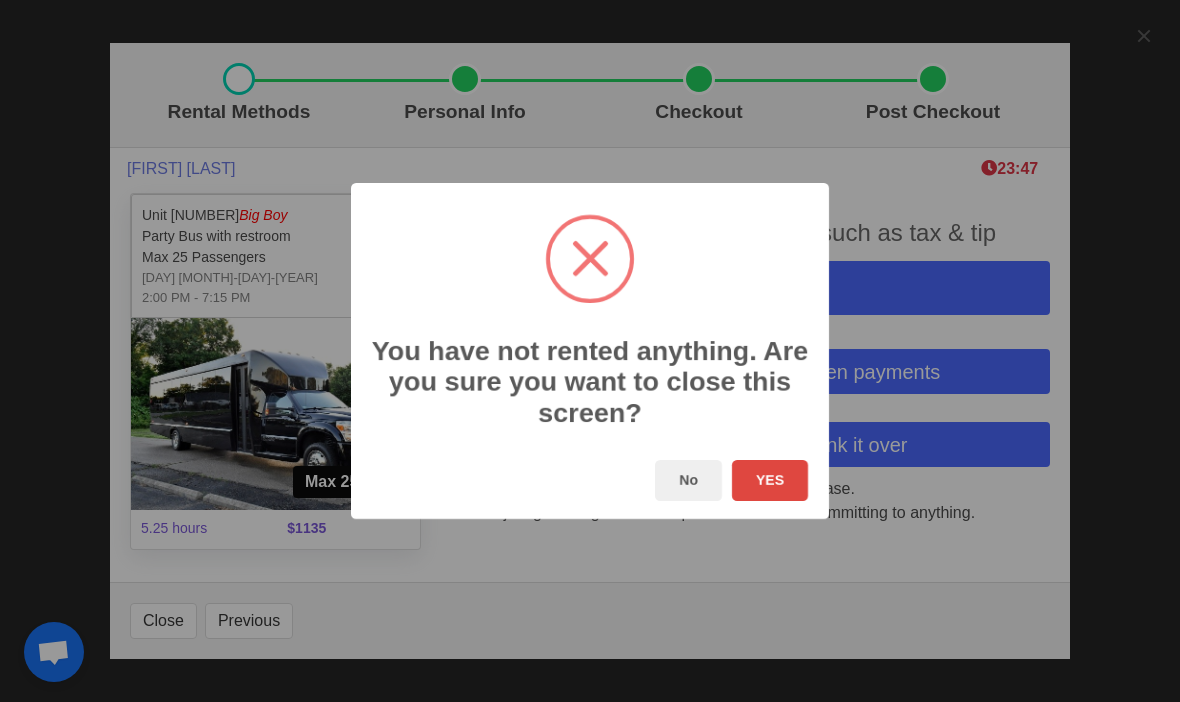 click on "YES" at bounding box center [770, 480] 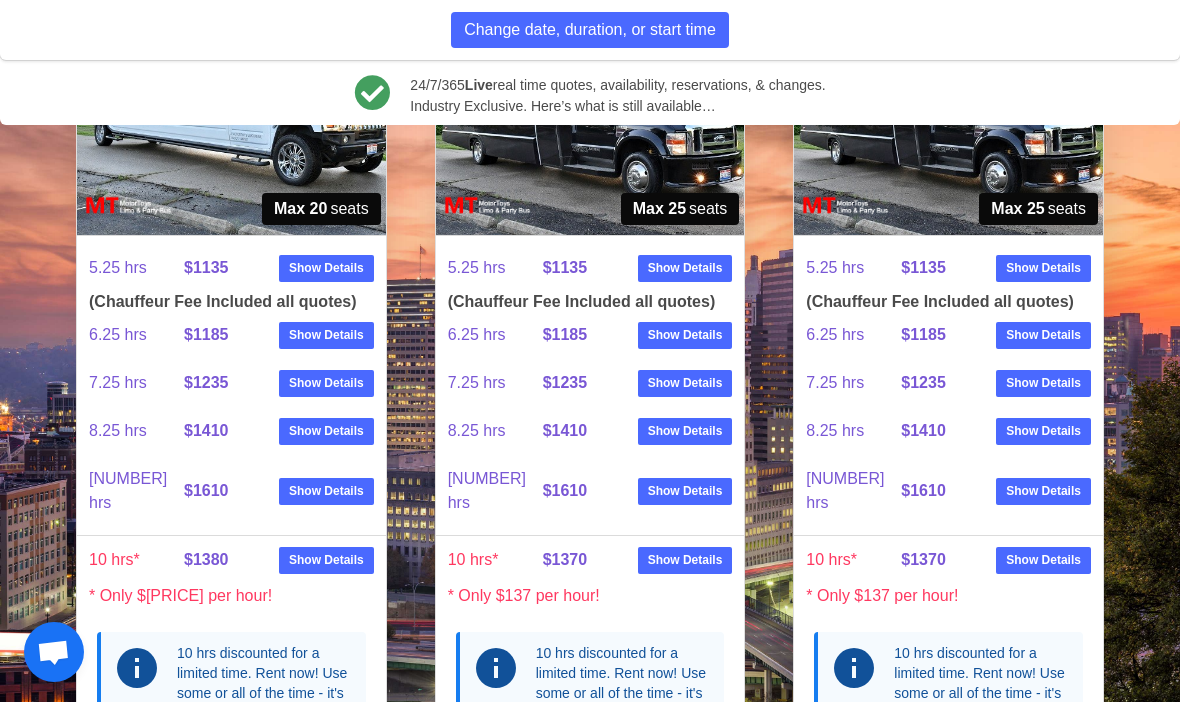 click on "Change date, duration, or start time" at bounding box center (590, 30) 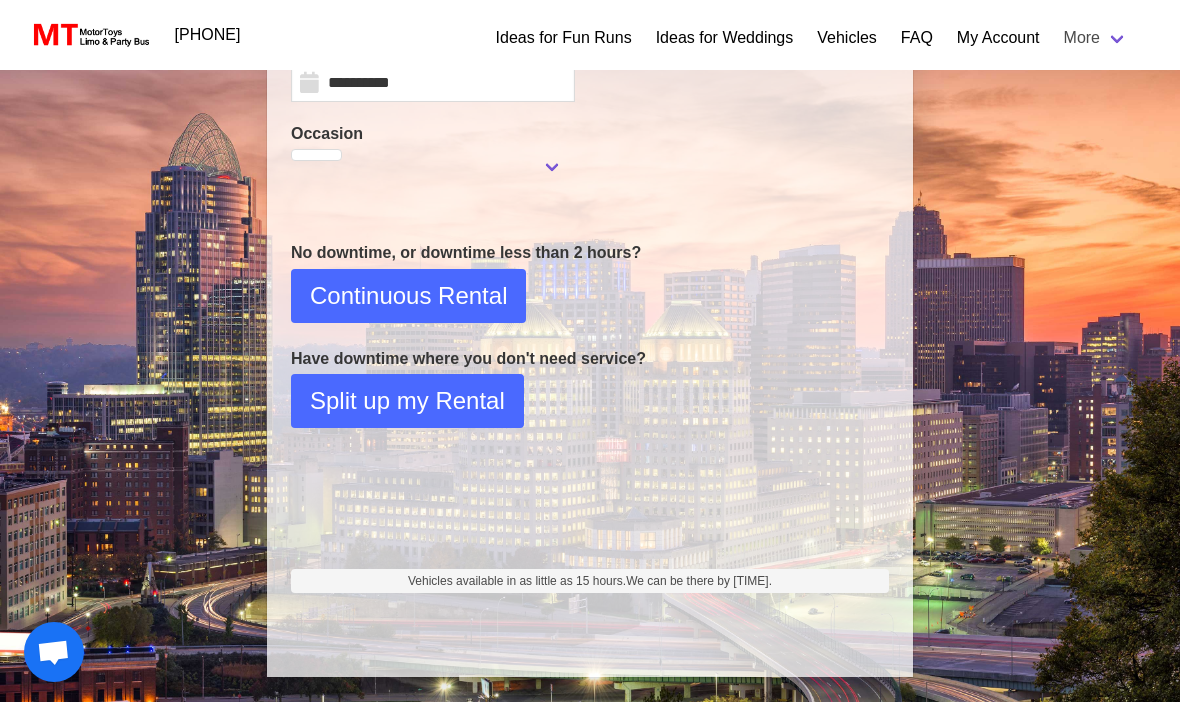 scroll, scrollTop: 256, scrollLeft: 0, axis: vertical 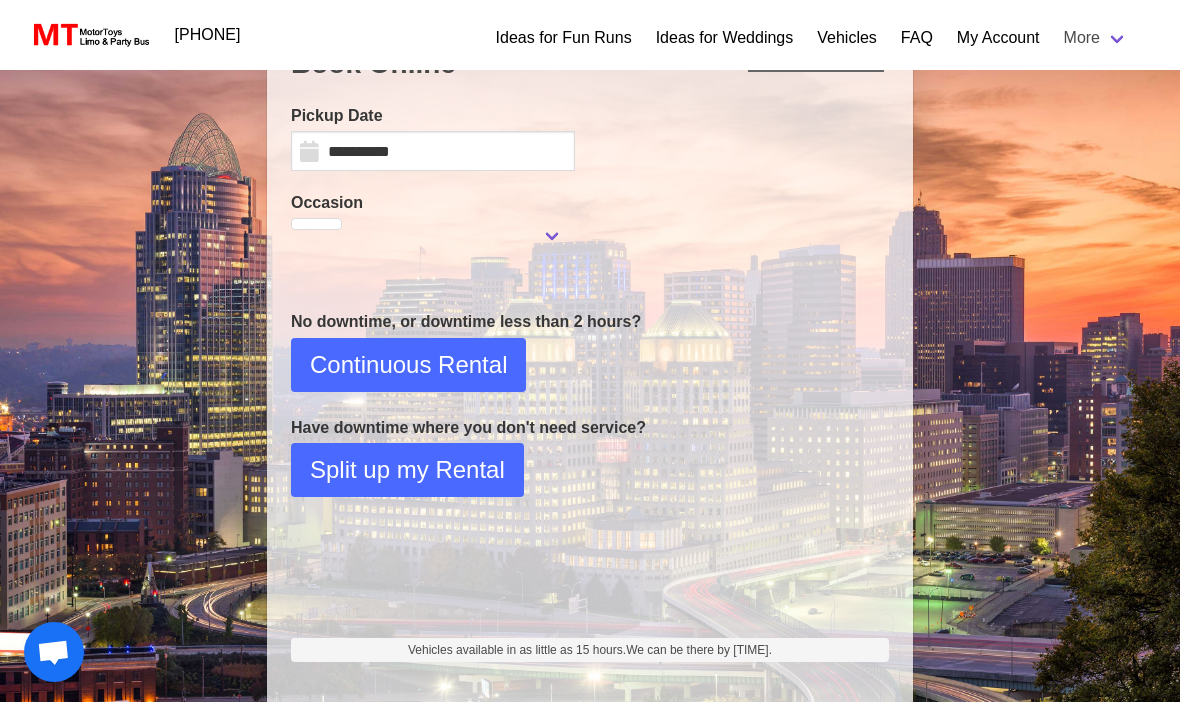 select on "*" 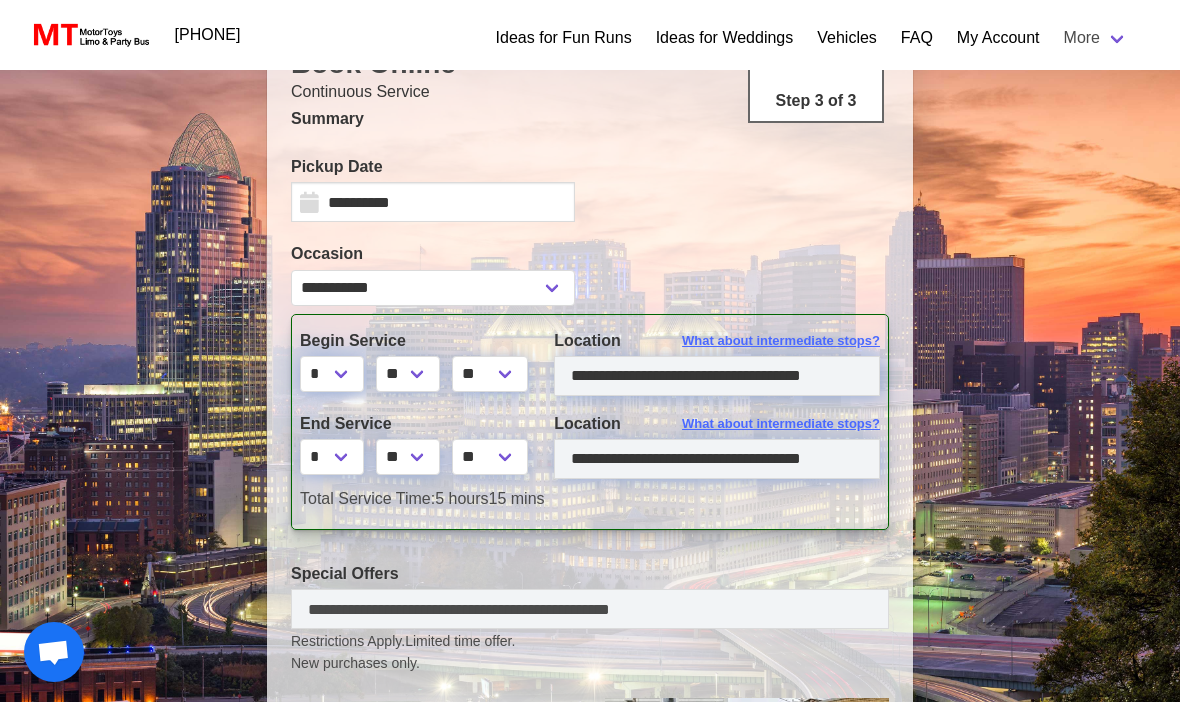 type on "**********" 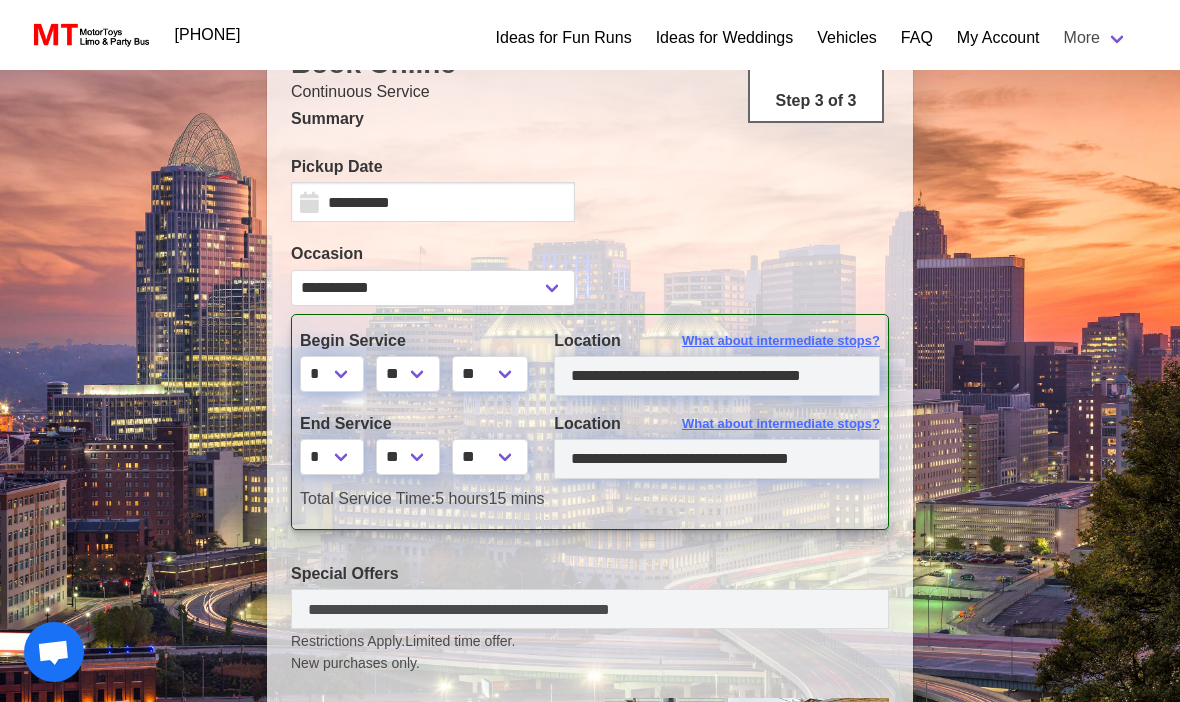 type on "**********" 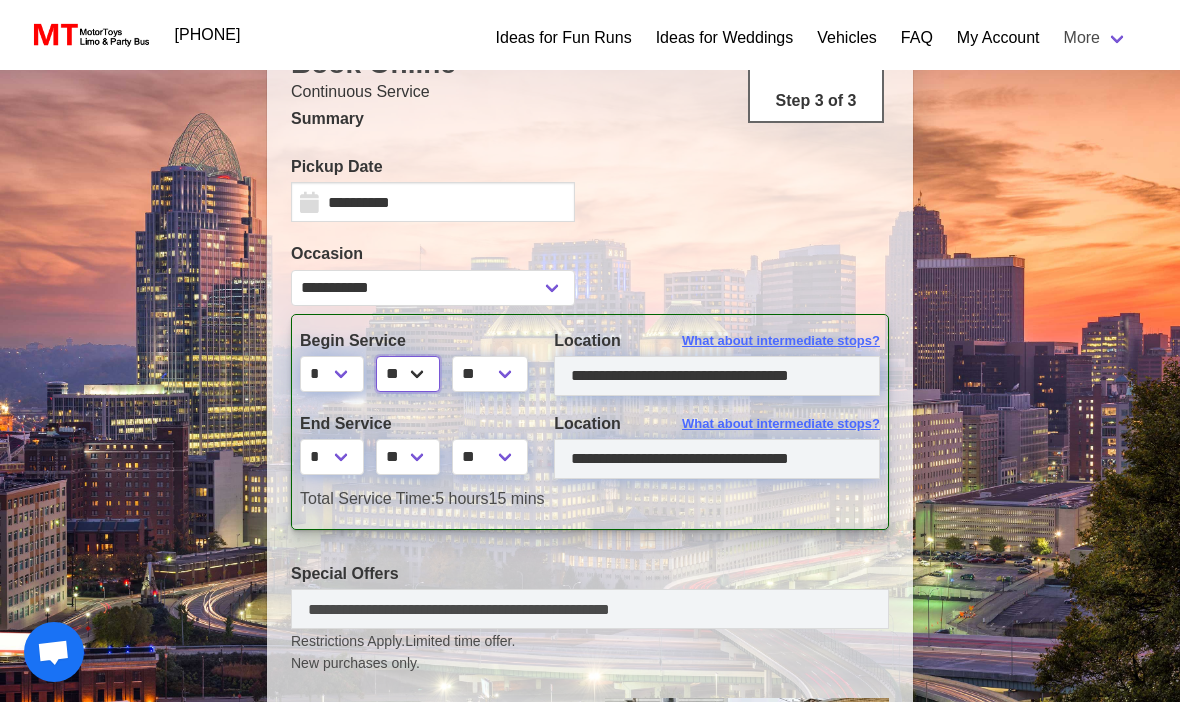 click on "** ** ** **" at bounding box center [408, 374] 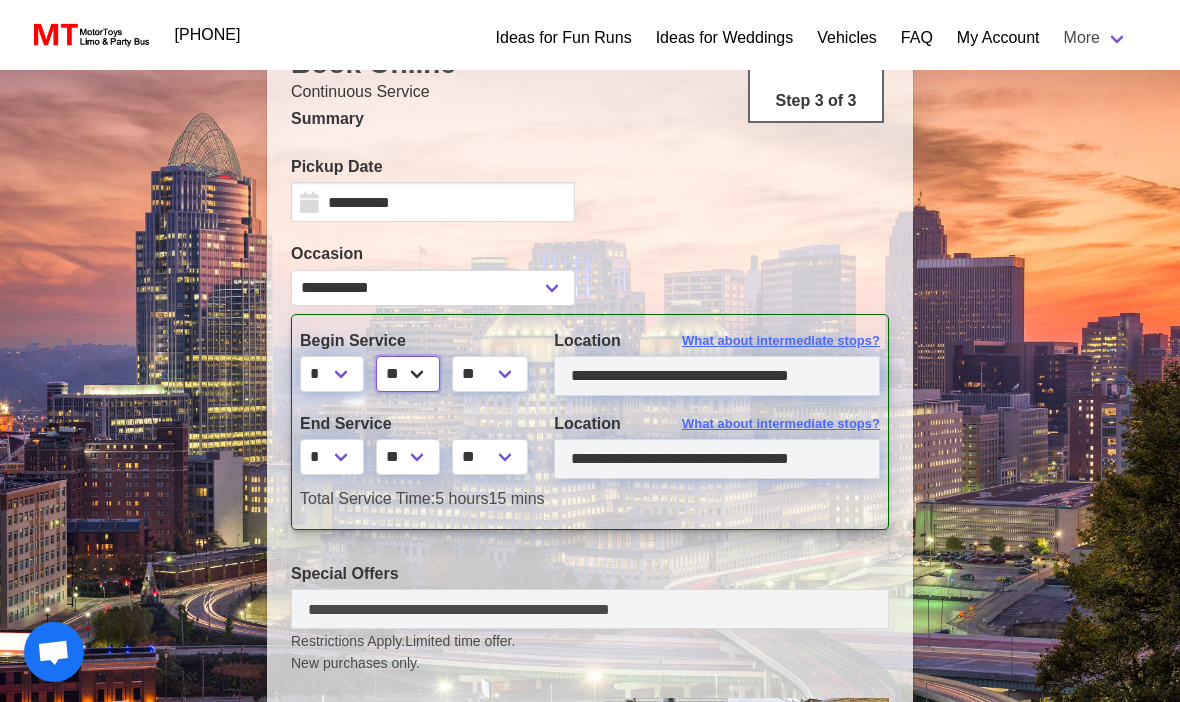 select on "**" 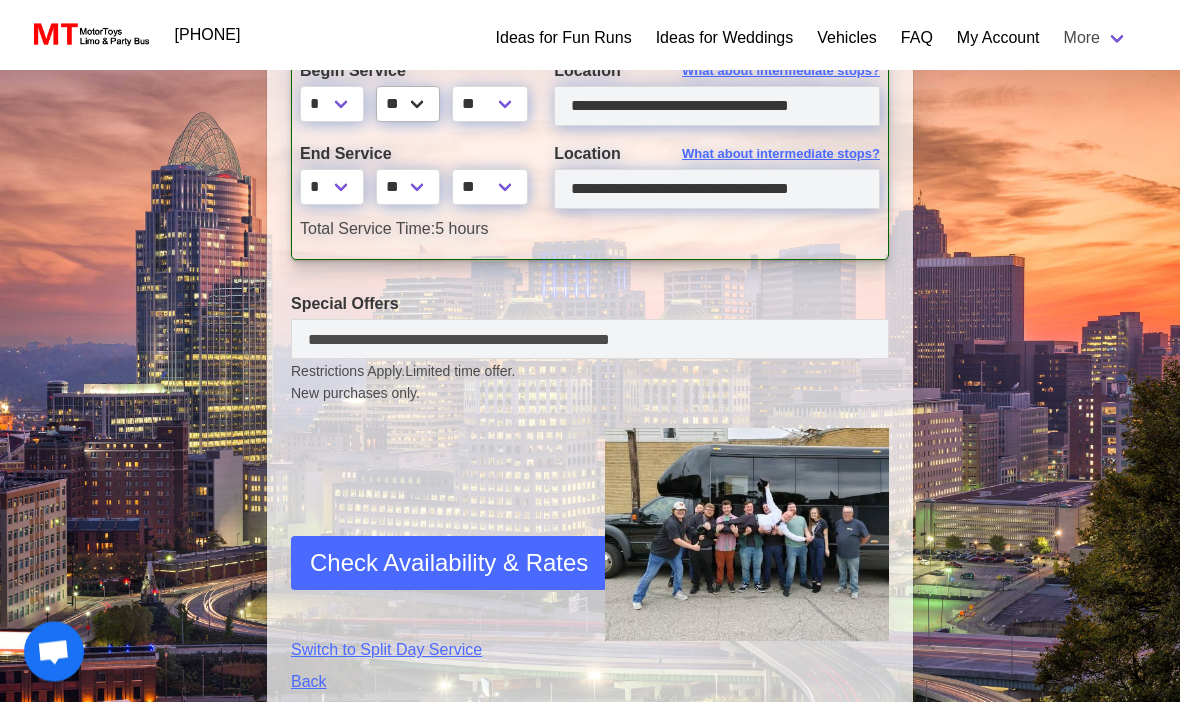scroll, scrollTop: 526, scrollLeft: 0, axis: vertical 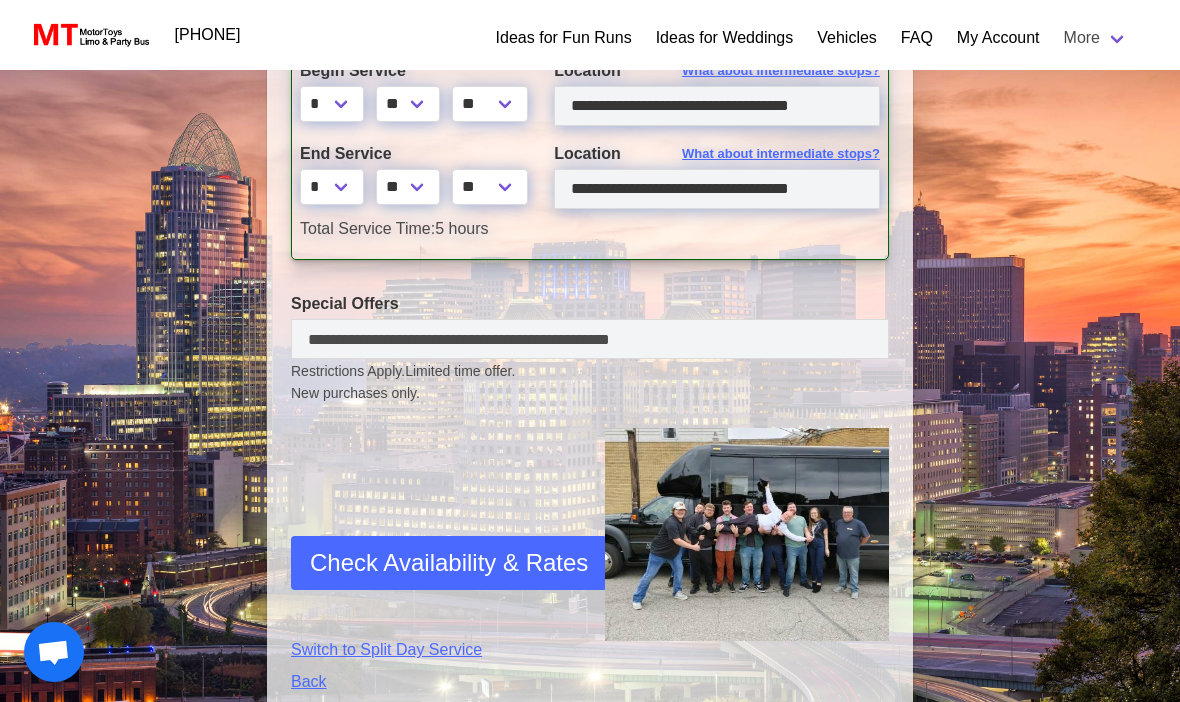 click on "Check Availability & Rates" at bounding box center (449, 563) 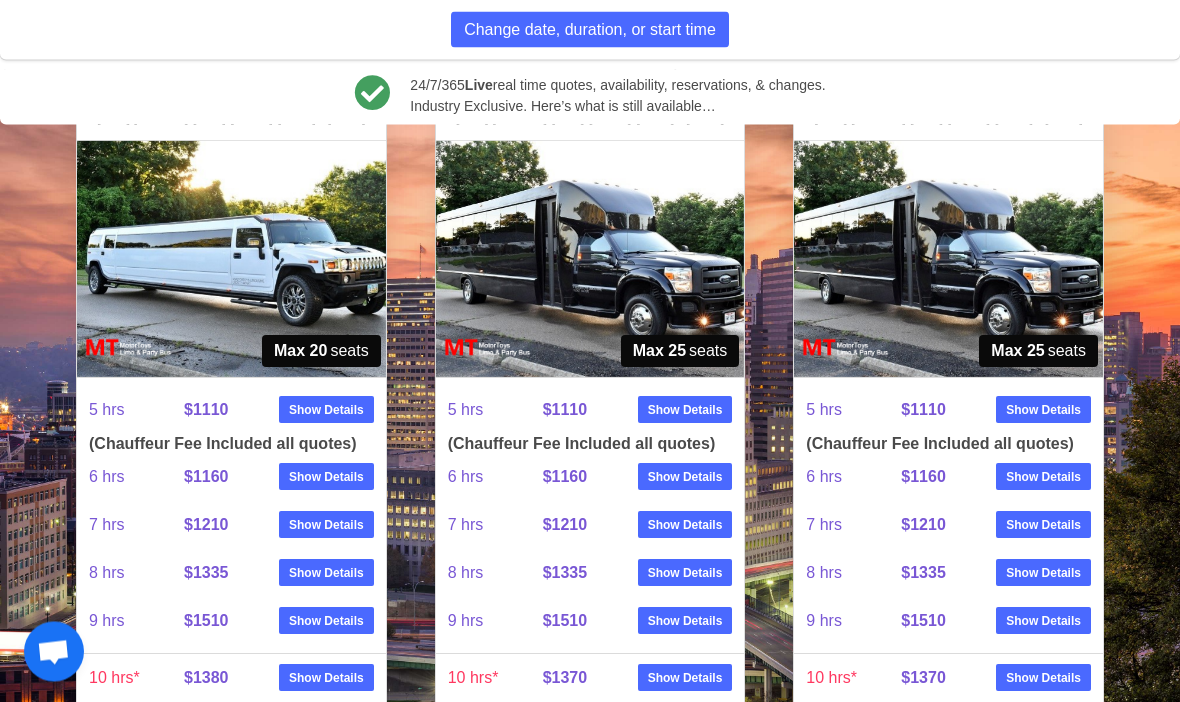 scroll, scrollTop: 1145, scrollLeft: 0, axis: vertical 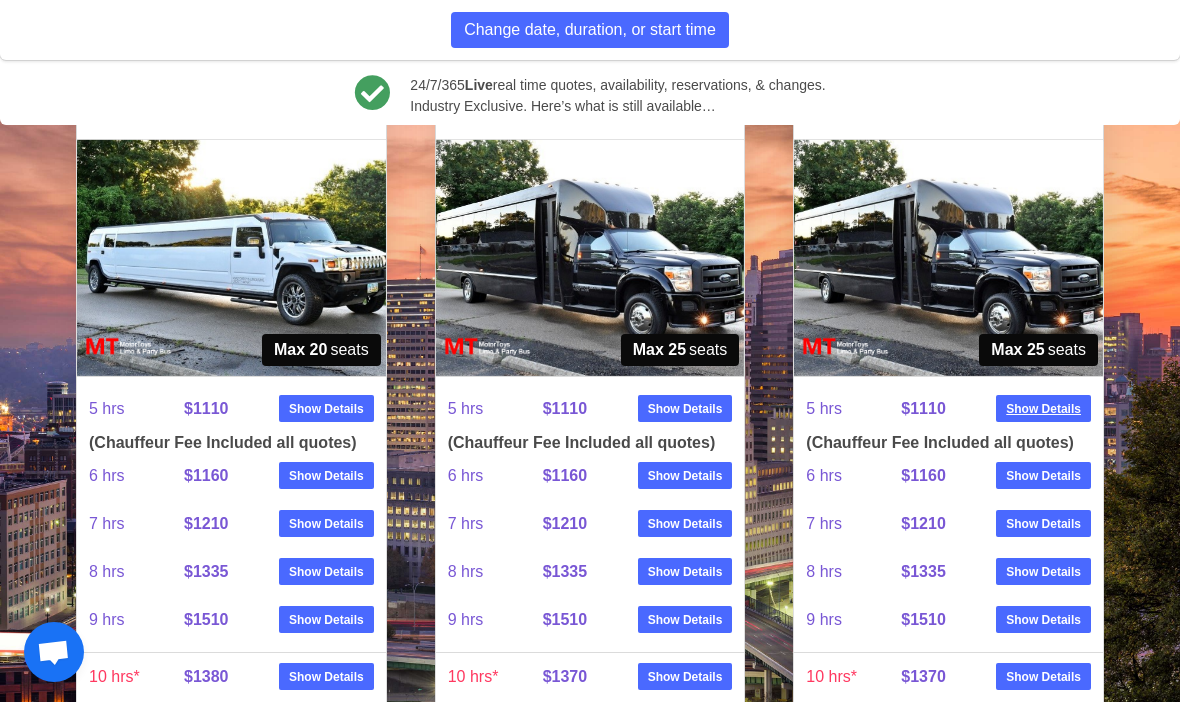 click on "Show Details" at bounding box center [1043, 409] 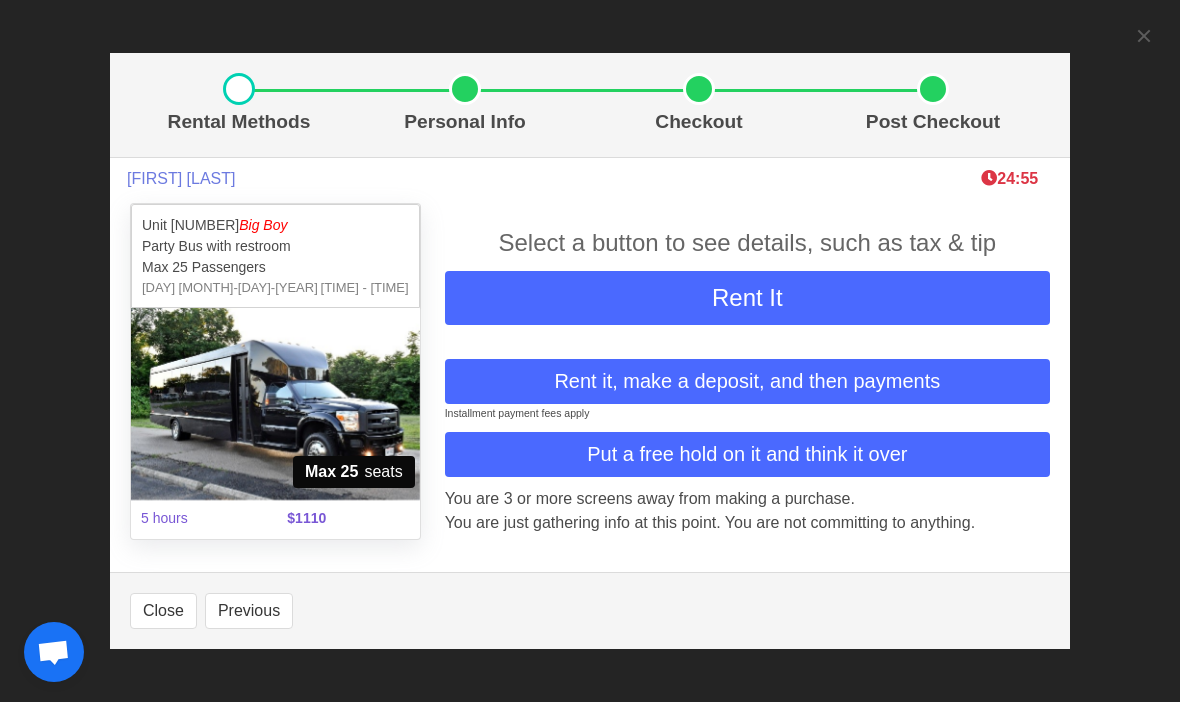 click on "Rent it, make a deposit, and then payments" at bounding box center (747, 381) 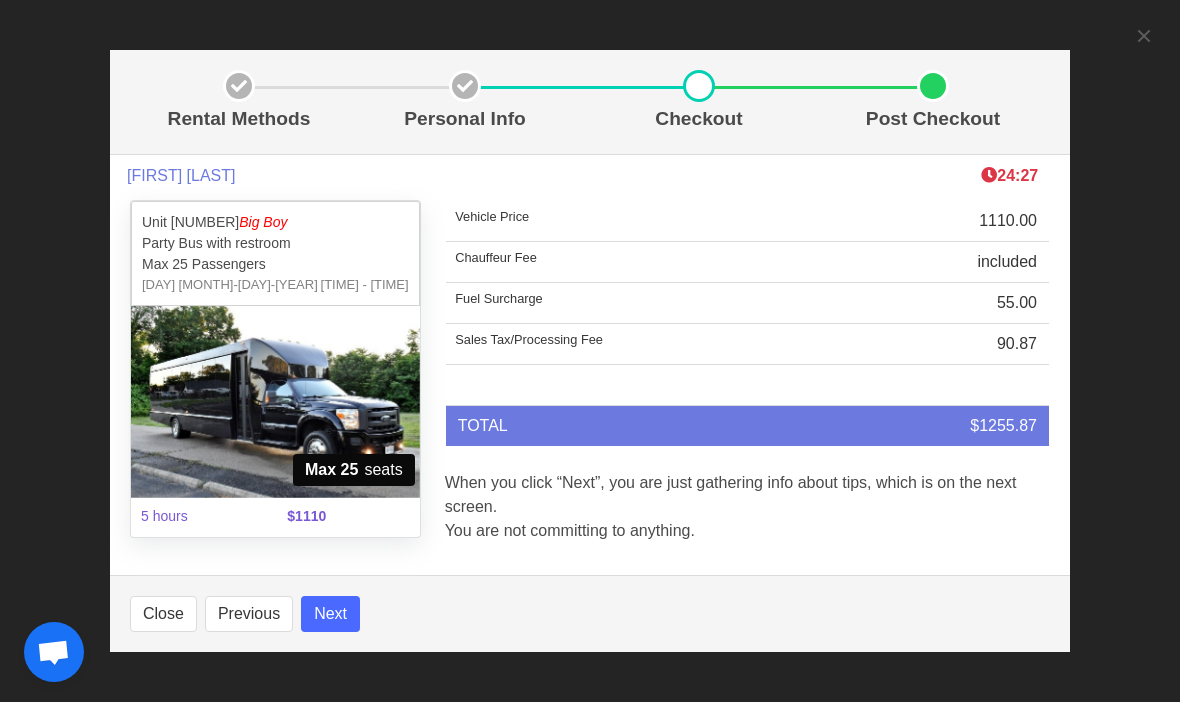 click on "Next" at bounding box center [330, 614] 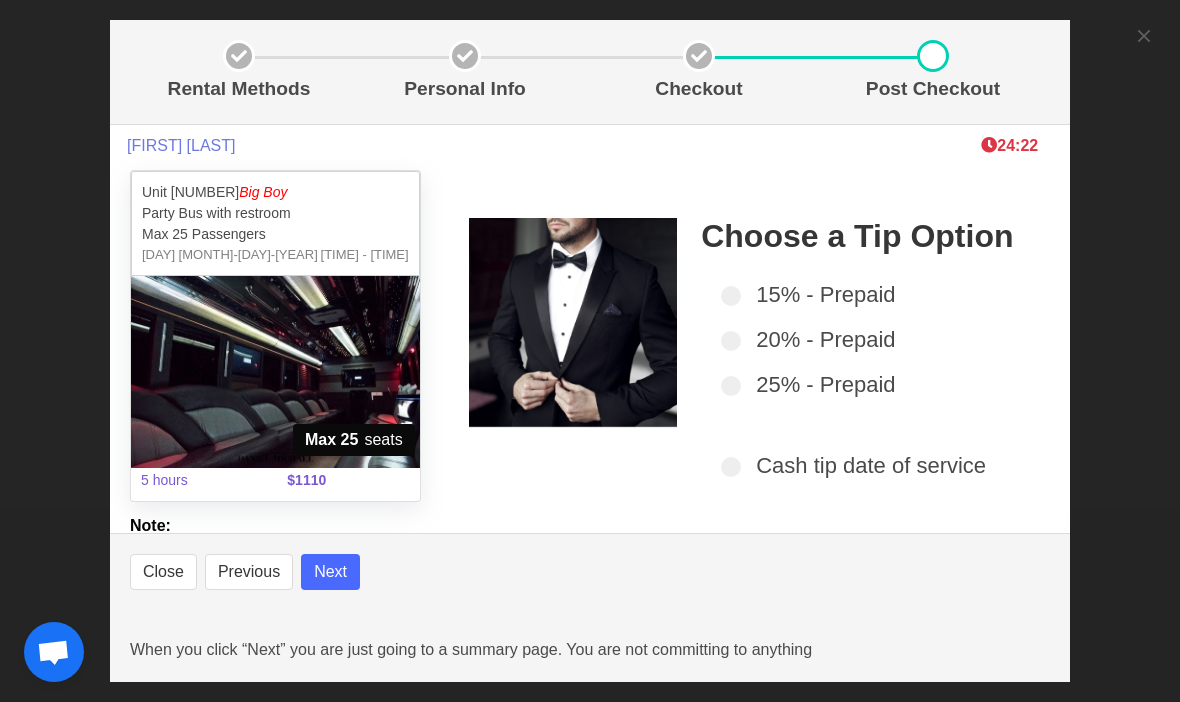 scroll, scrollTop: 1190, scrollLeft: 0, axis: vertical 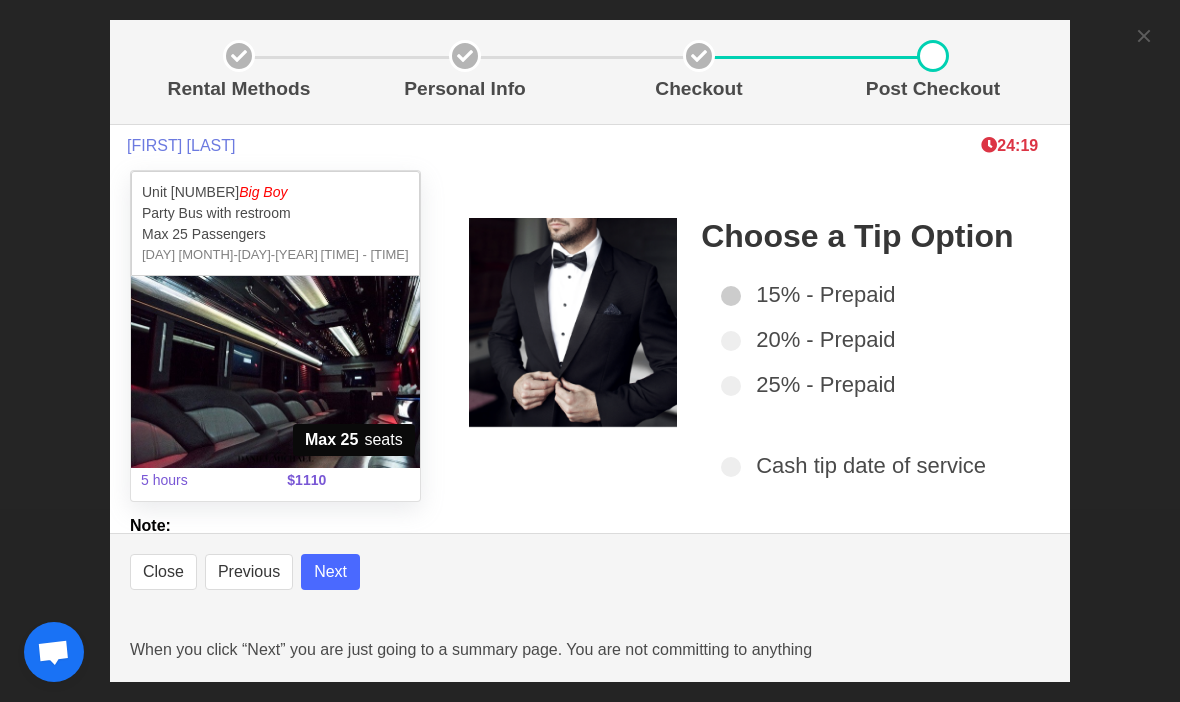 click at bounding box center [731, 296] 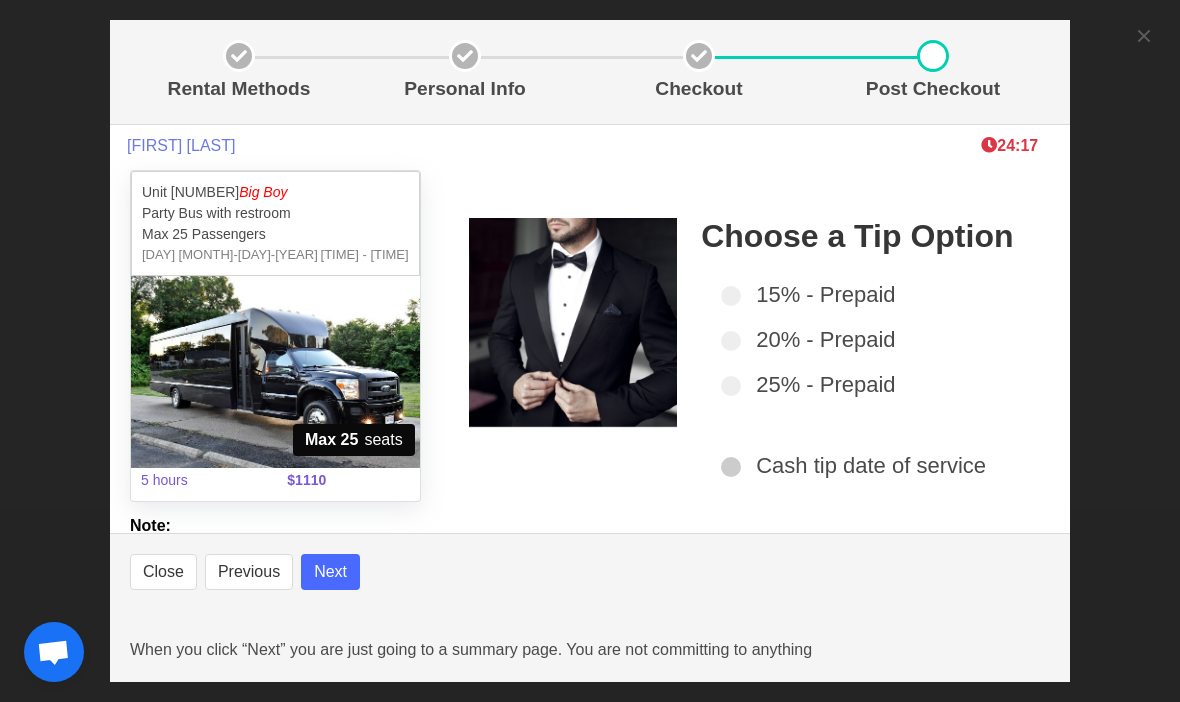 click at bounding box center [731, 467] 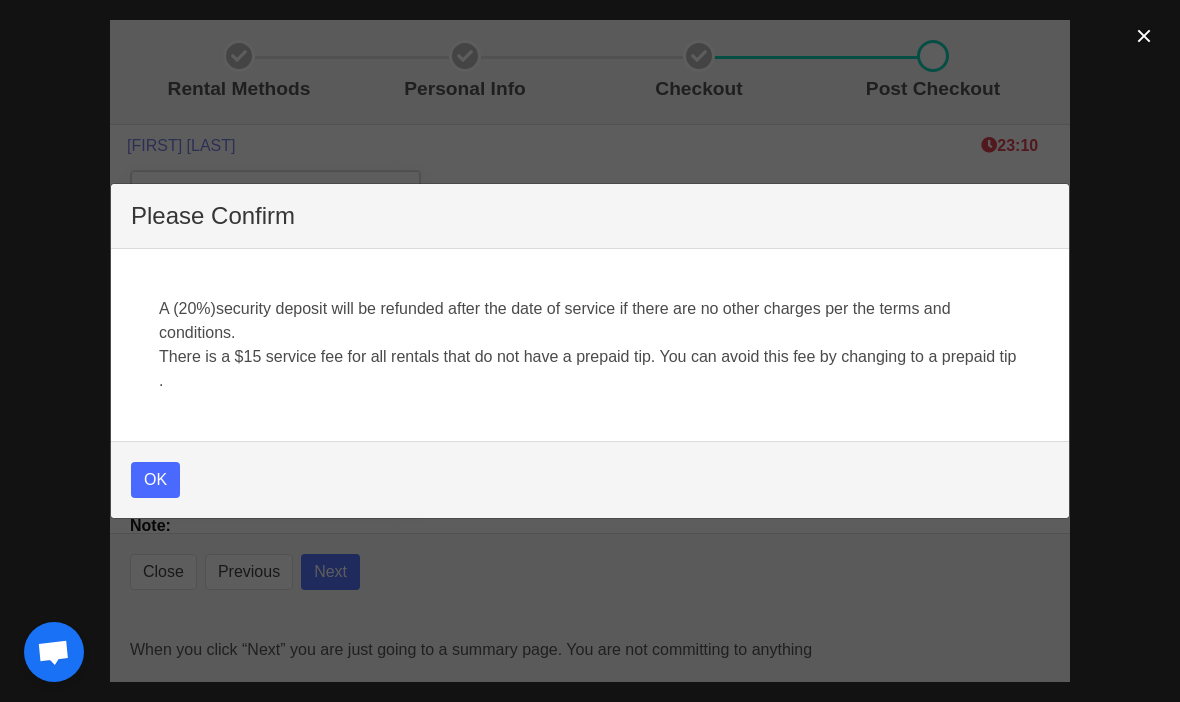 click on "OK" at bounding box center [155, 480] 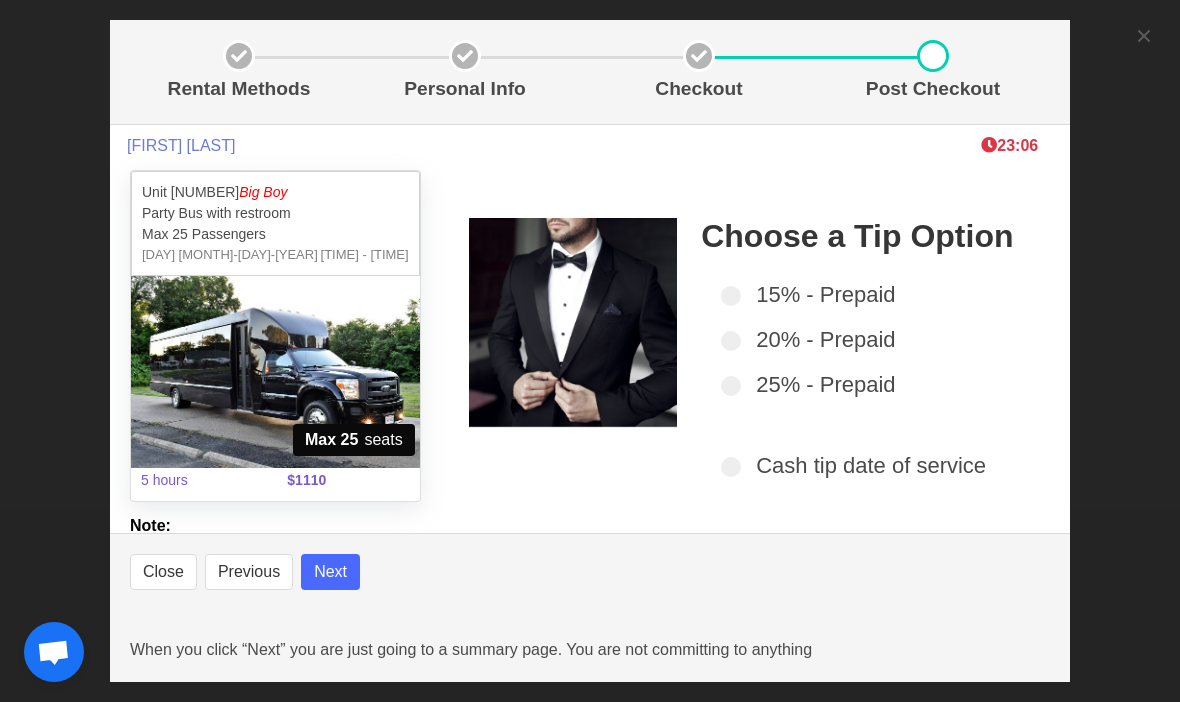 scroll, scrollTop: 0, scrollLeft: 0, axis: both 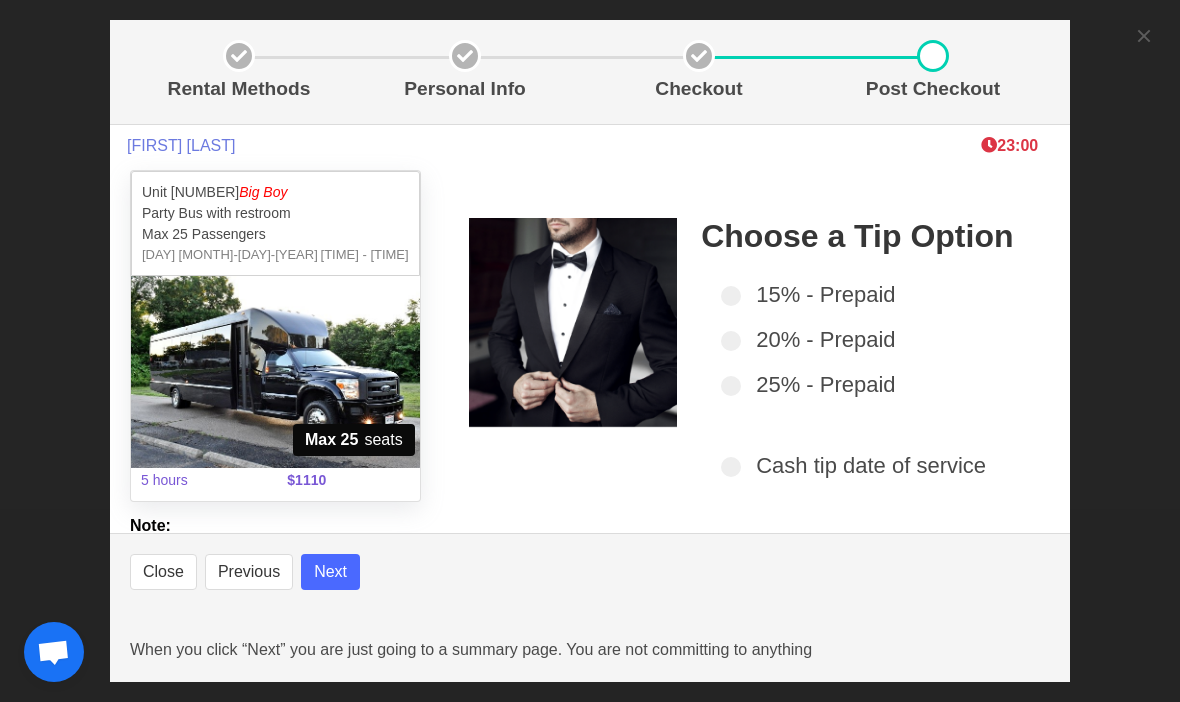 select 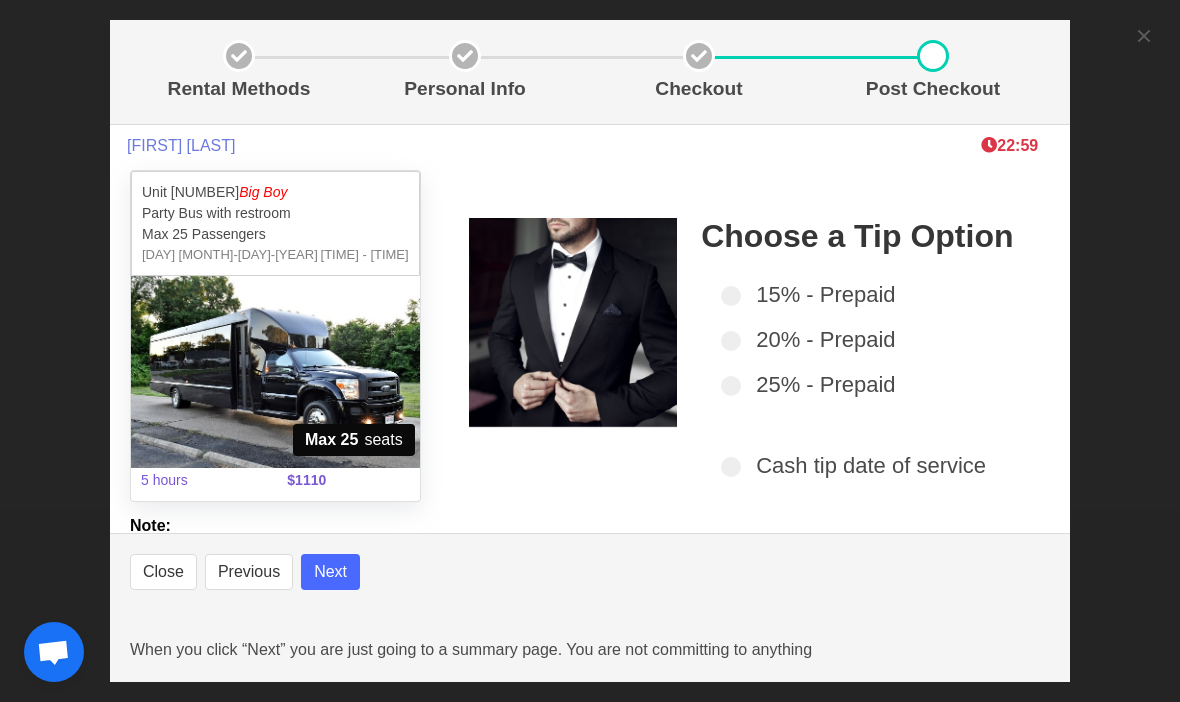 select 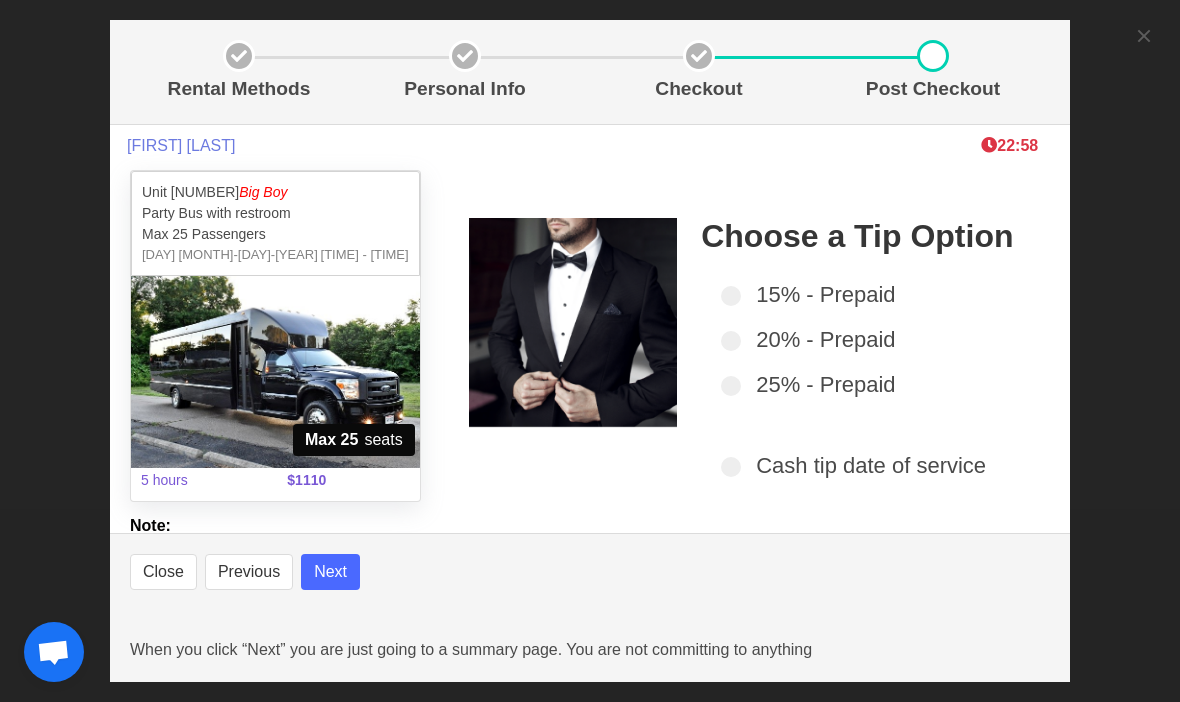 click on "Next" at bounding box center [330, 572] 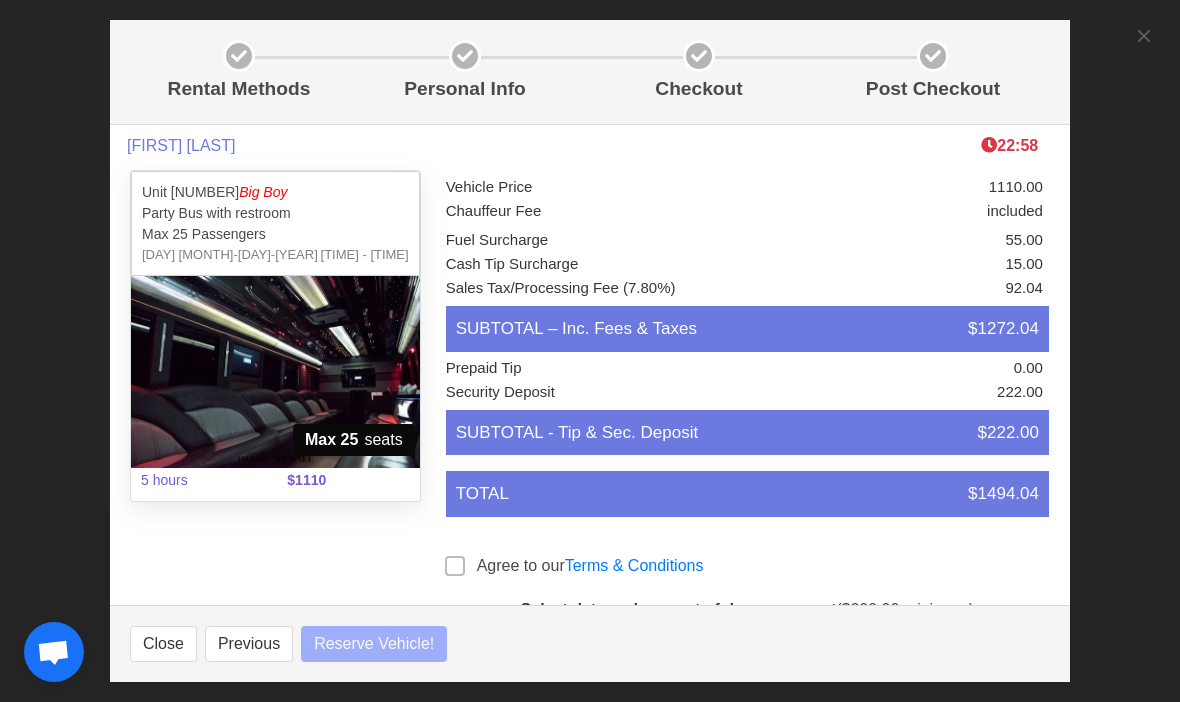 select 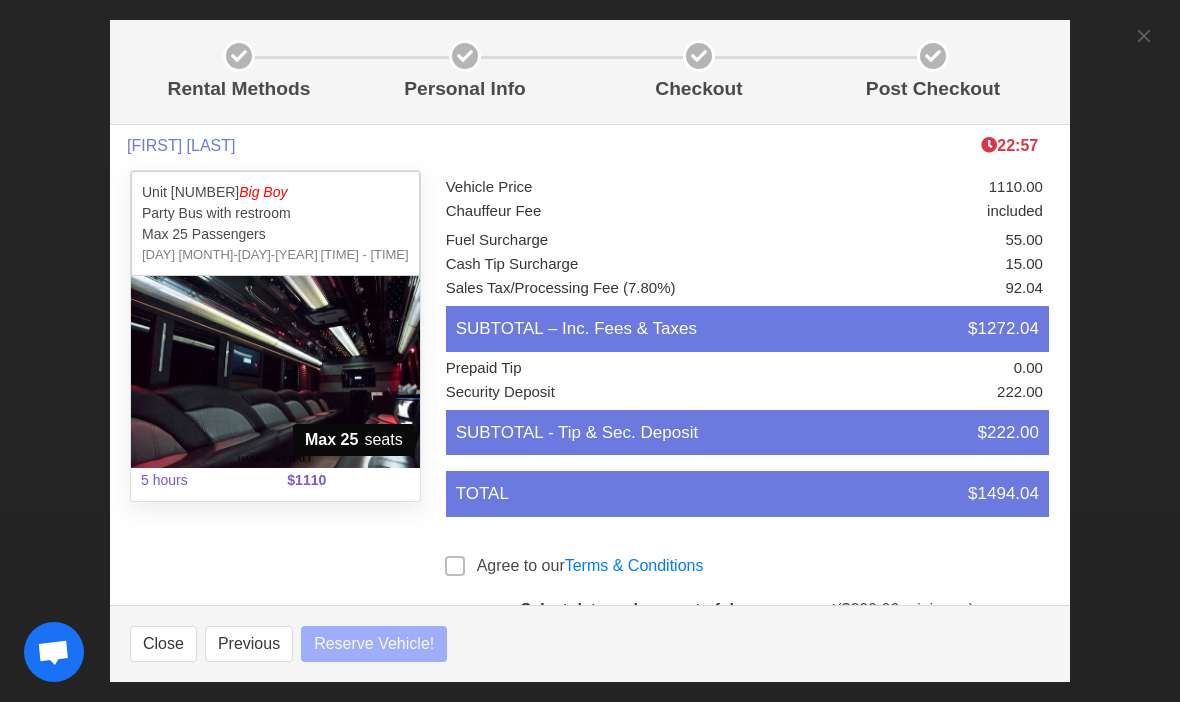 select 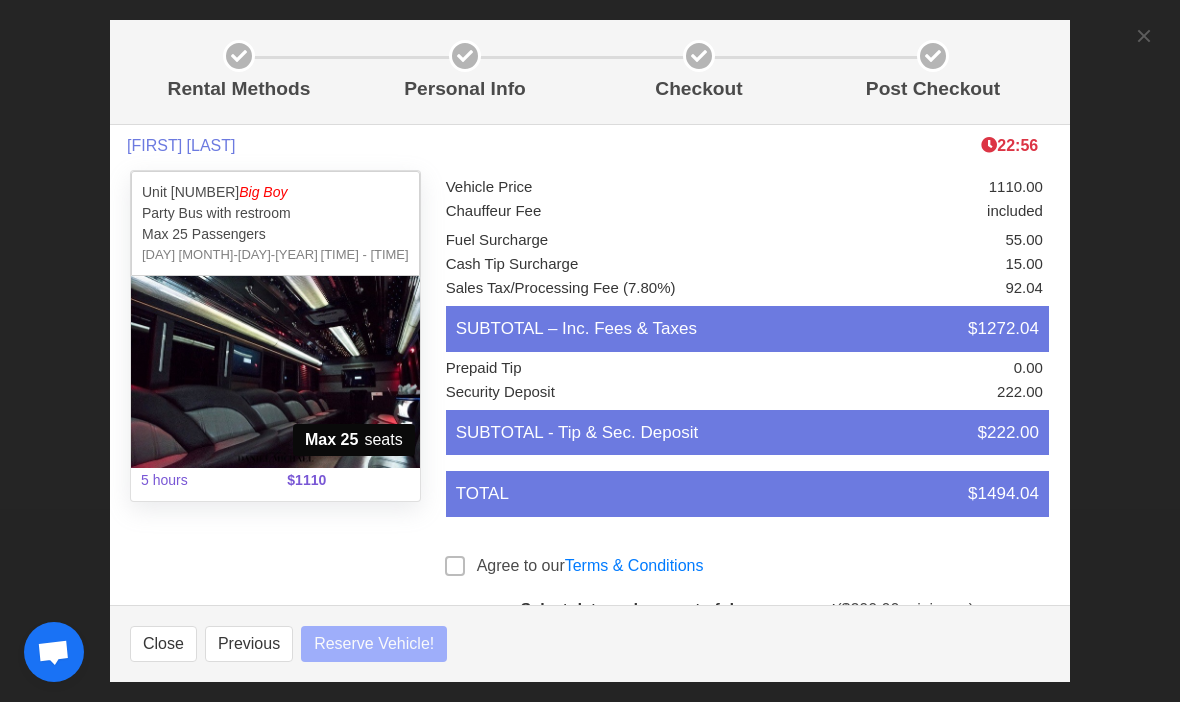 select 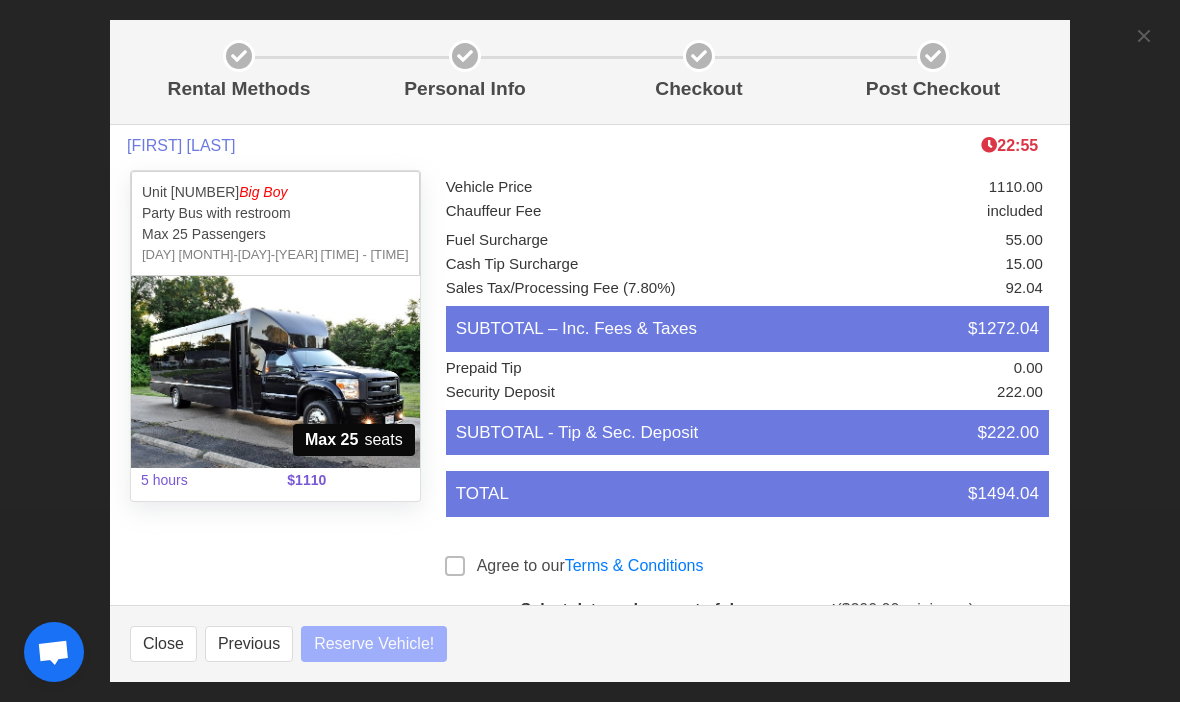 select 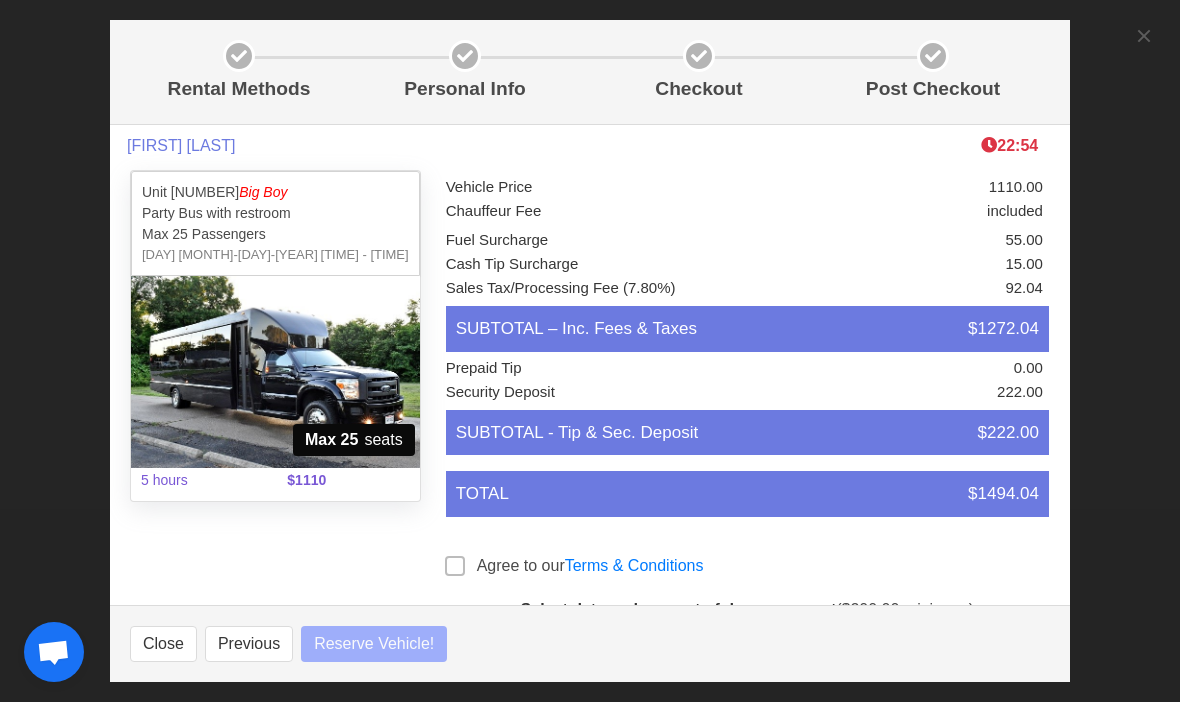 select 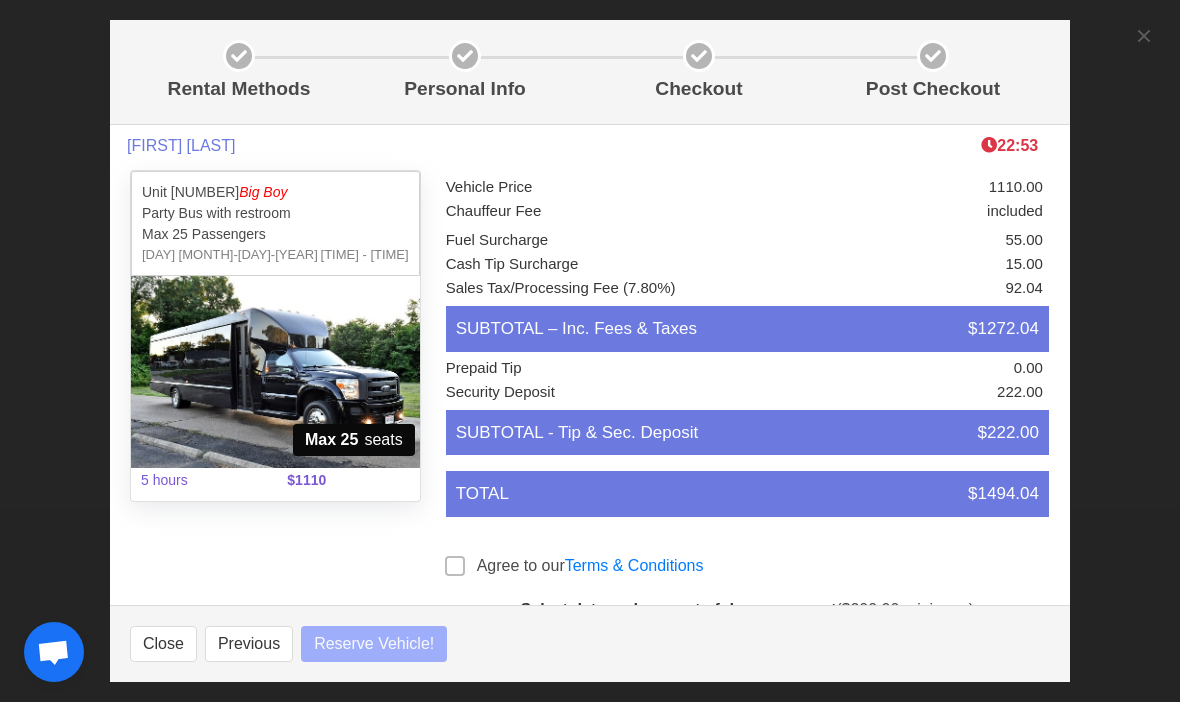 select 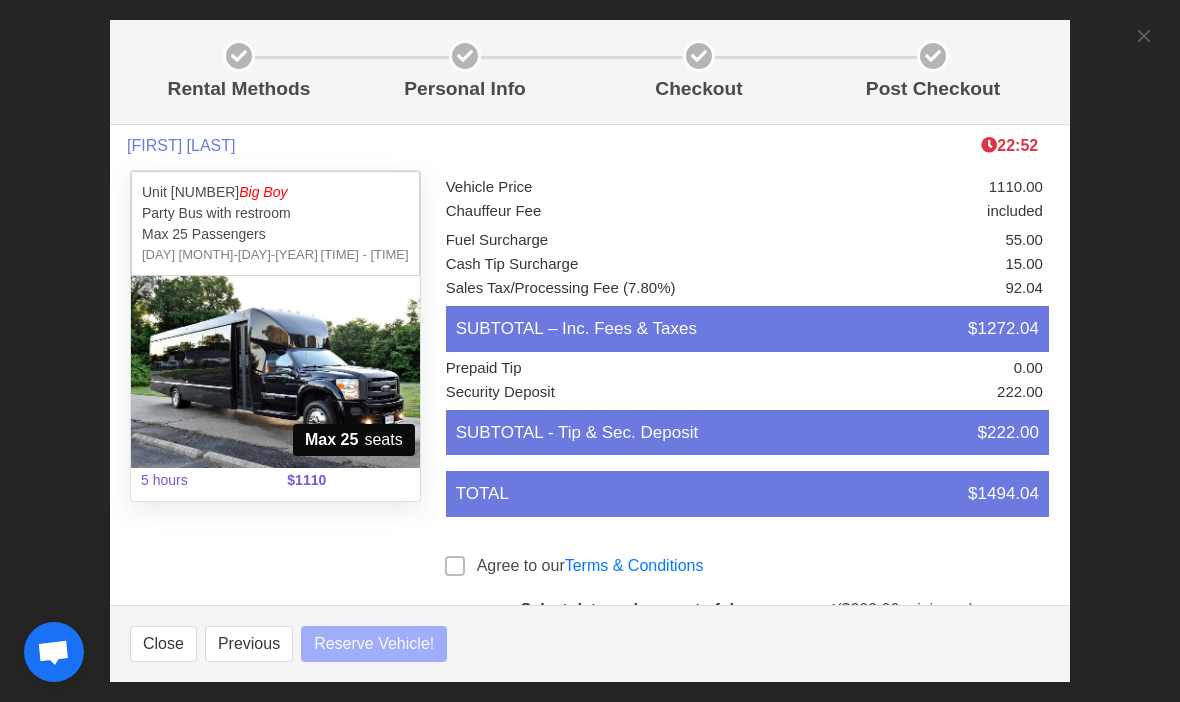 select 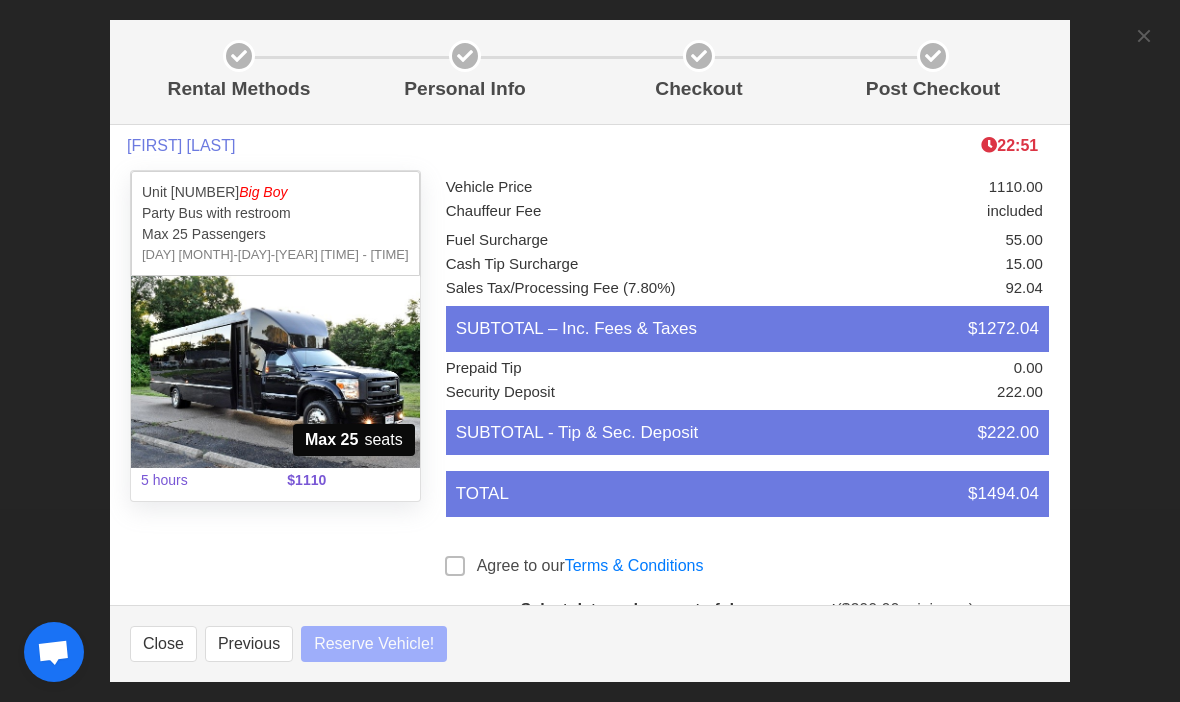select 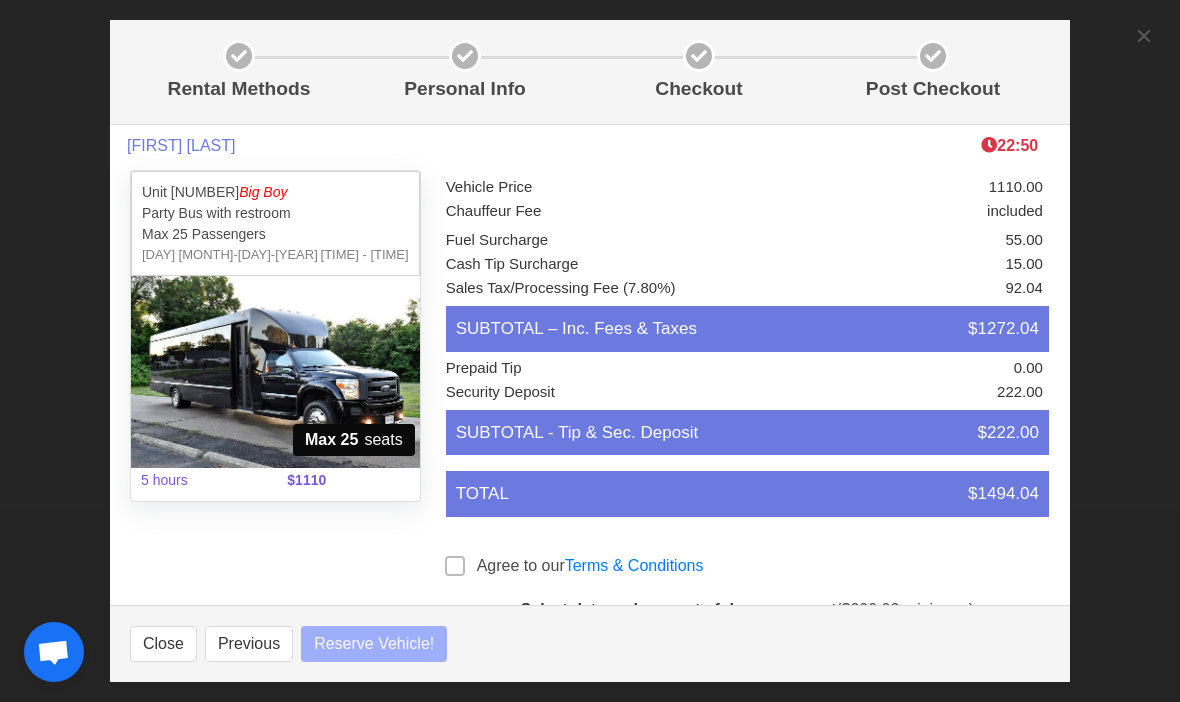 select 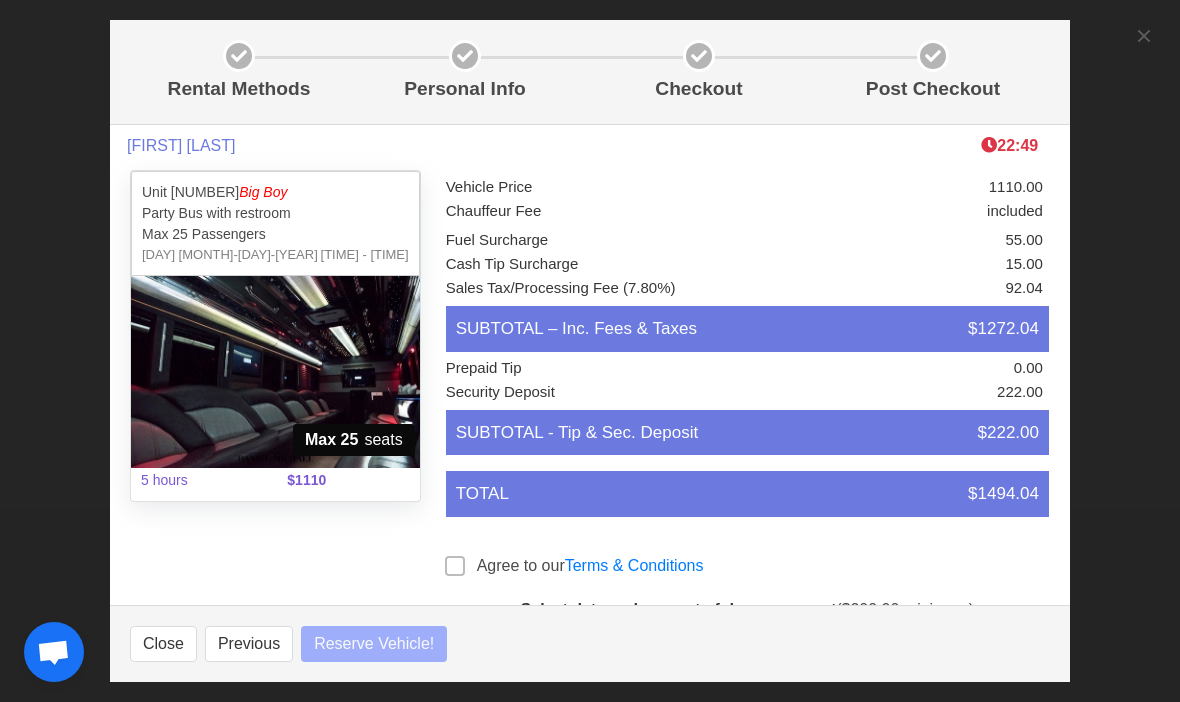select 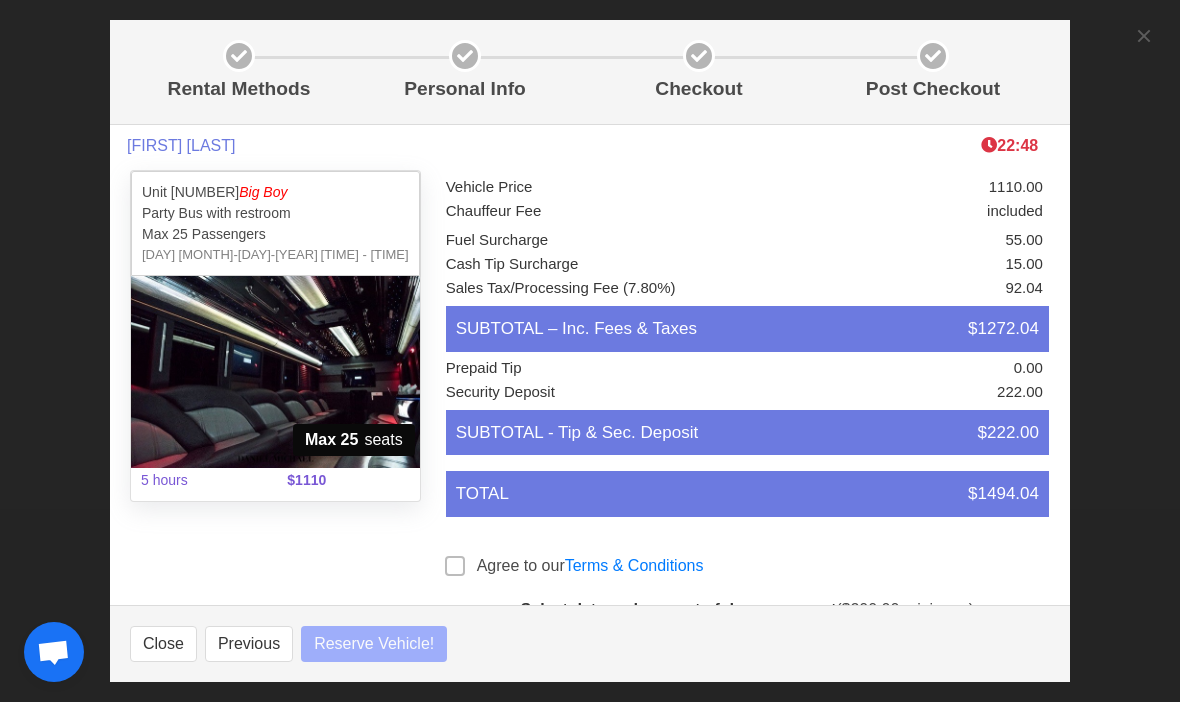 select 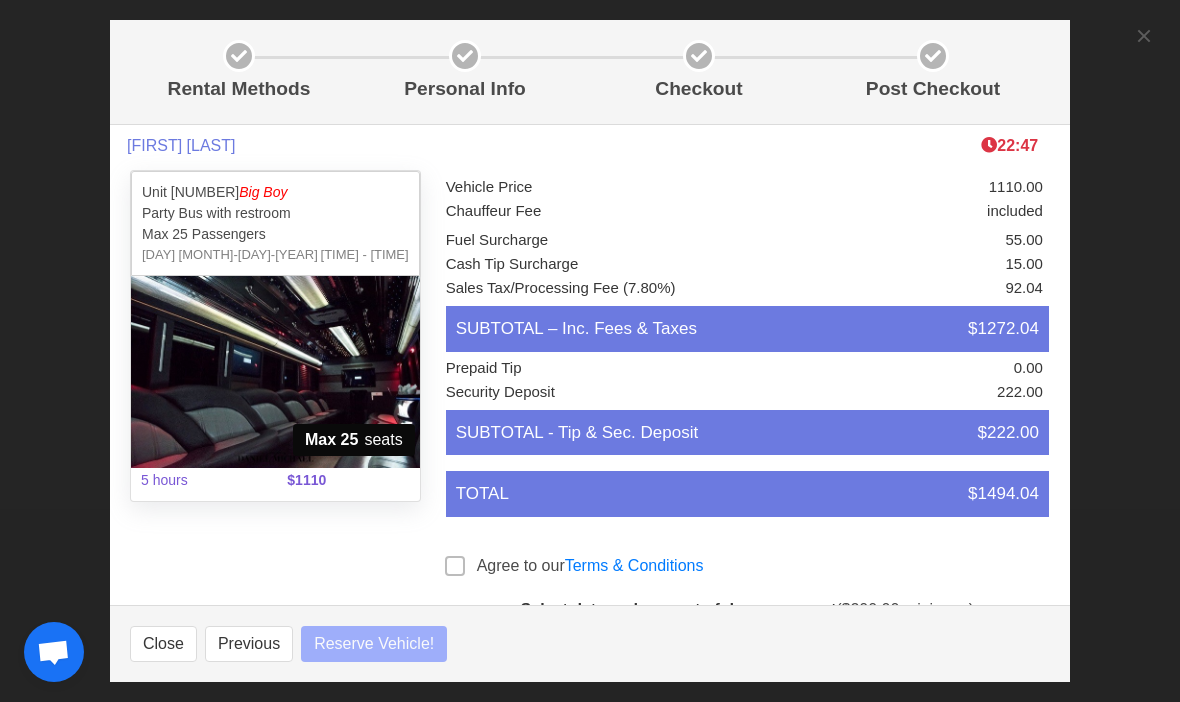 click on "Rental Methods   Personal Info   Checkout   Post Checkout   [FIRST] [LAST]    22:47   Unit 32  Big Boy   Party Bus with restroom   Max 25 Passengers   Sat. 11-15-2025   2:15 PM - 7:15 PM       Max 25  seats
5 hours     $1110   Select a button to see details, such as tax & tip
Rent It     &nbsp;     Rent it, make a deposit, and then payments     Installment payment fees apply         Put a free hold on it and think it over     You are 3 or more screens away from making a purchase.   You are just gathering info at this point.  You are not committing to anything.       Vehicle Price   1110.00   Chauffeur Fee   included             Fuel Surcharge   55.00         Sales Tax/Processing Fee   92.04   &nbsp;   TOTAL   $1272.04     When you click “Next”, you are just gathering info about tips, which is on the next screen.   You are not committing to anything.       Vehicle Price   1110.00   Chauffeur Fee   included                 Fuel Surcharge   55.00                   Cash Tip Surcharge" at bounding box center (590, 351) 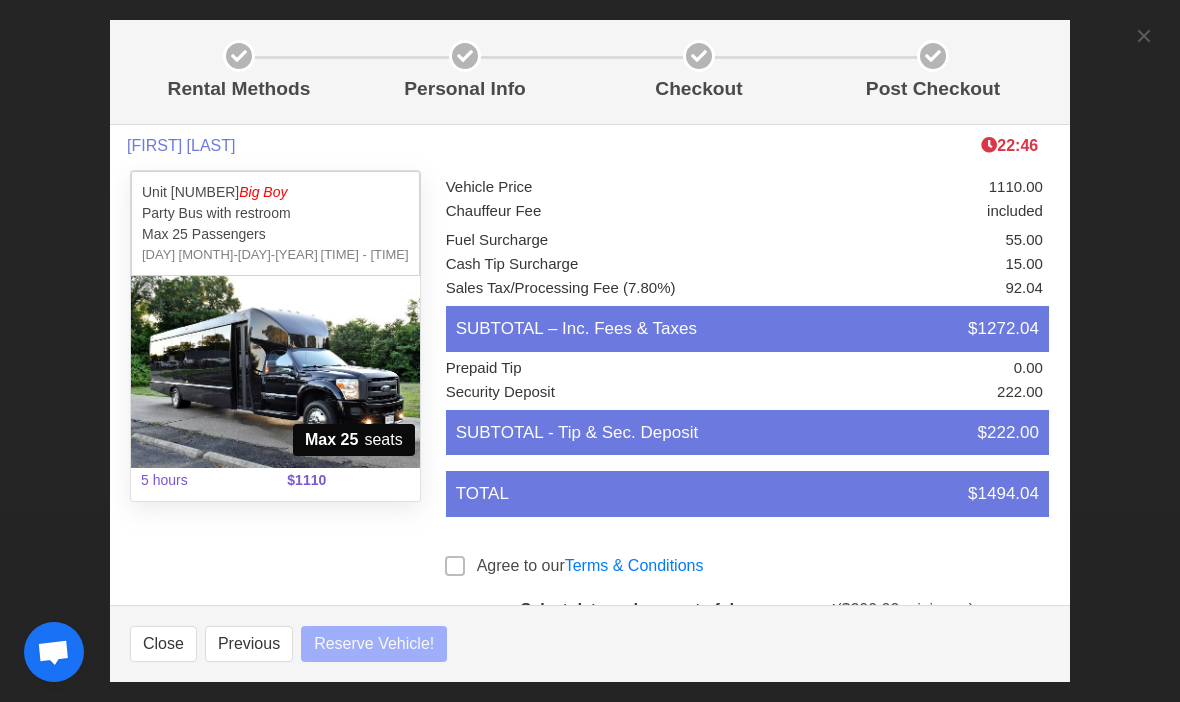select 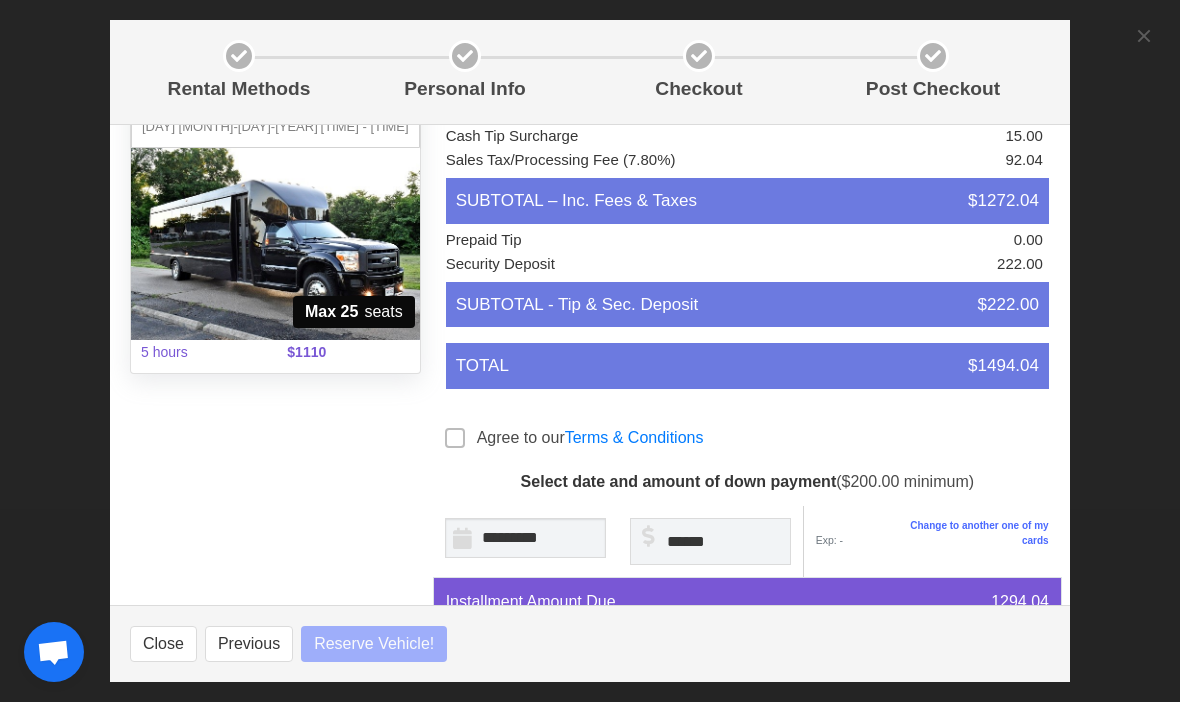 scroll, scrollTop: 130, scrollLeft: 0, axis: vertical 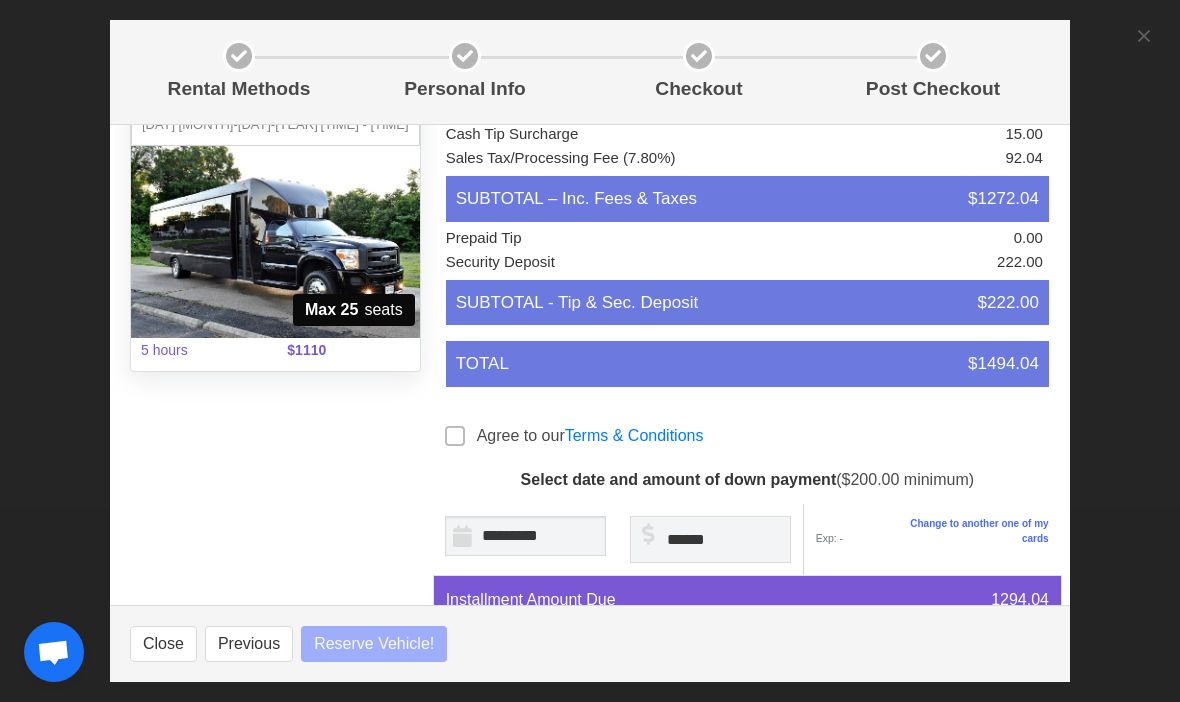 select 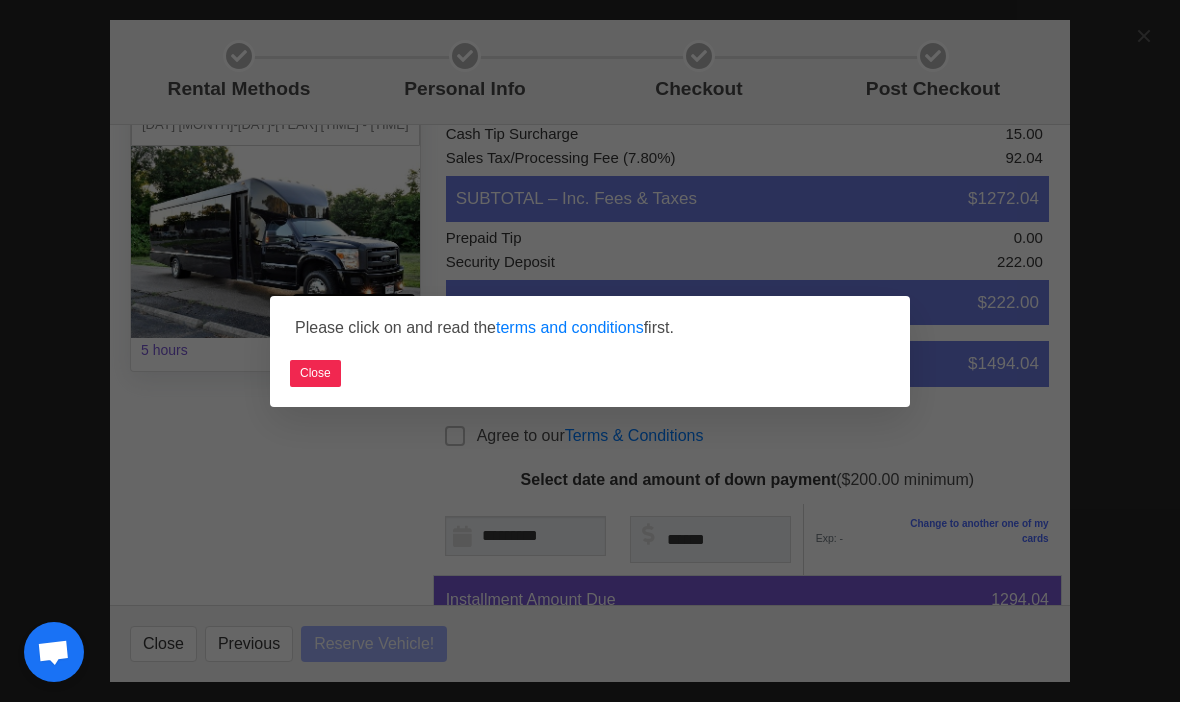 select 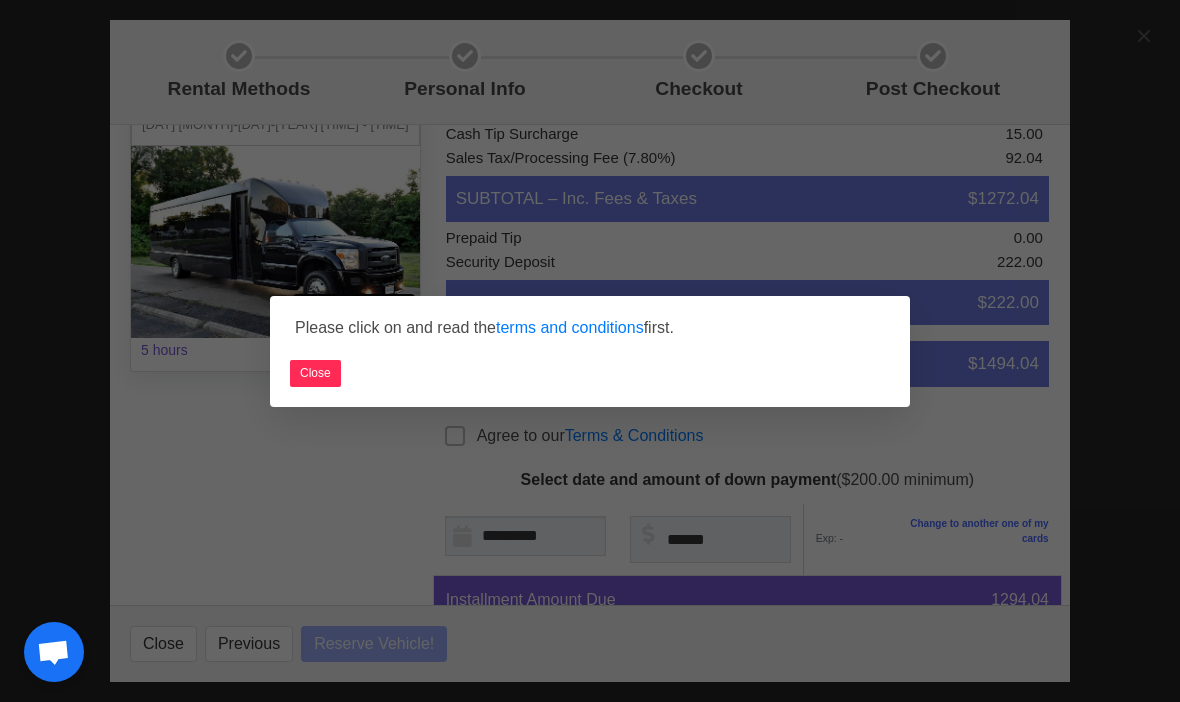 click on "Close" at bounding box center [315, 373] 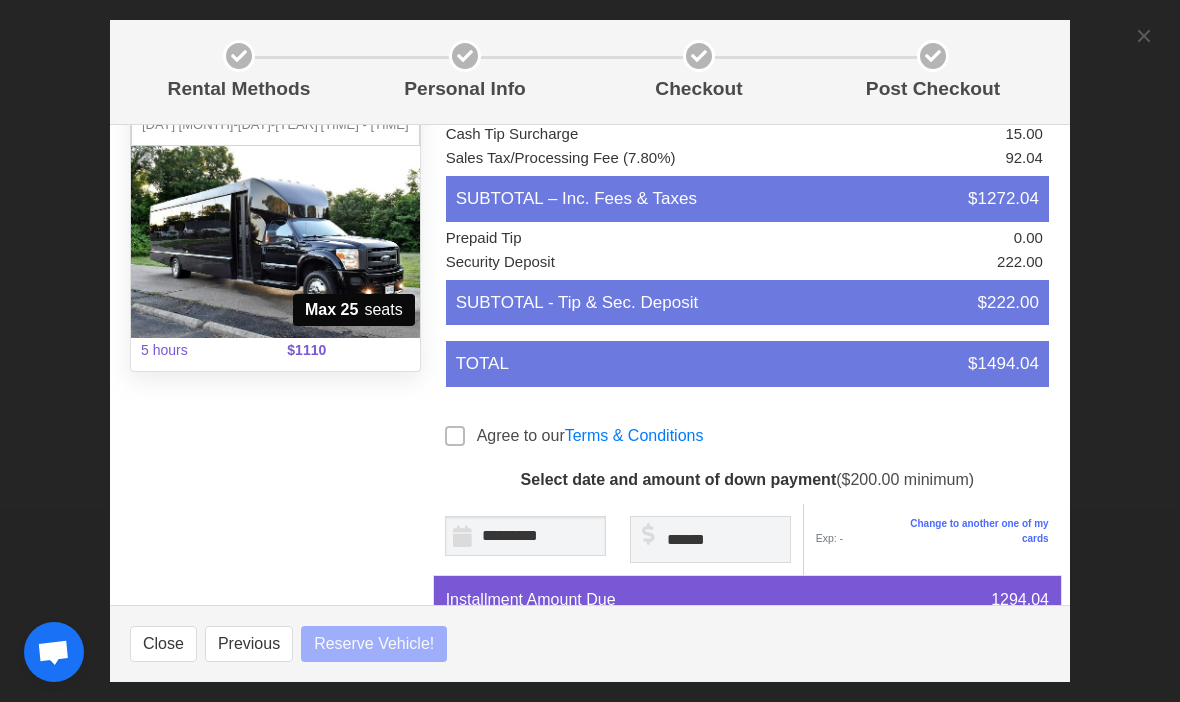 select 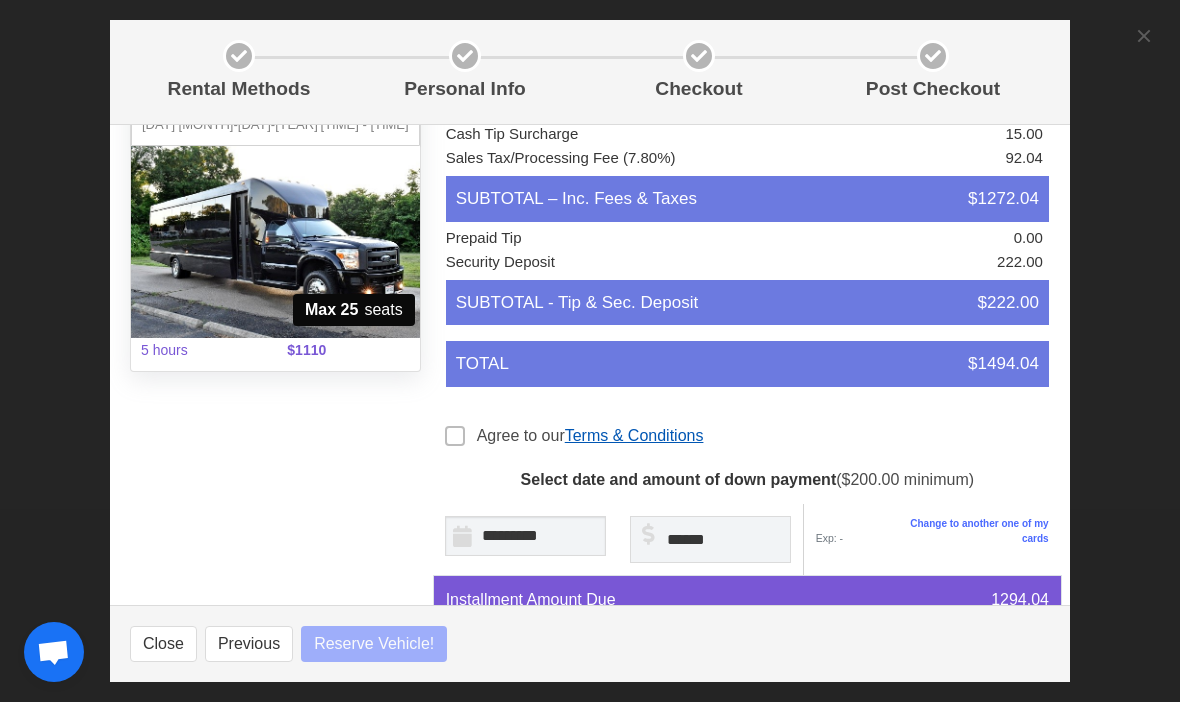 click on "Terms & Conditions" at bounding box center [634, 435] 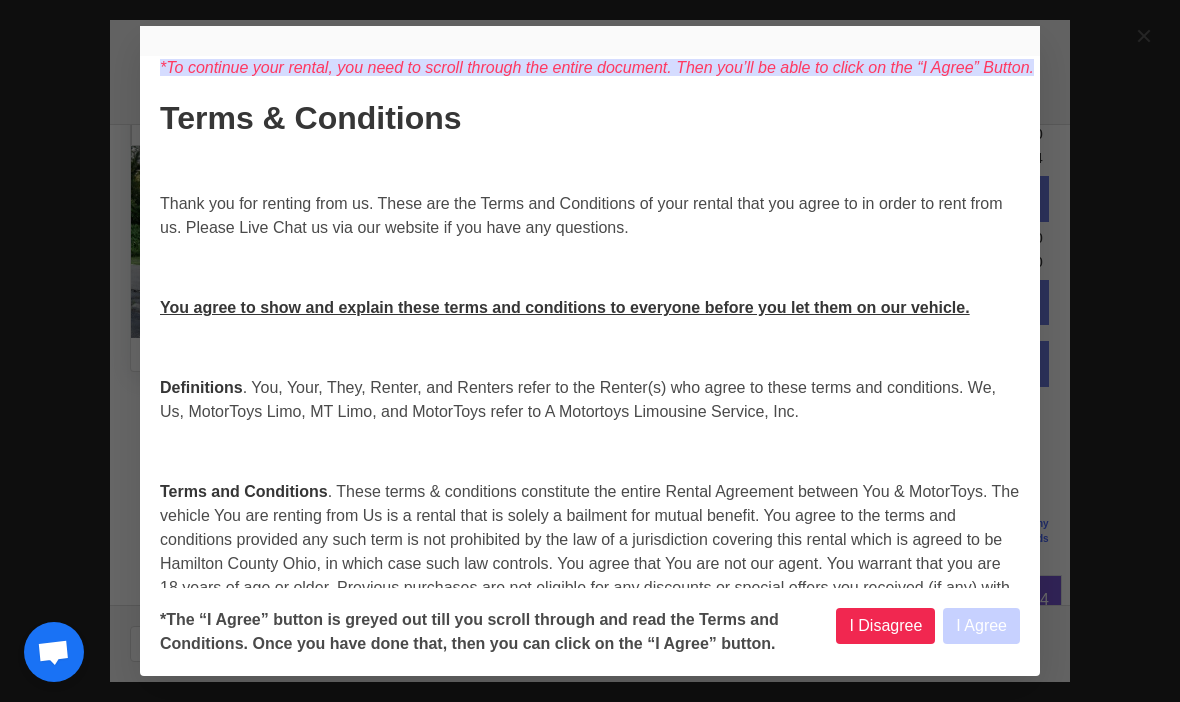 select 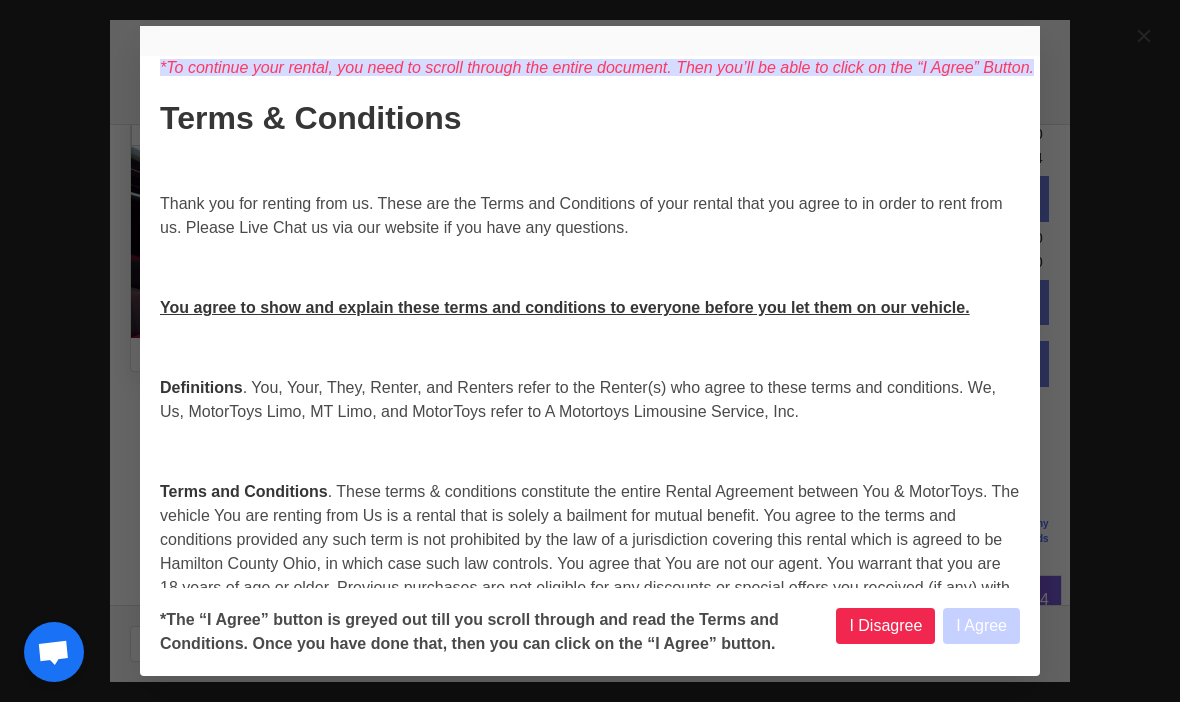 select 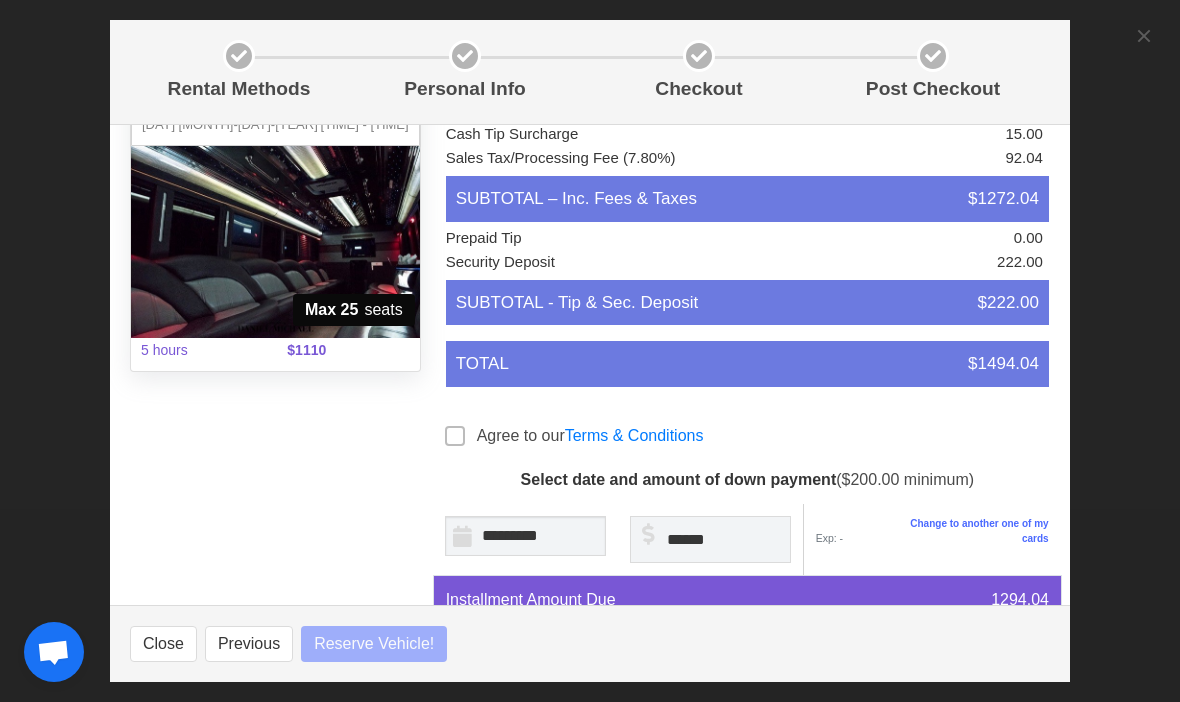 select 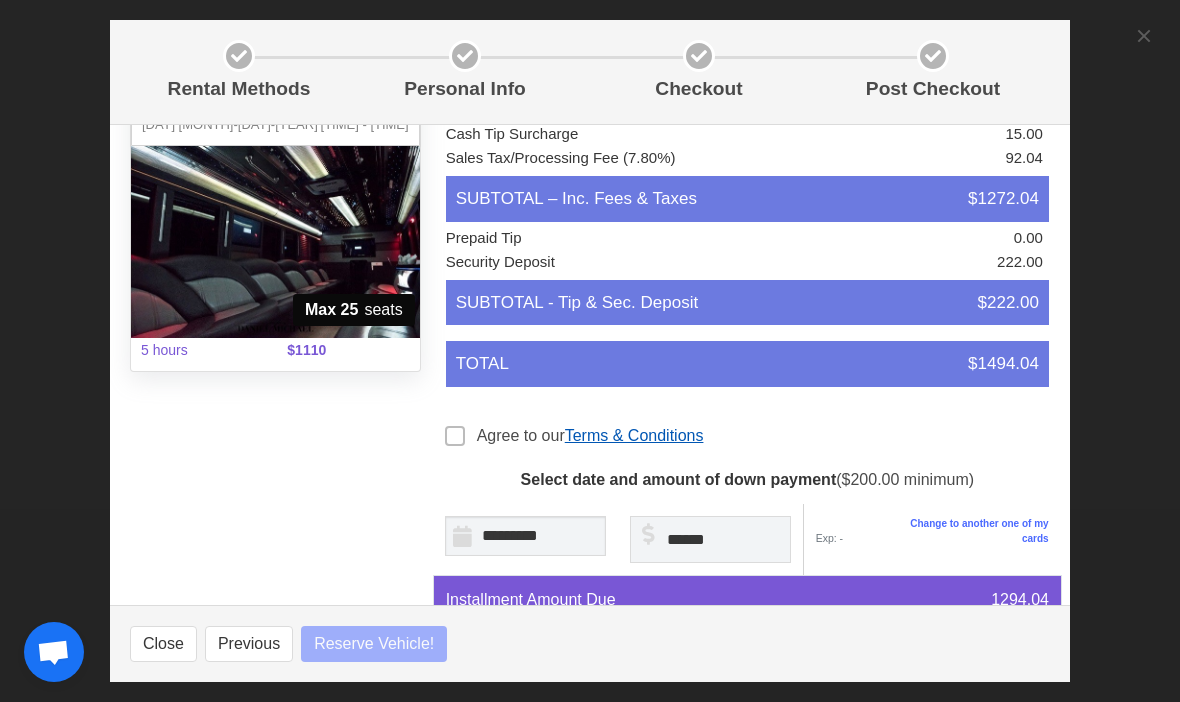 click on "Terms & Conditions" at bounding box center [634, 435] 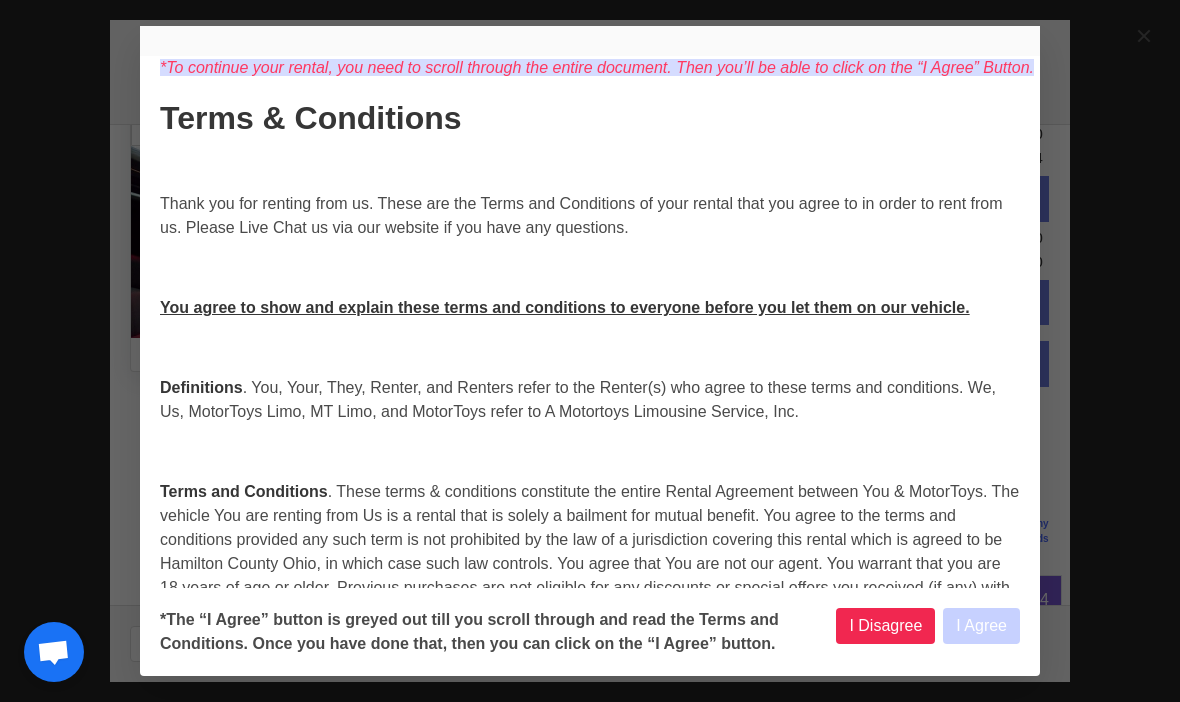 select 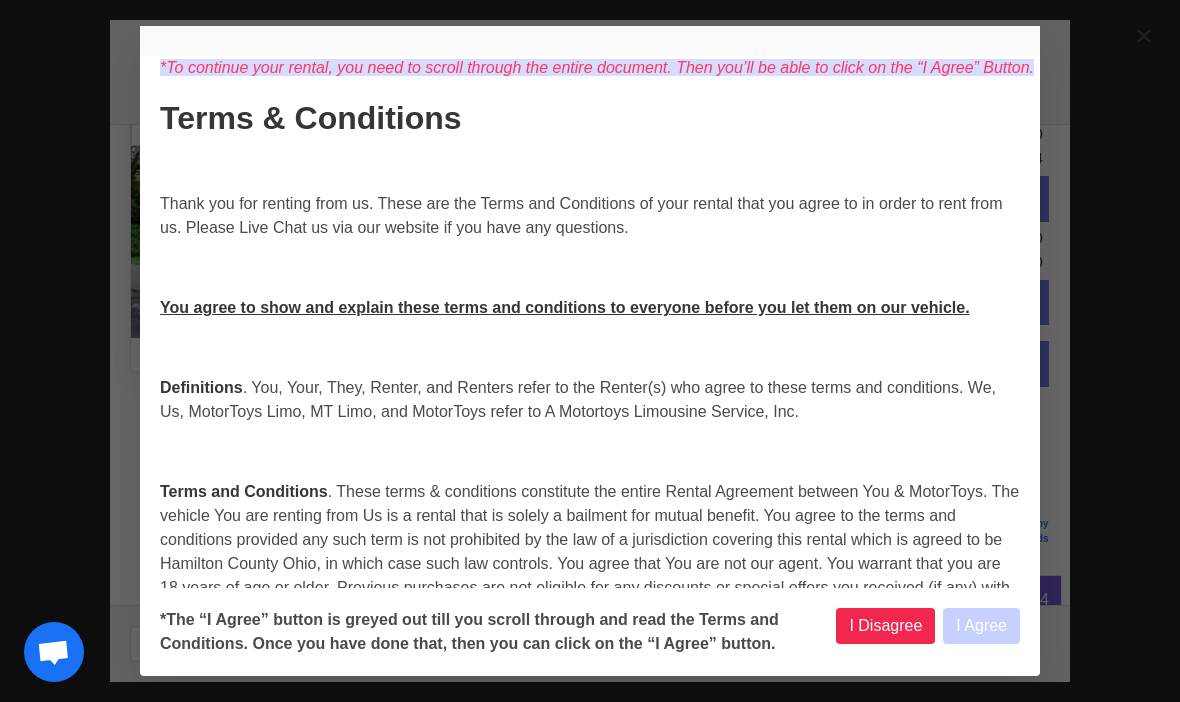 select 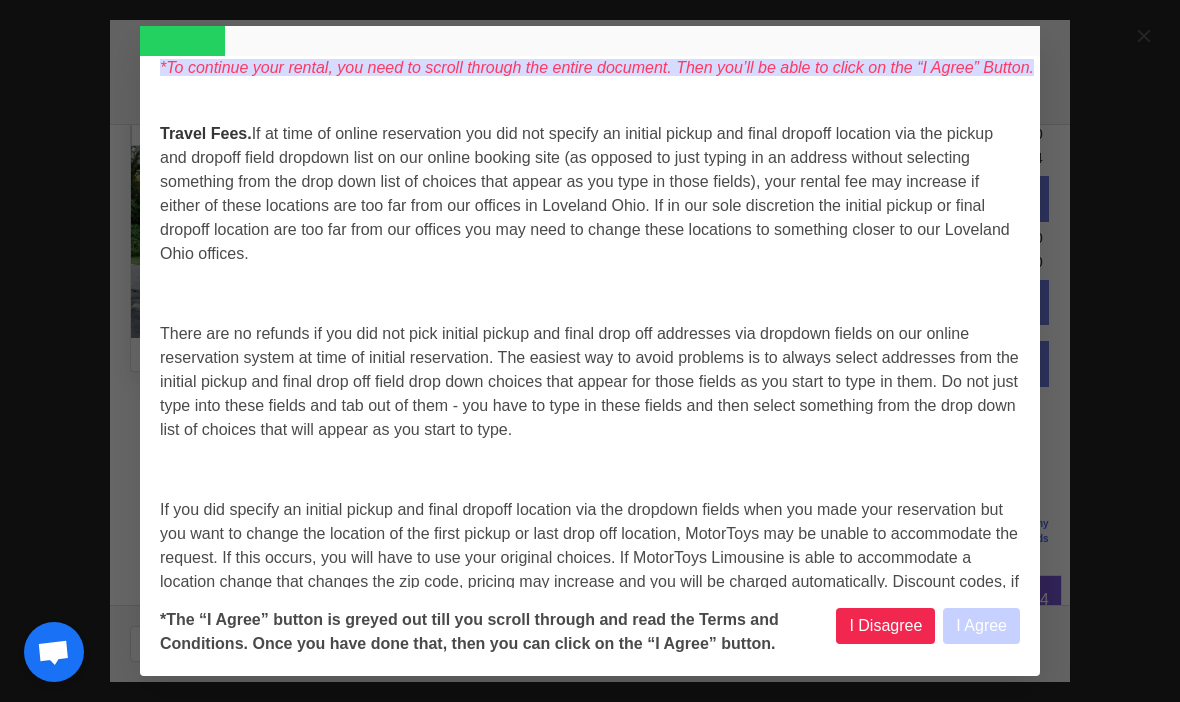 select 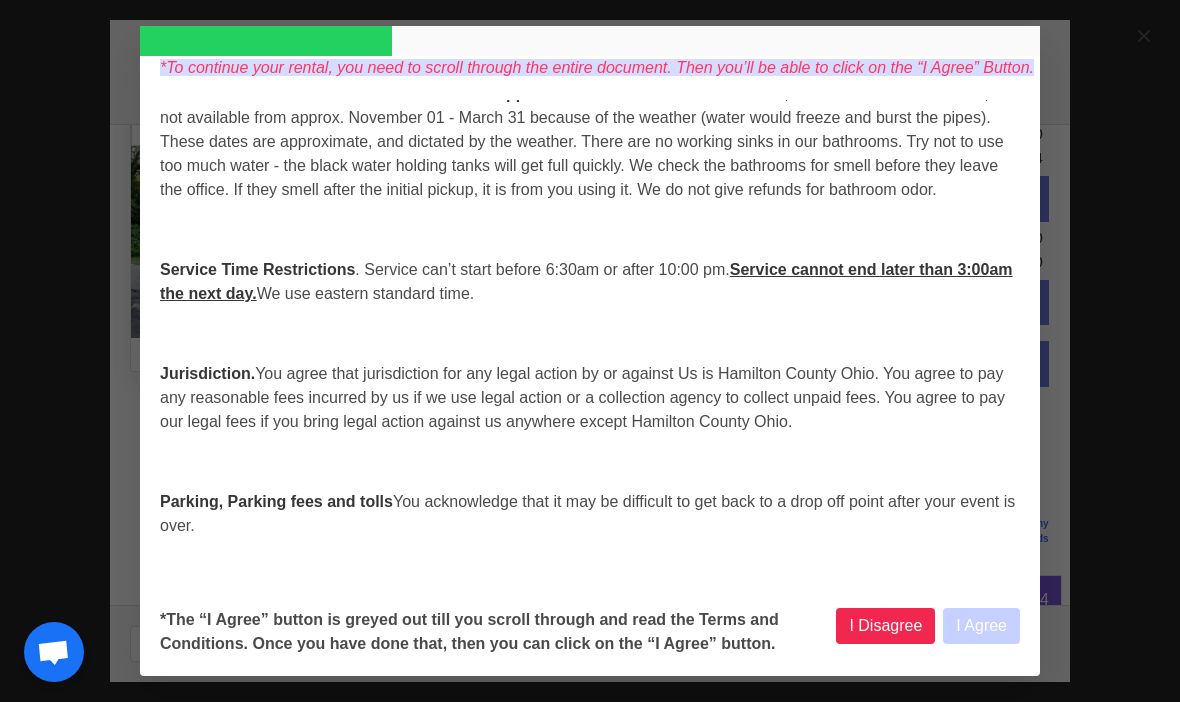 select 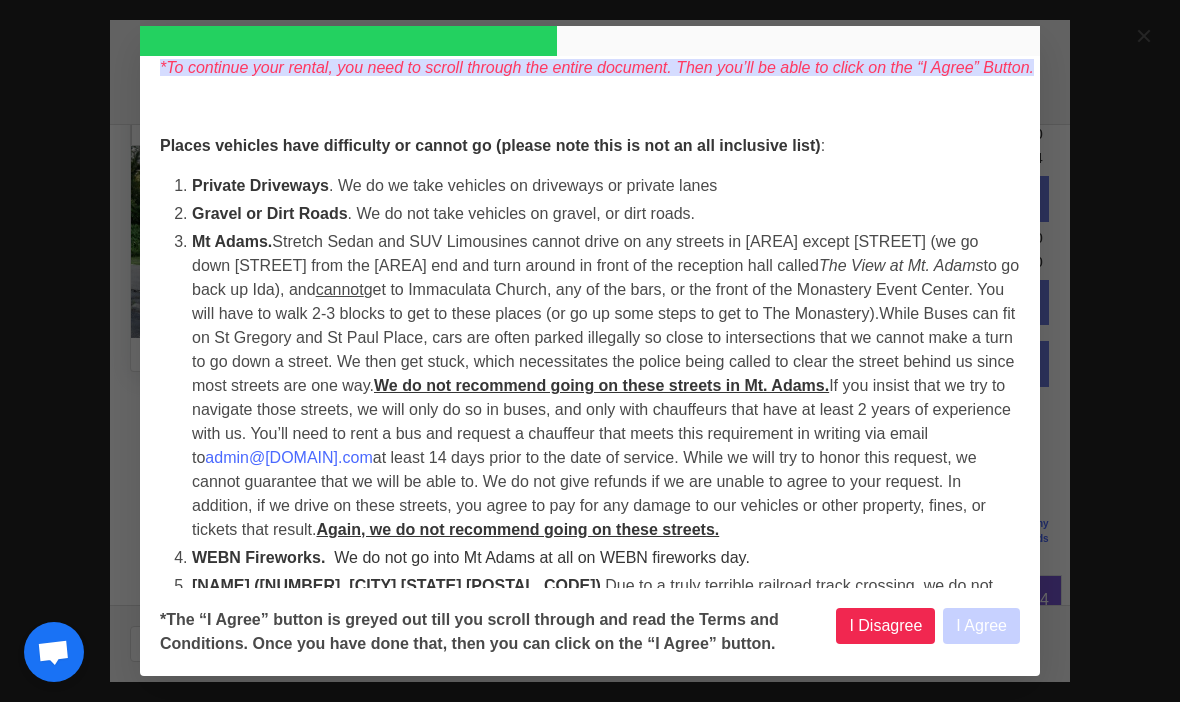 select 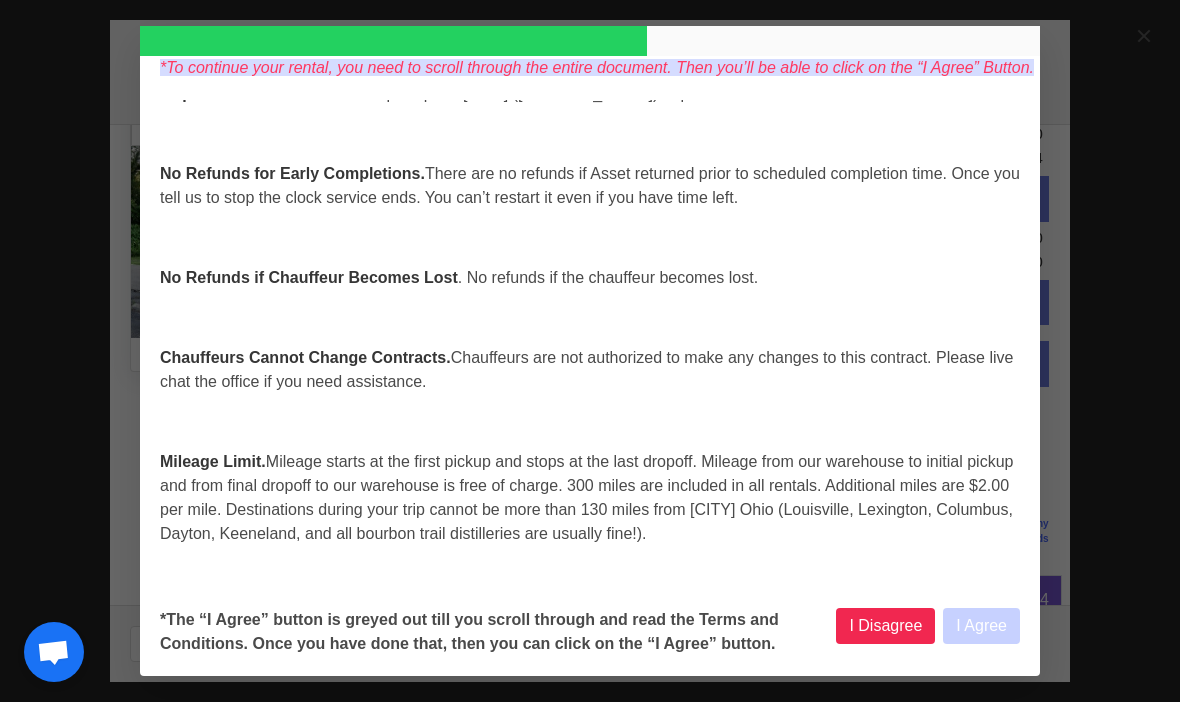 select 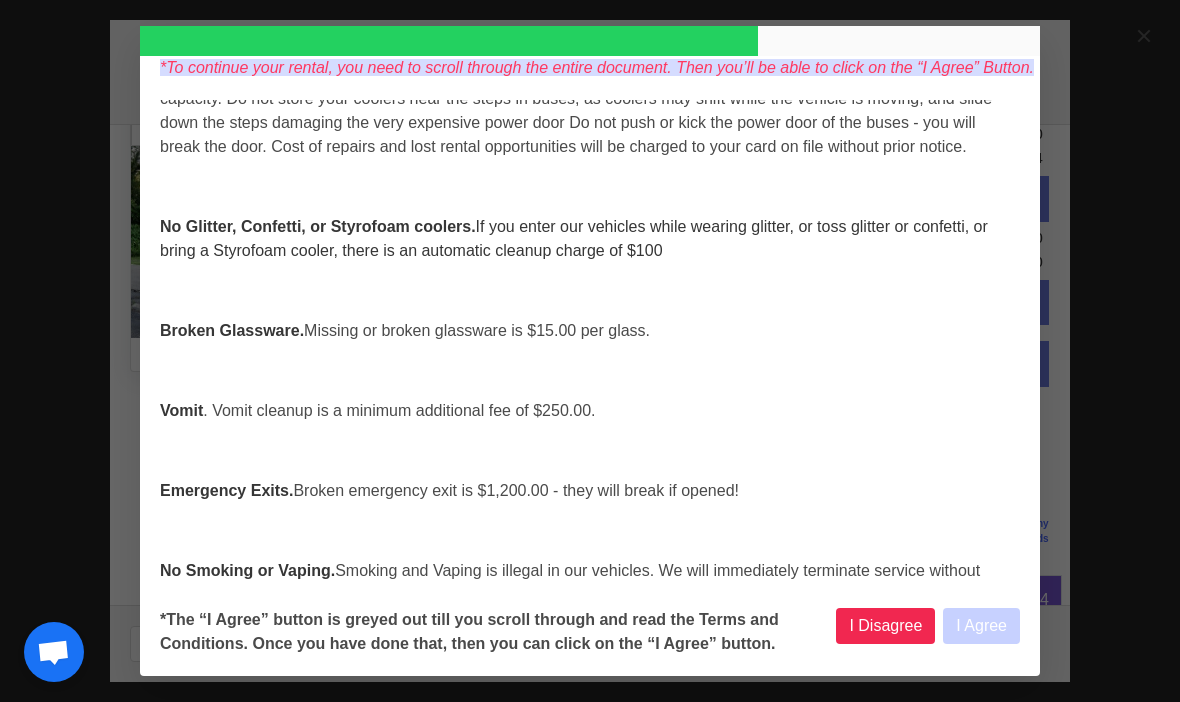 select 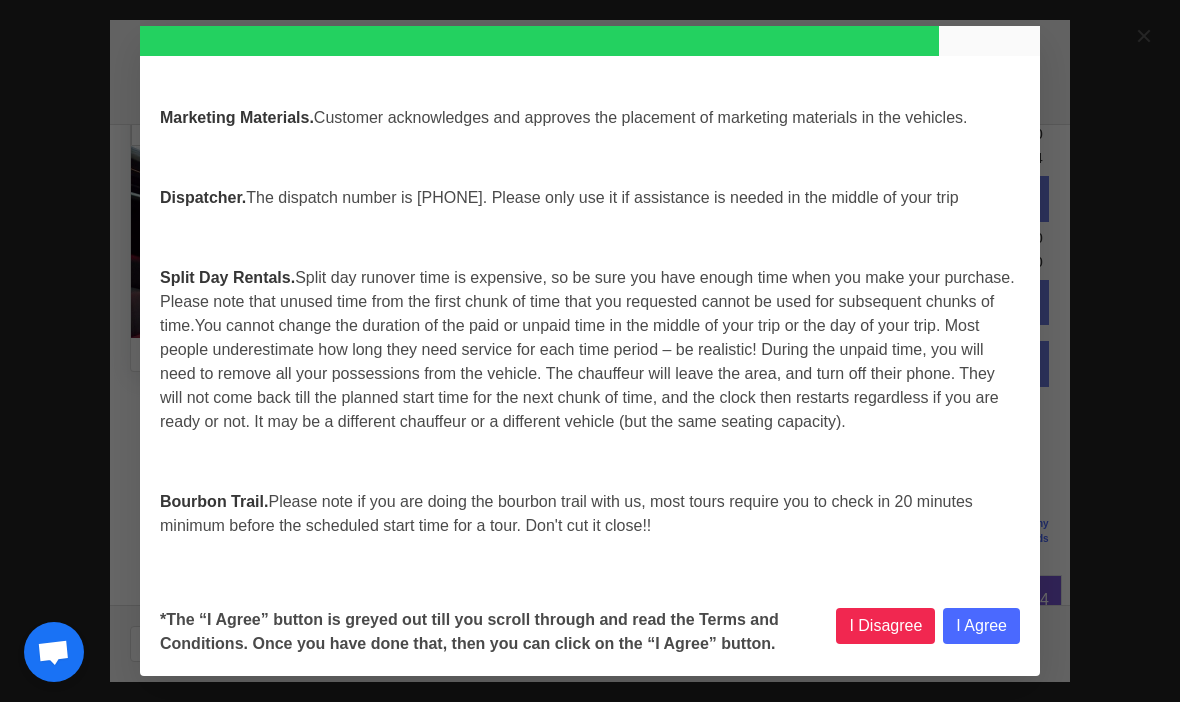 select 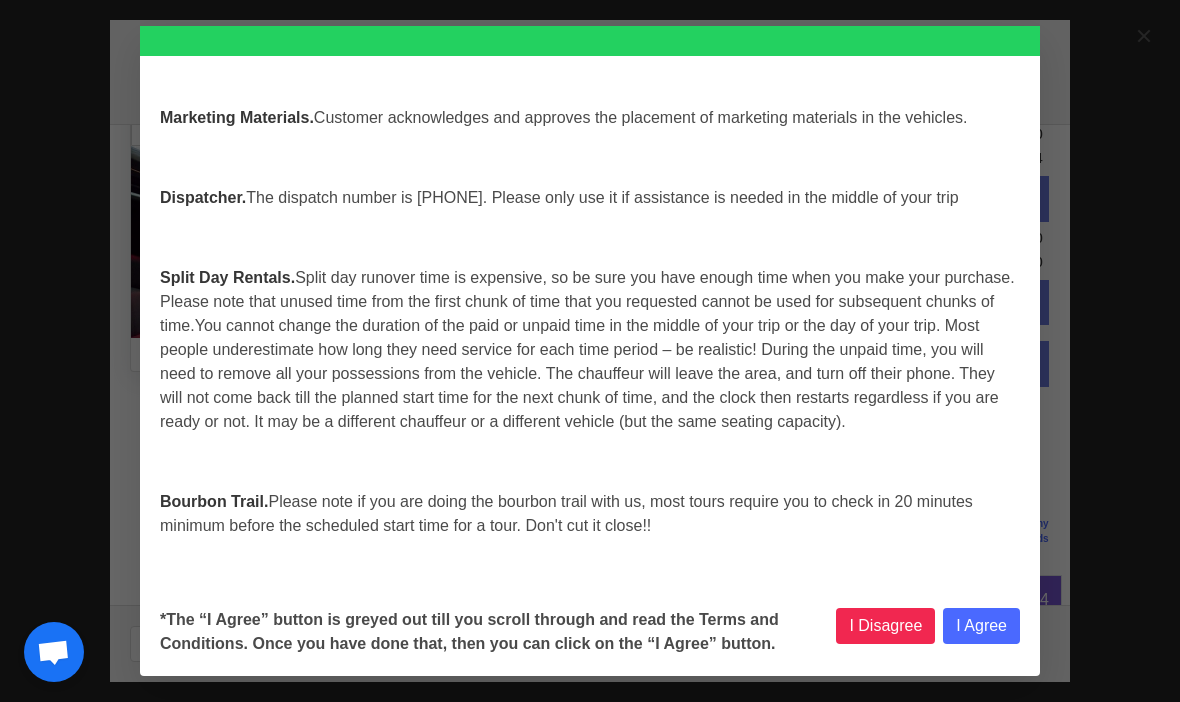 scroll, scrollTop: 8391, scrollLeft: 0, axis: vertical 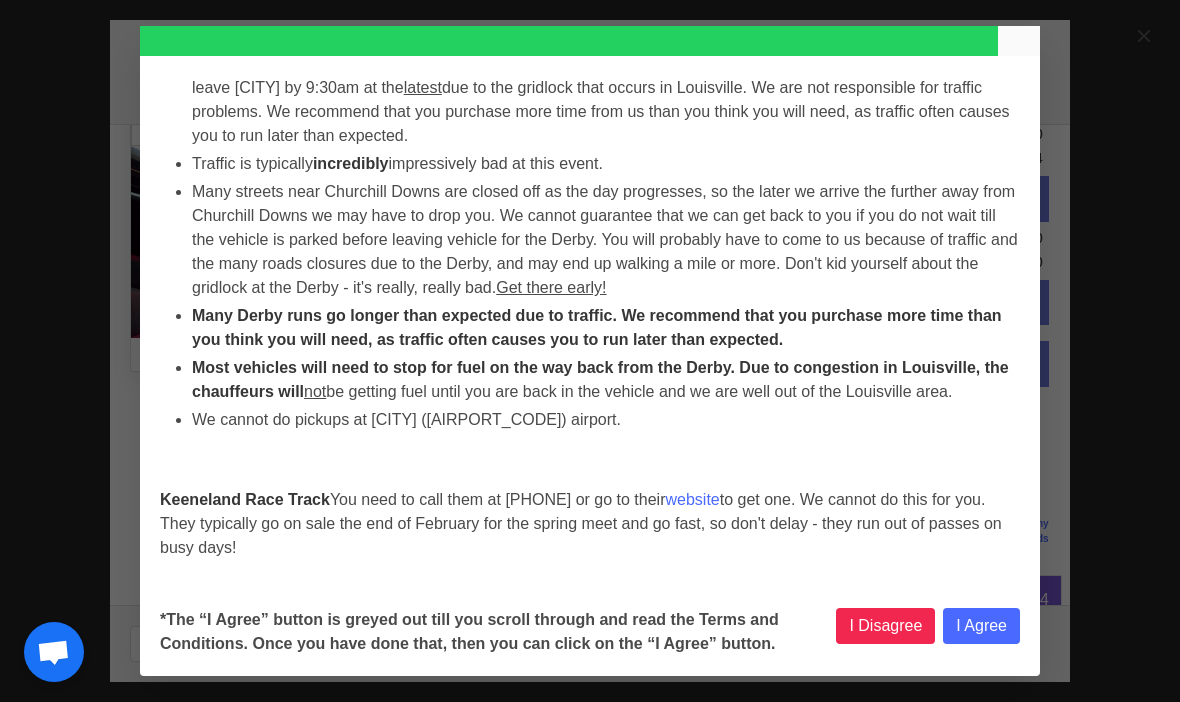 select 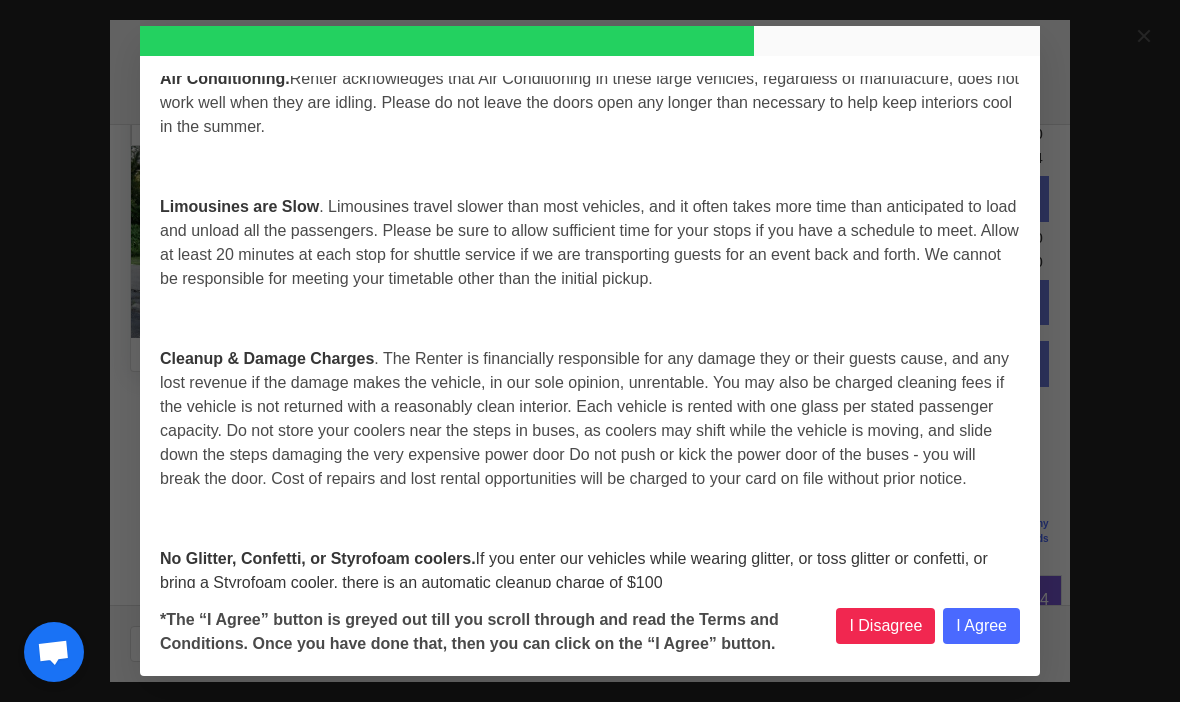 select 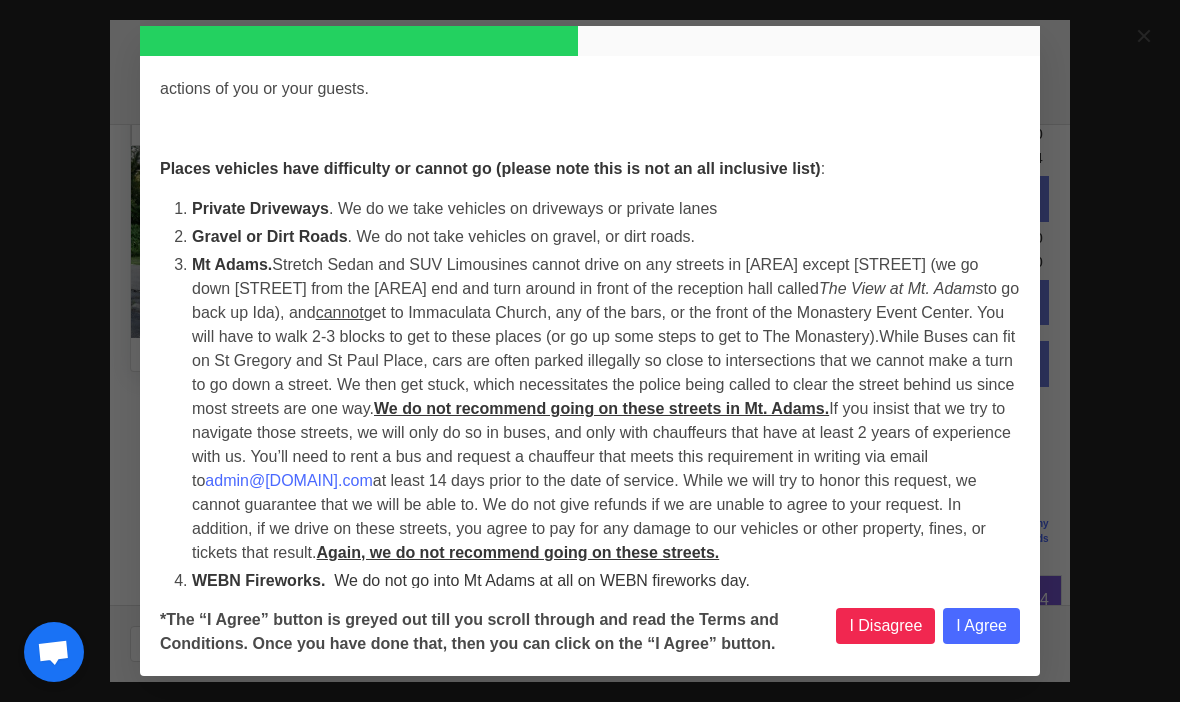 select 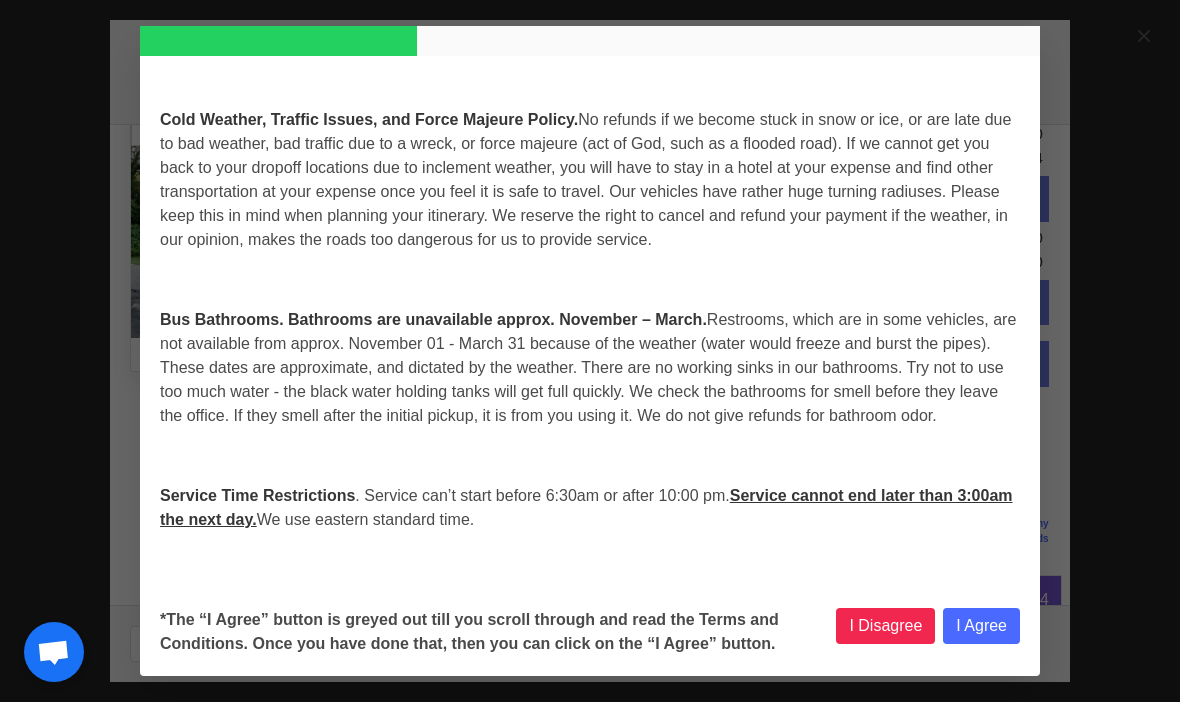 select 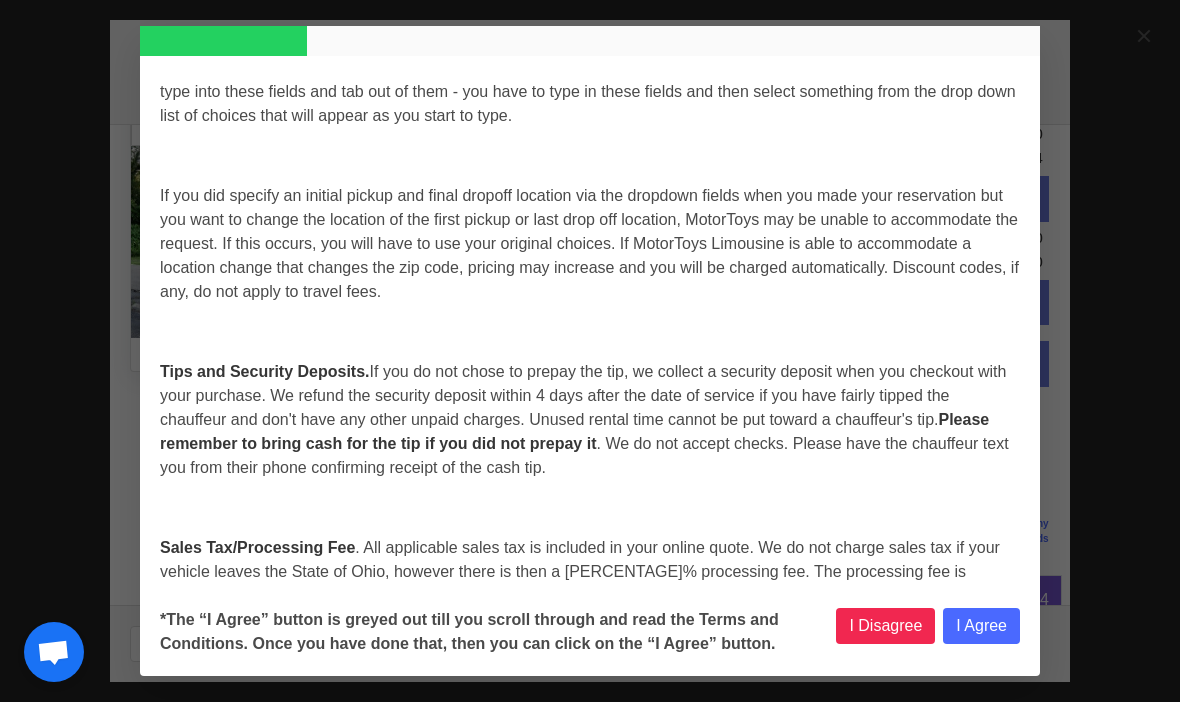 select 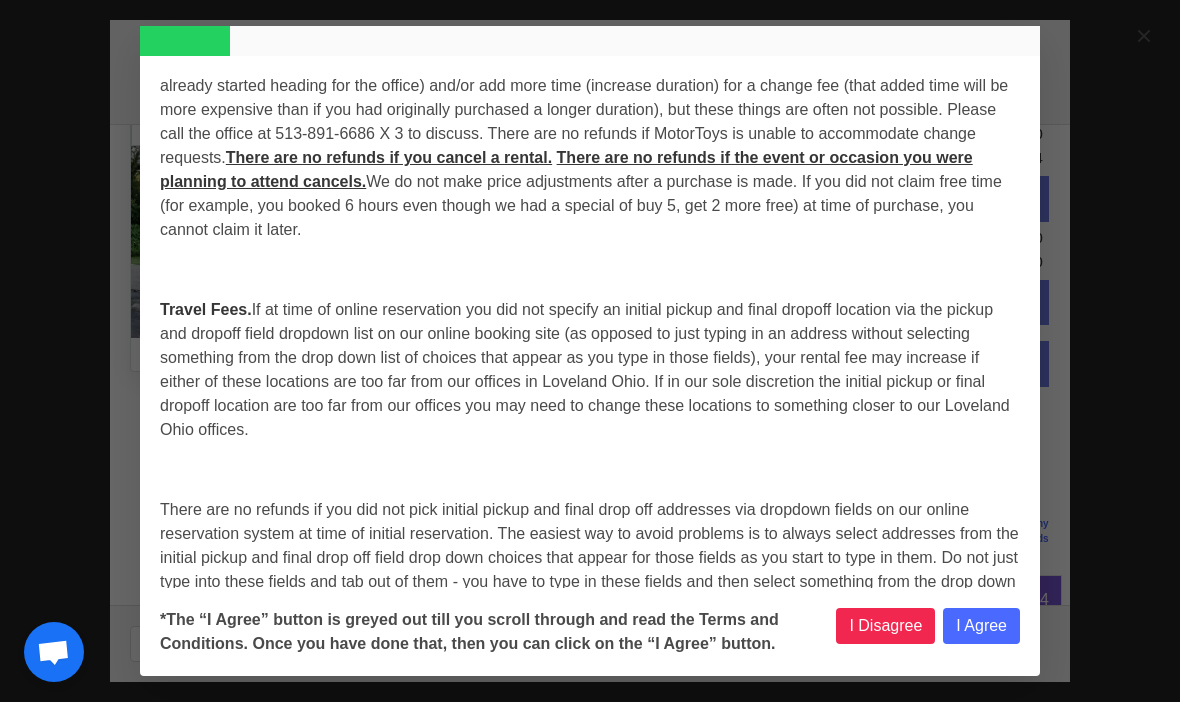 select 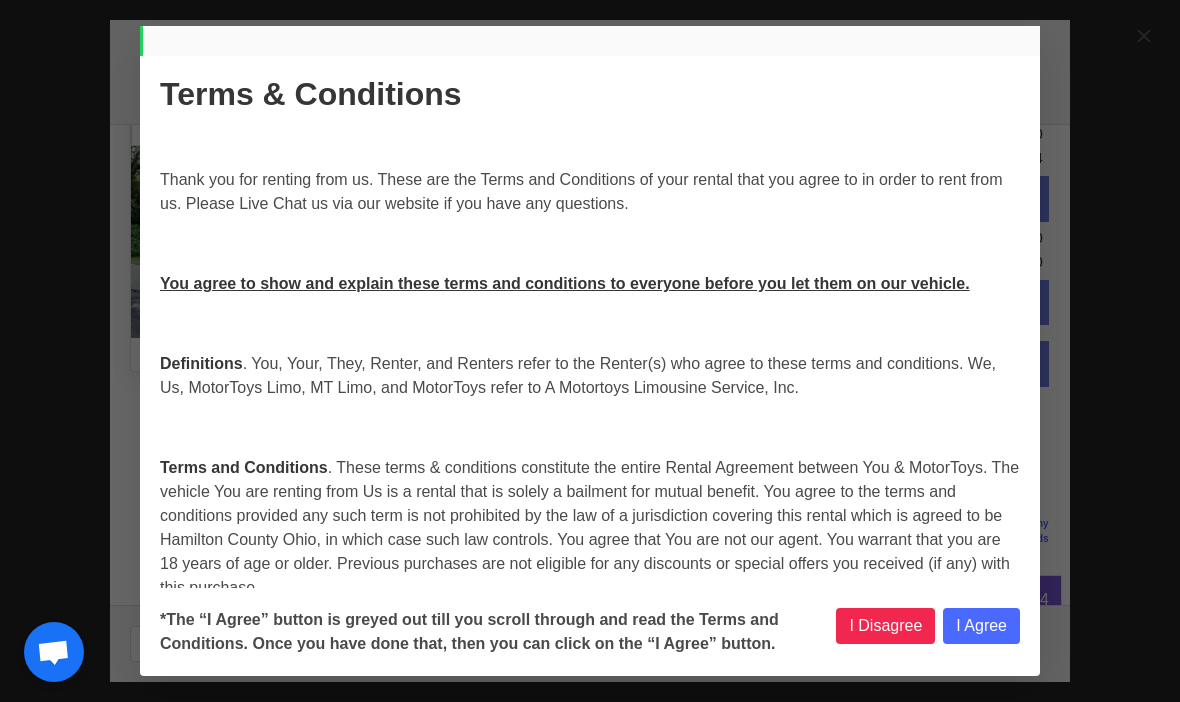 select 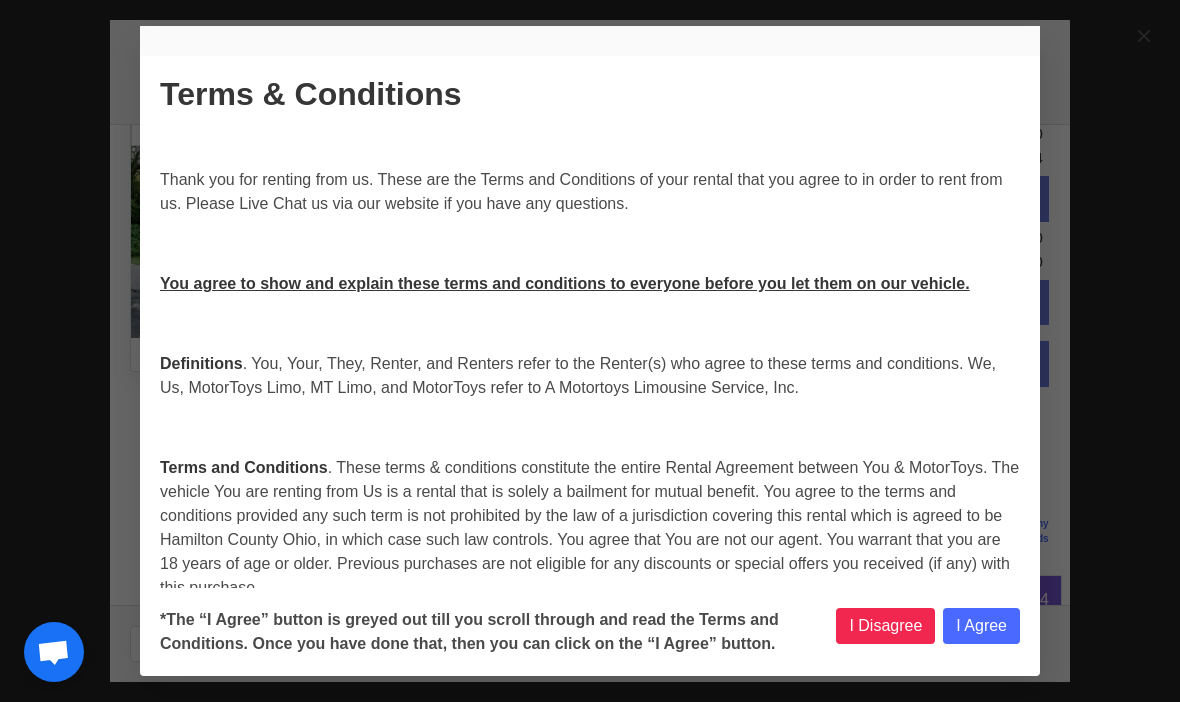 select 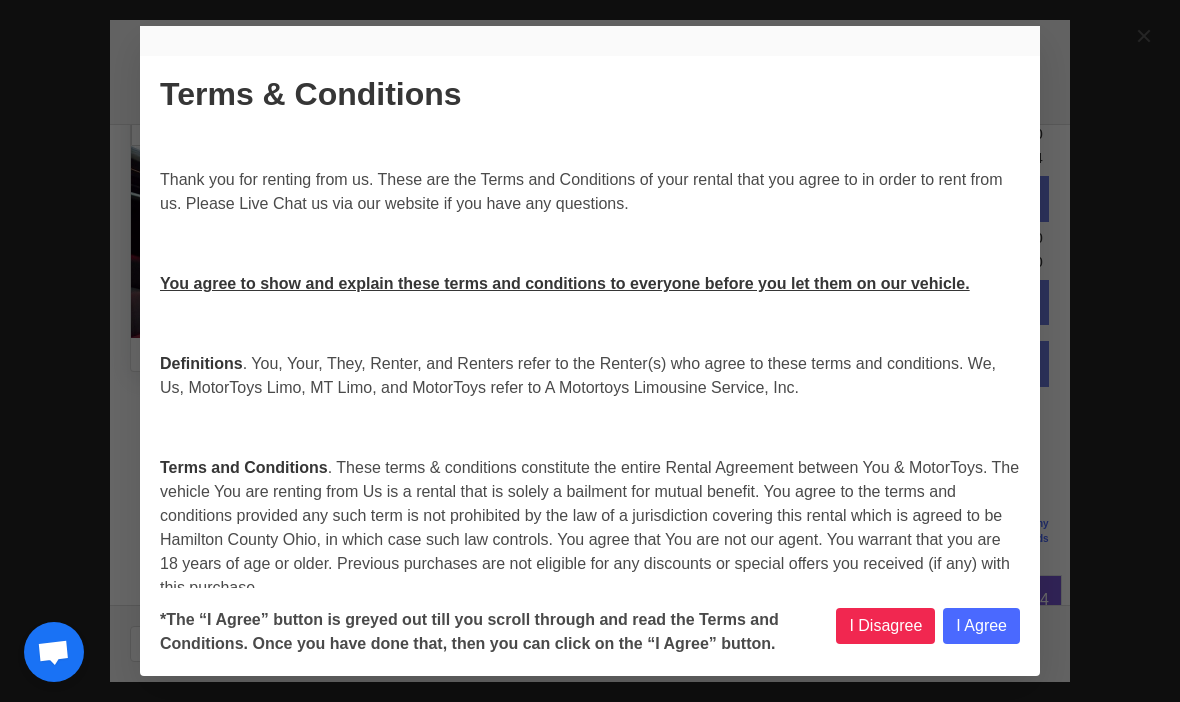 select 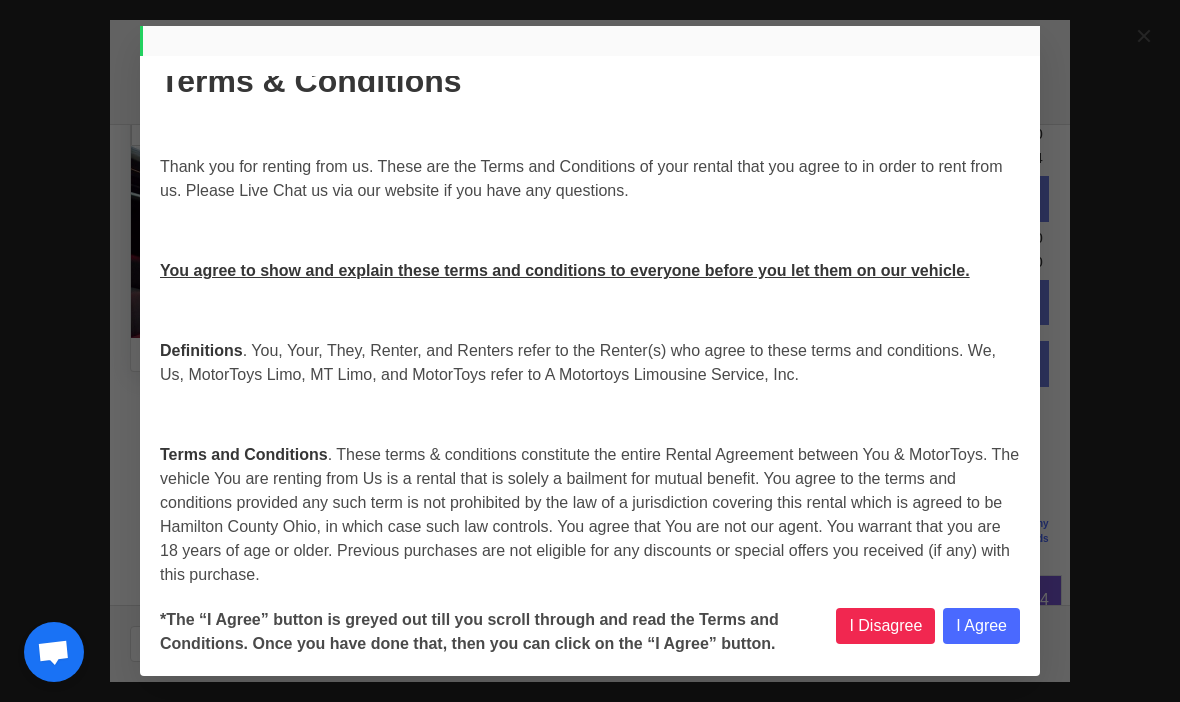 select 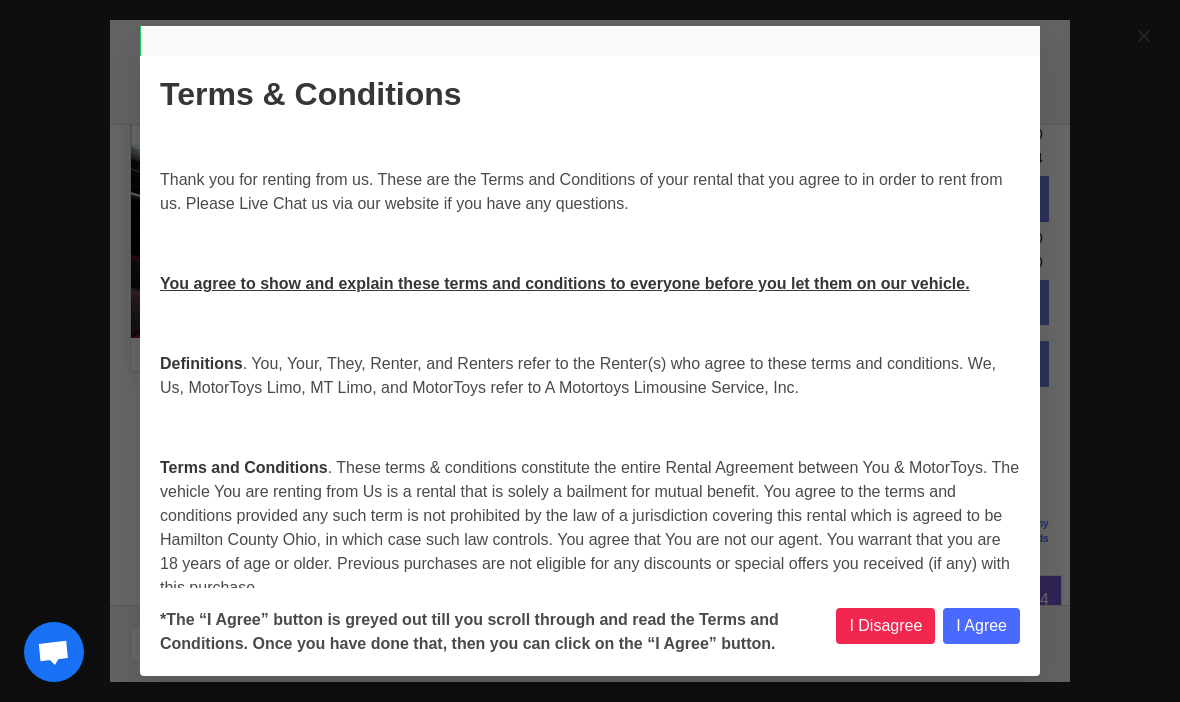 scroll, scrollTop: 0, scrollLeft: 0, axis: both 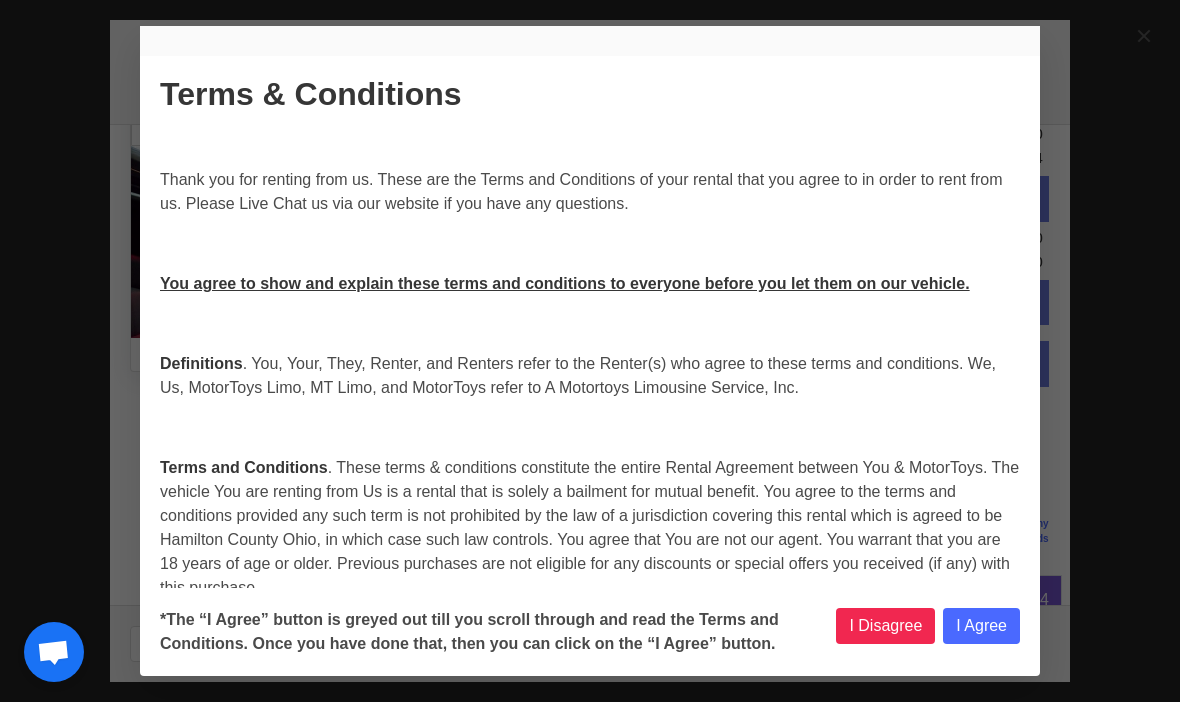 select 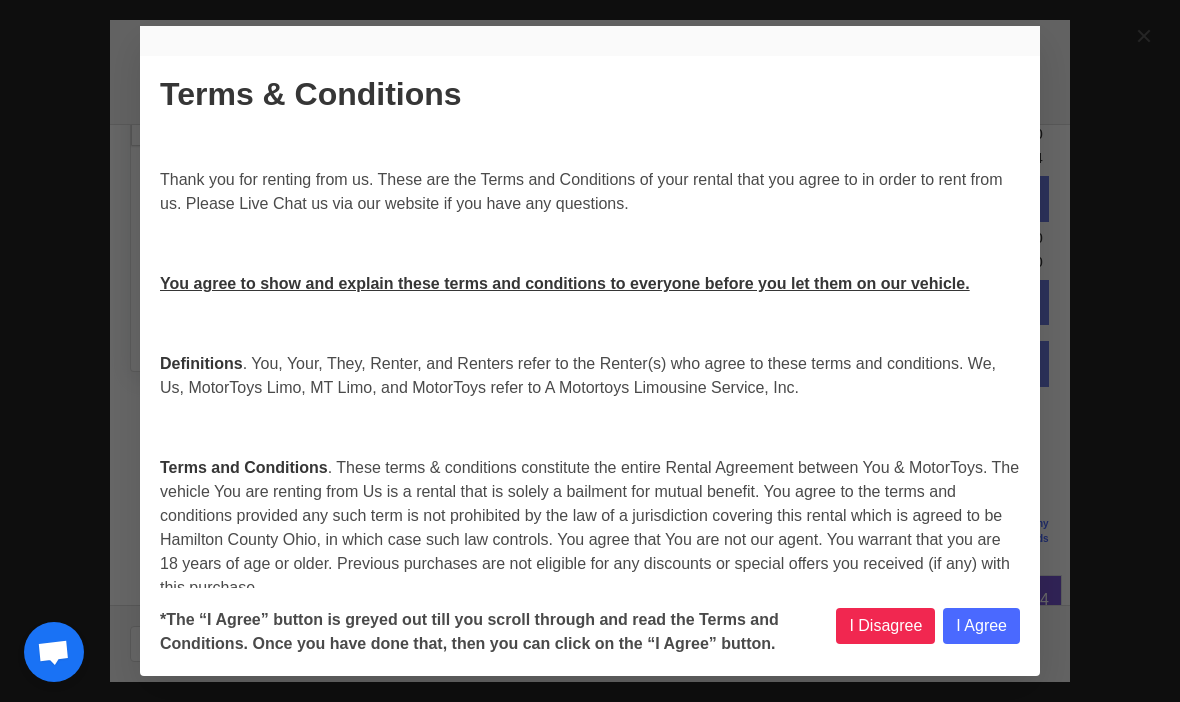 select 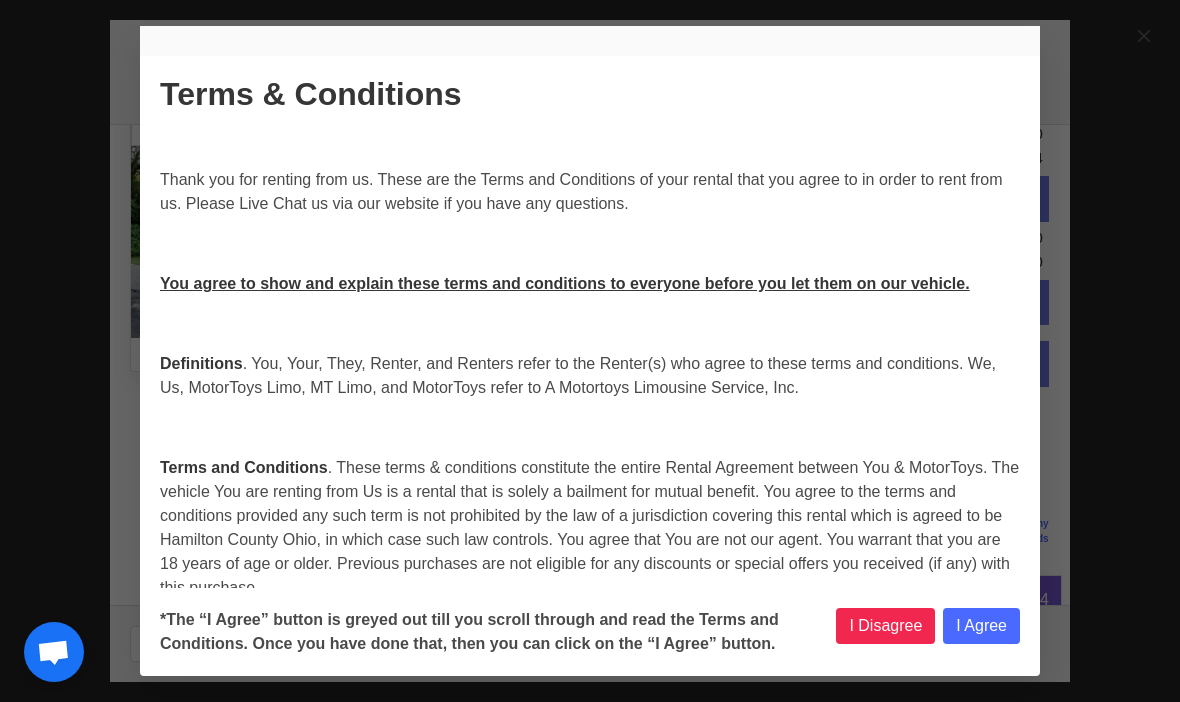 select 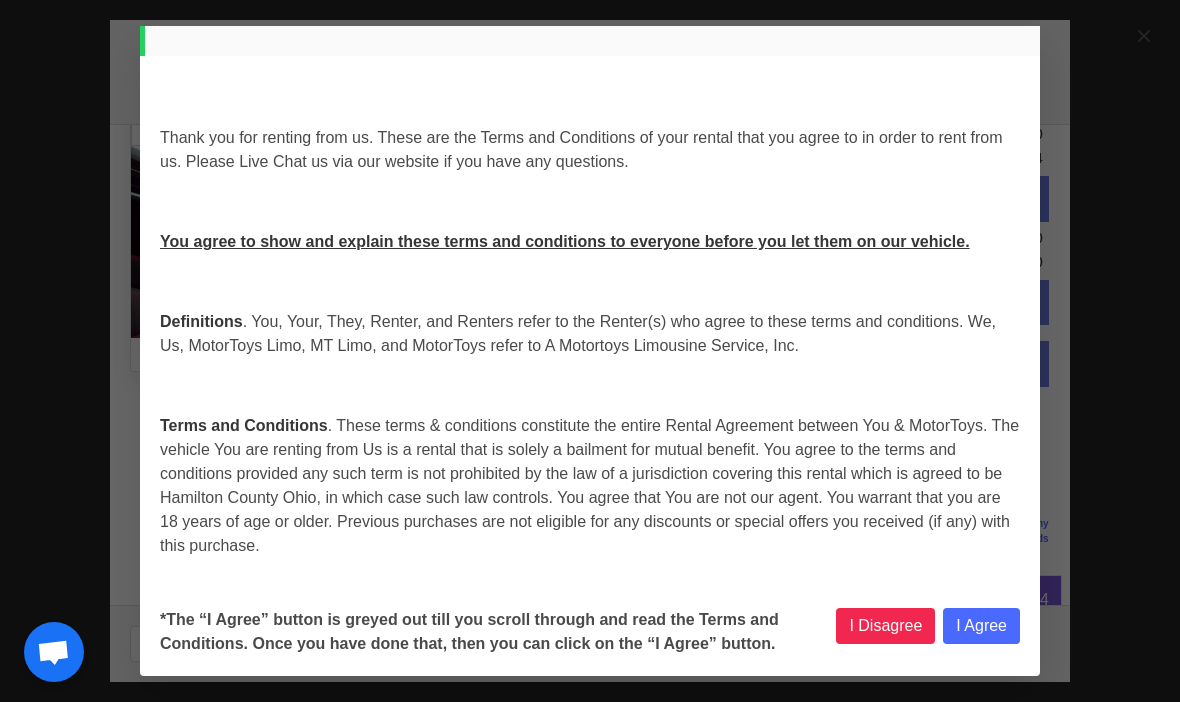 select 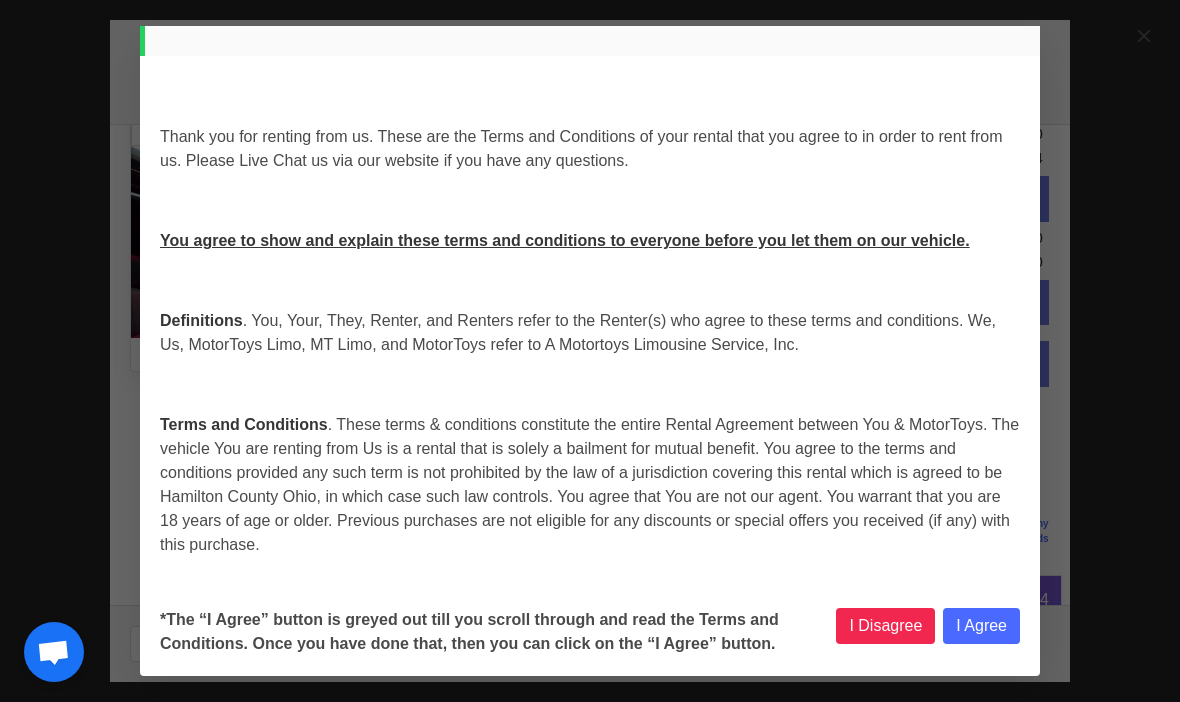 select 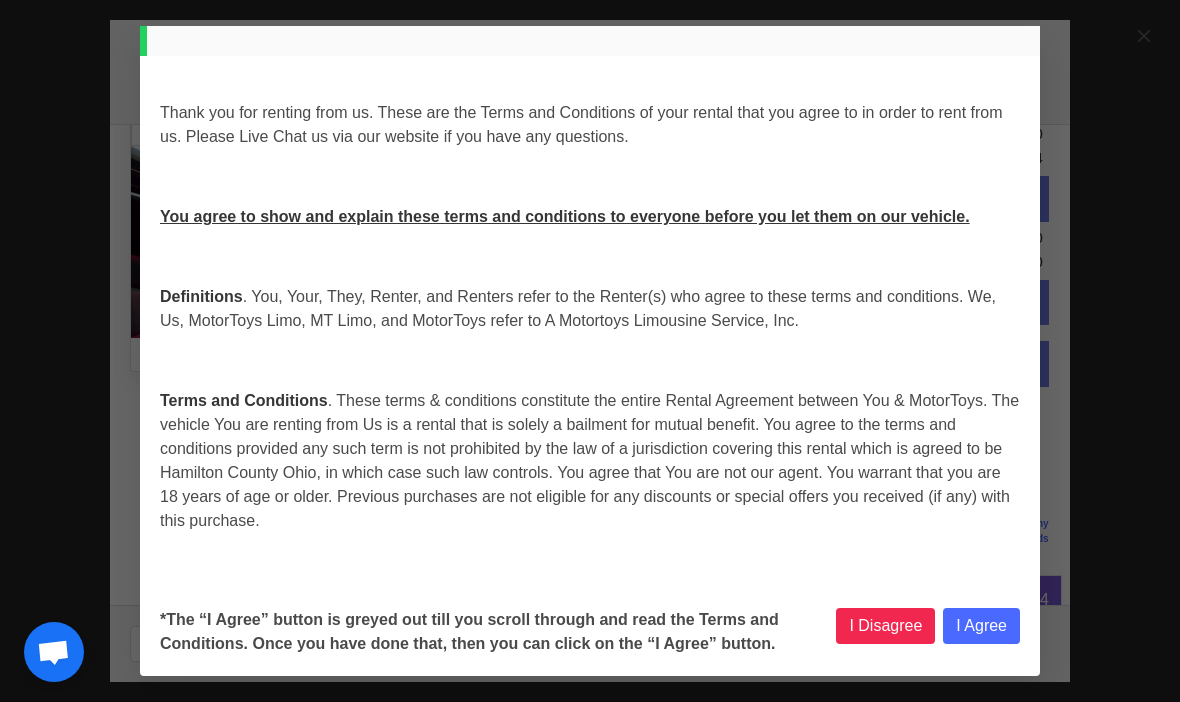 select 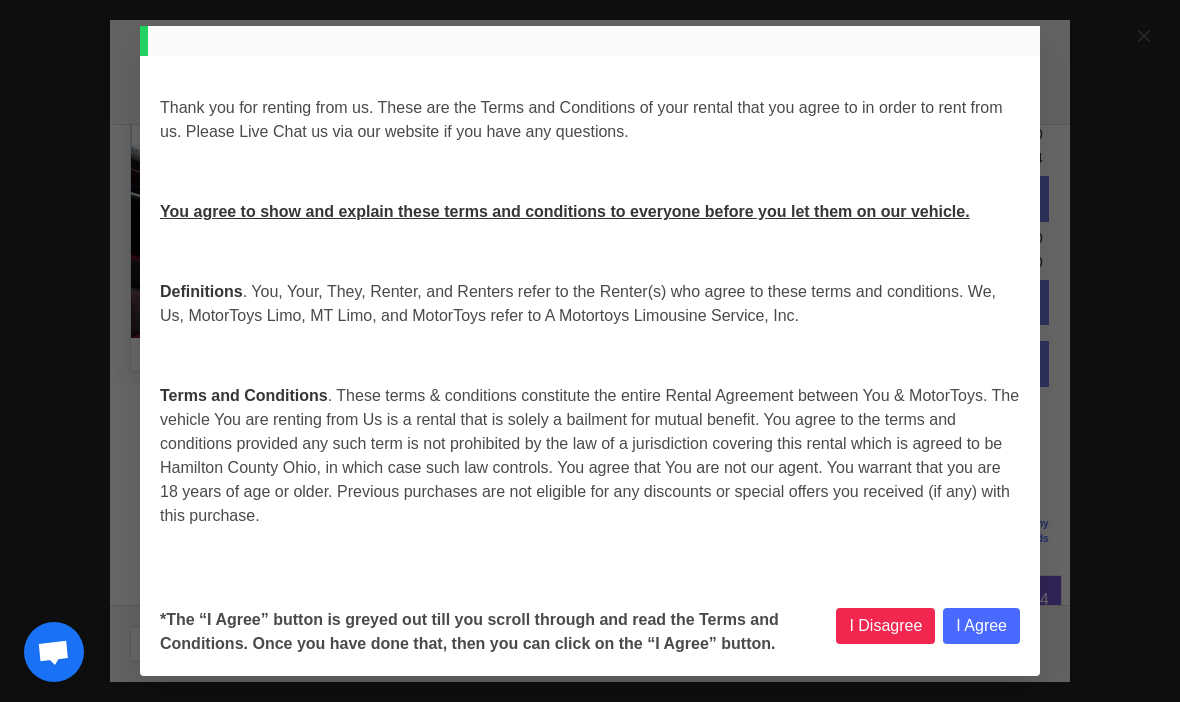 scroll, scrollTop: 73, scrollLeft: 0, axis: vertical 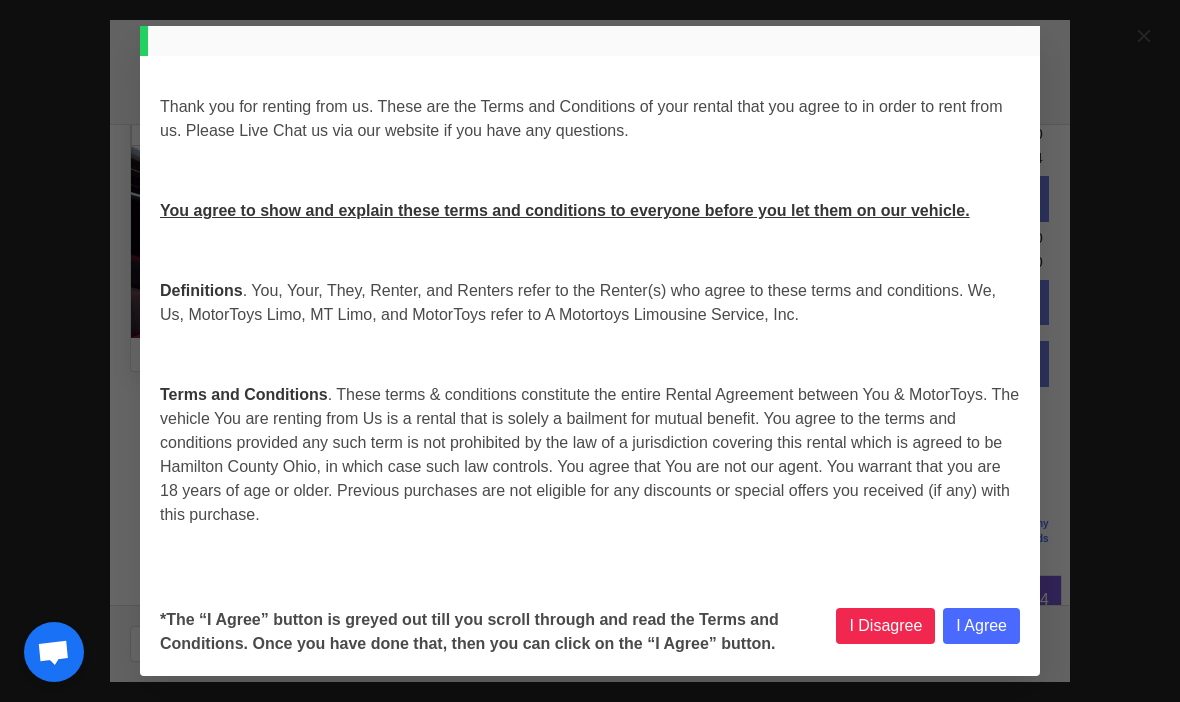 select 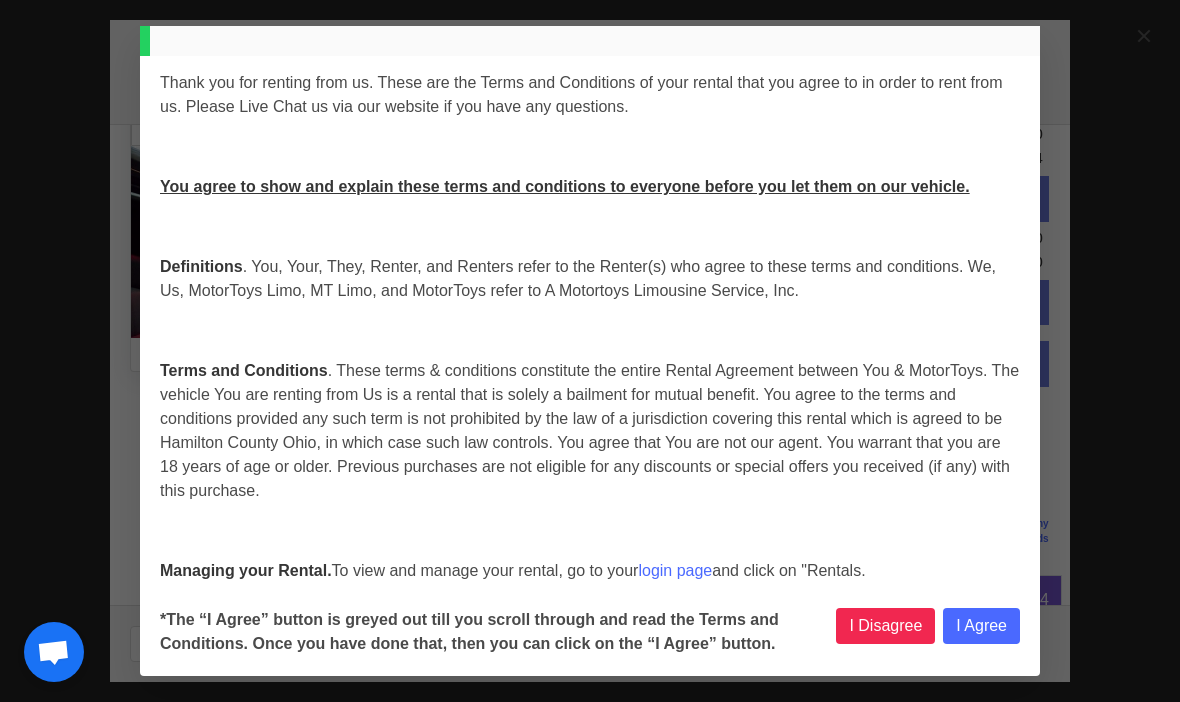 select 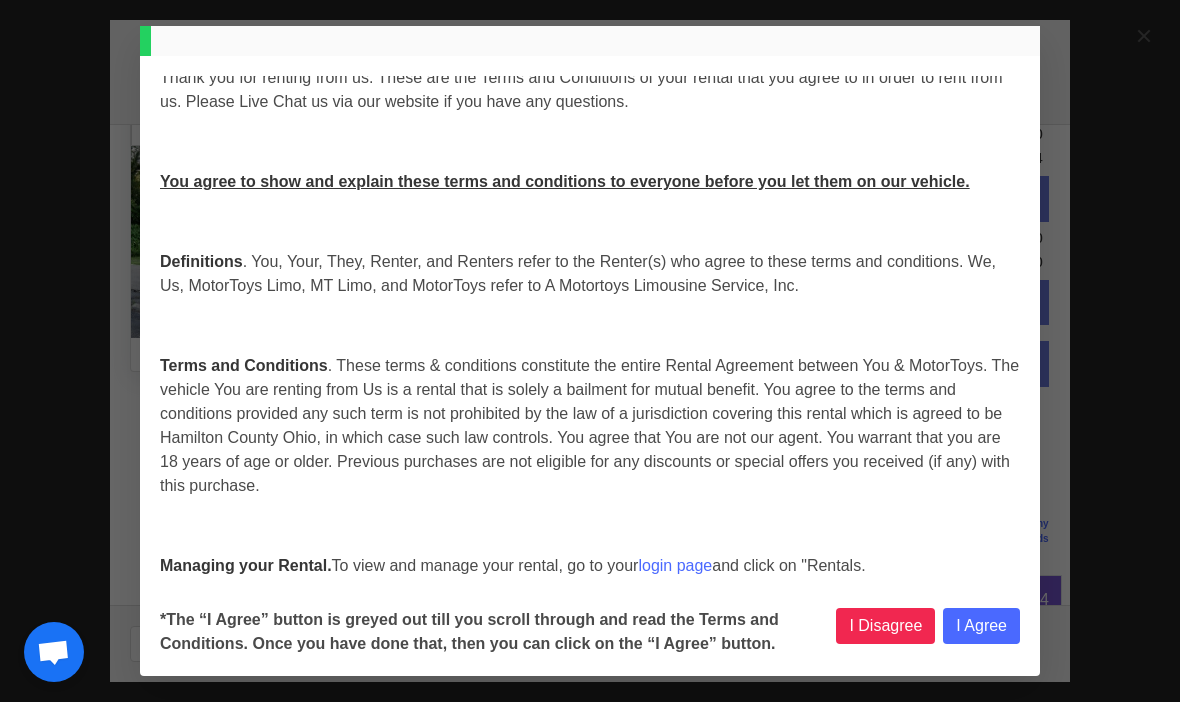 select 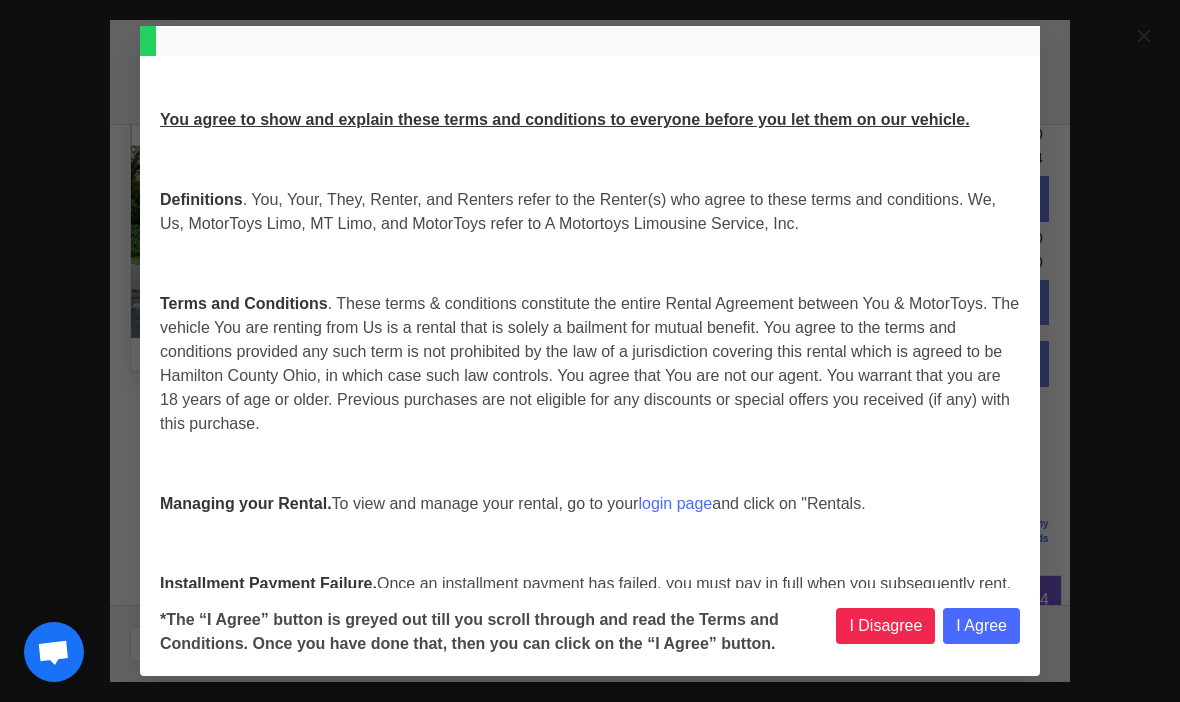 select 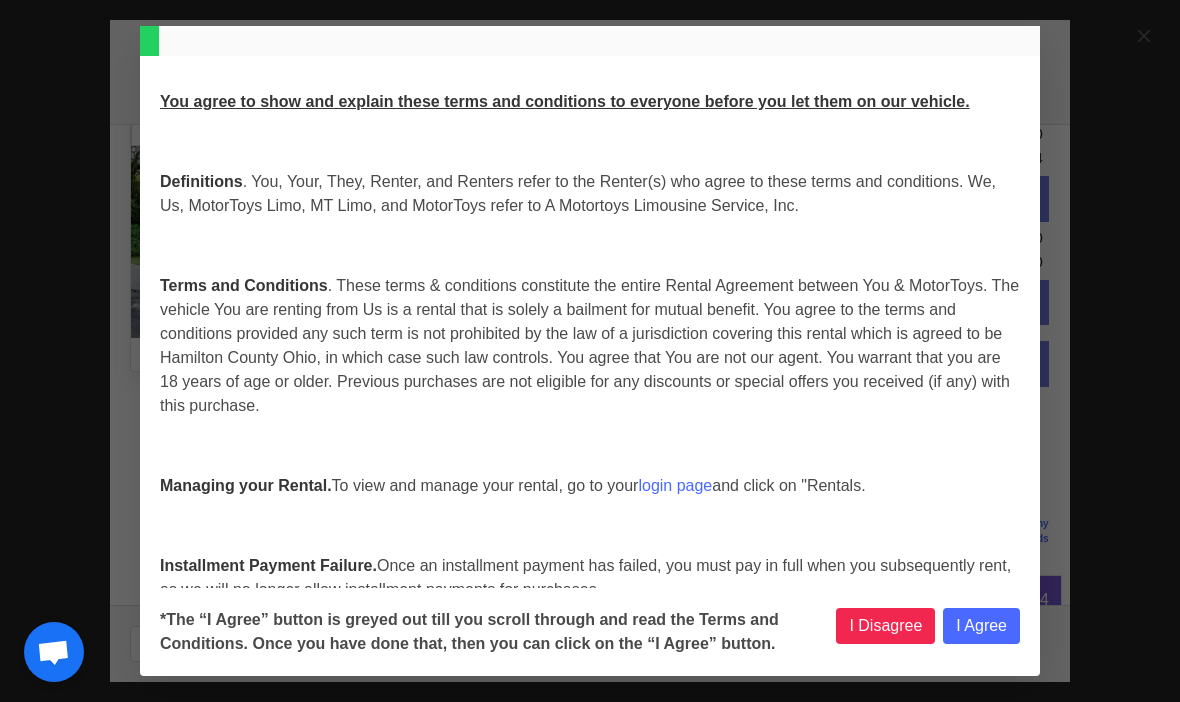 scroll, scrollTop: 188, scrollLeft: 0, axis: vertical 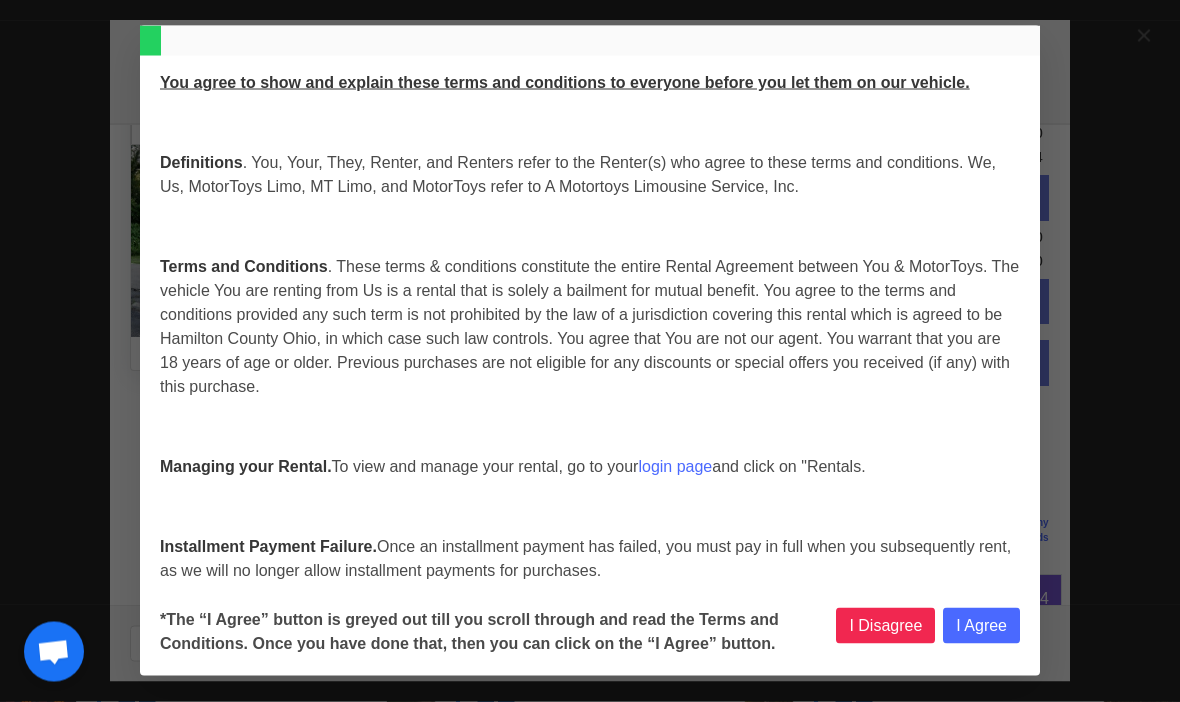 select 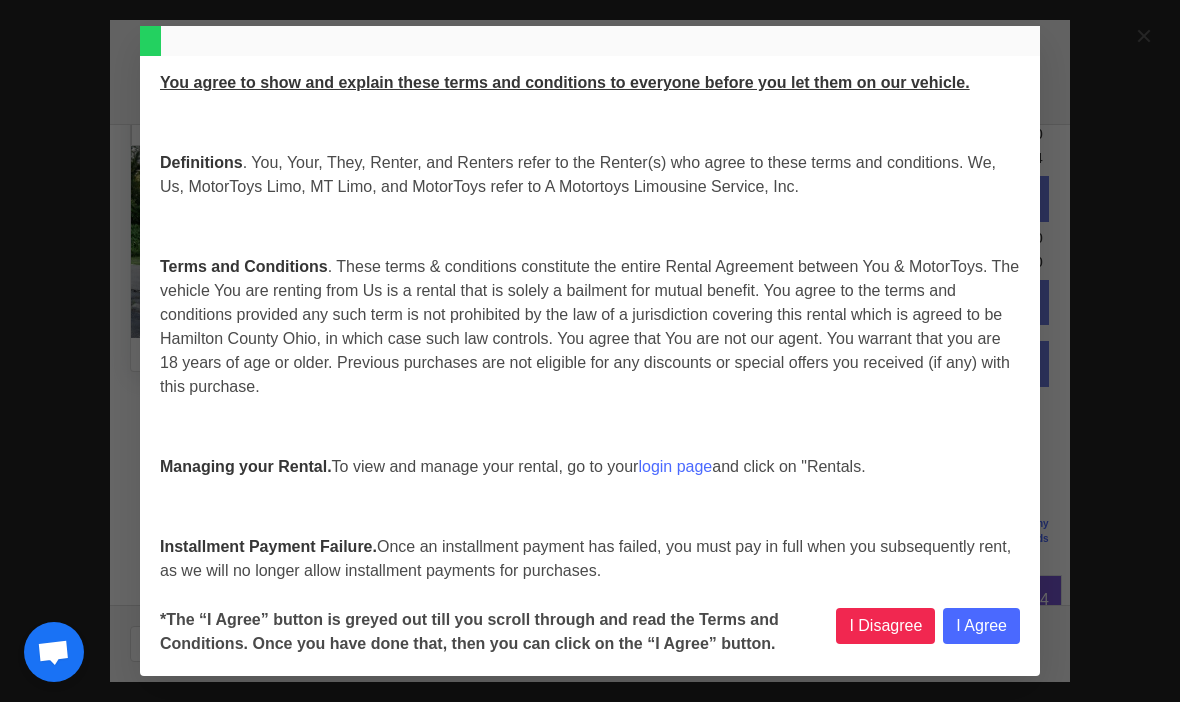 scroll 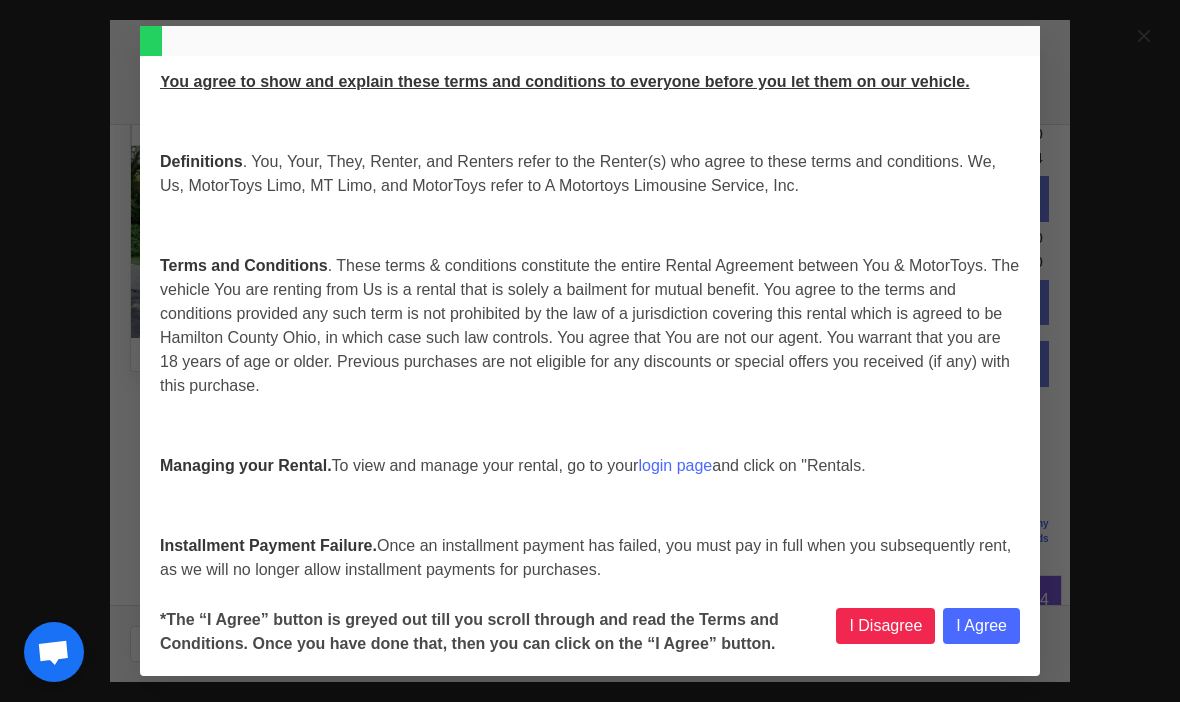 select 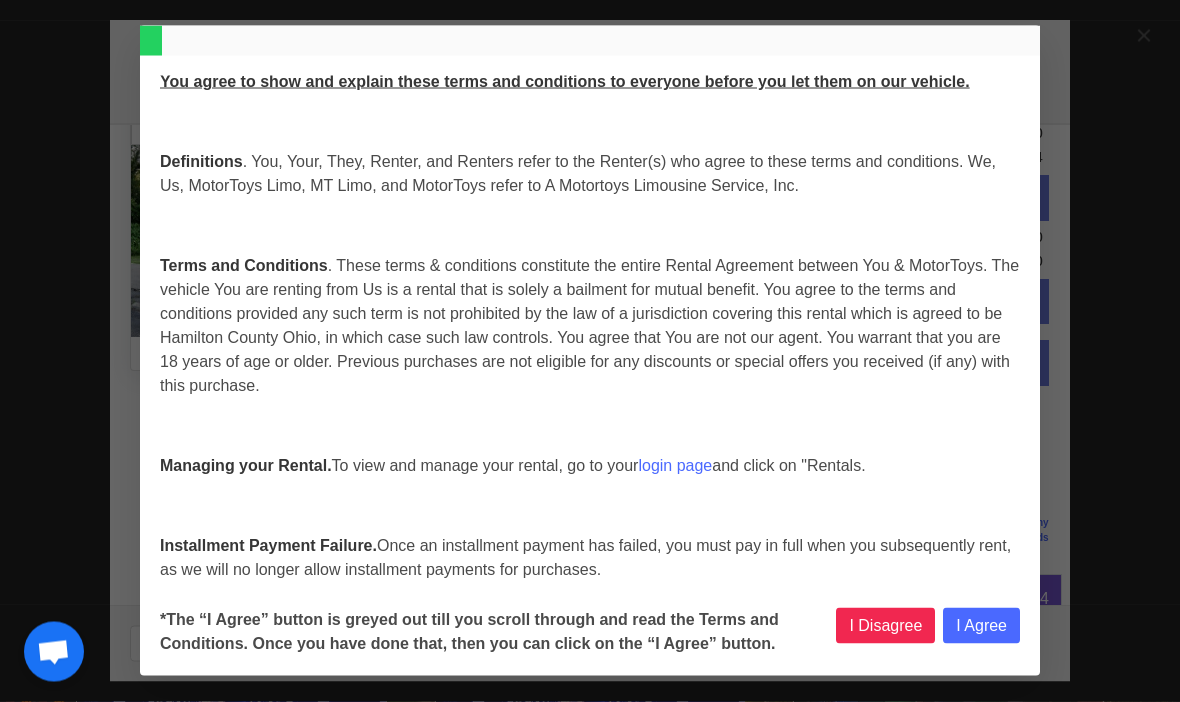 select 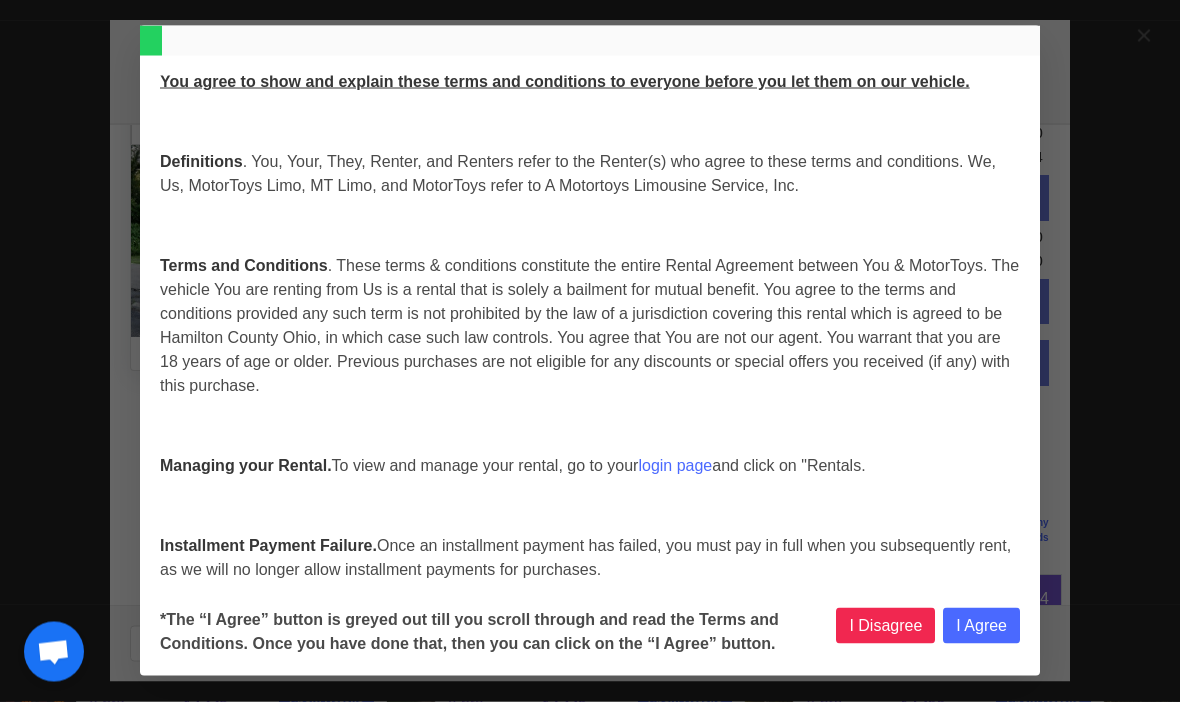 select 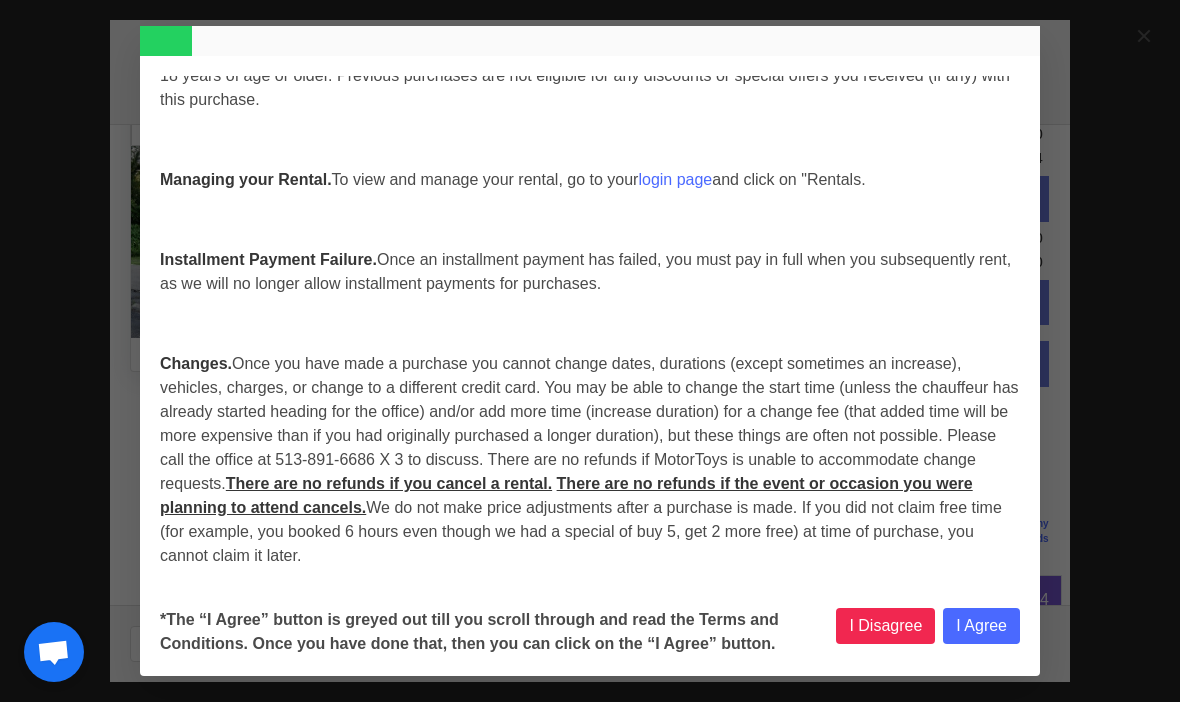 select 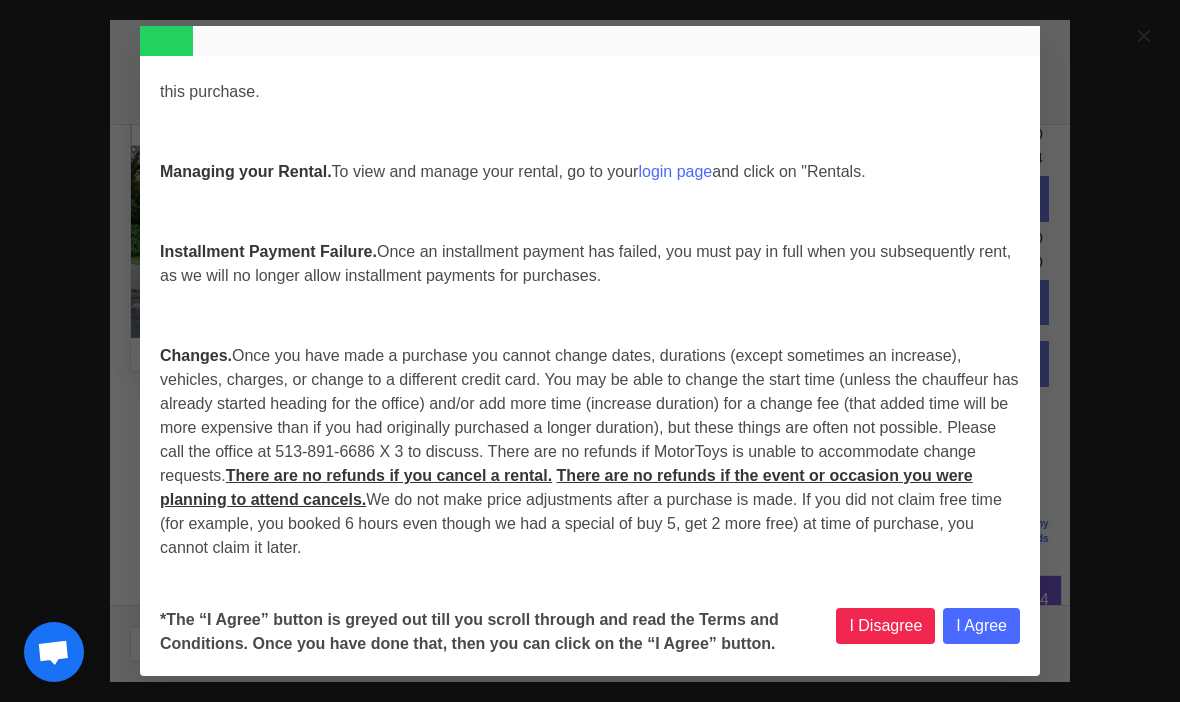 scroll, scrollTop: 497, scrollLeft: 0, axis: vertical 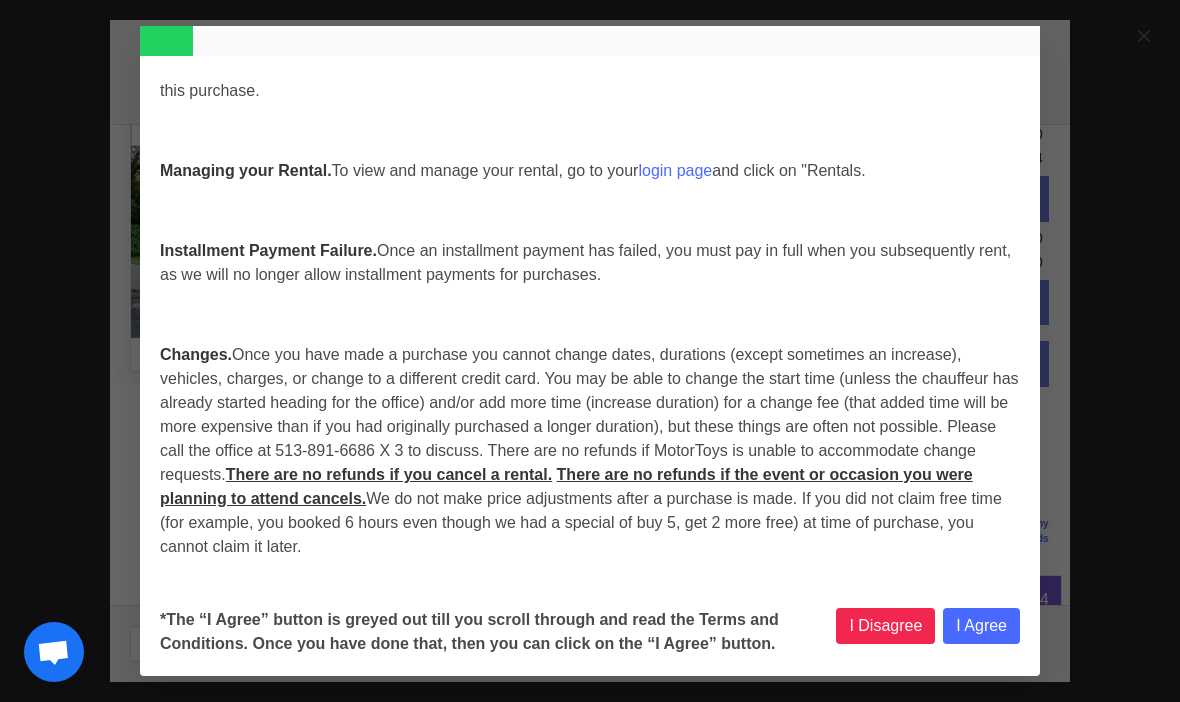 select 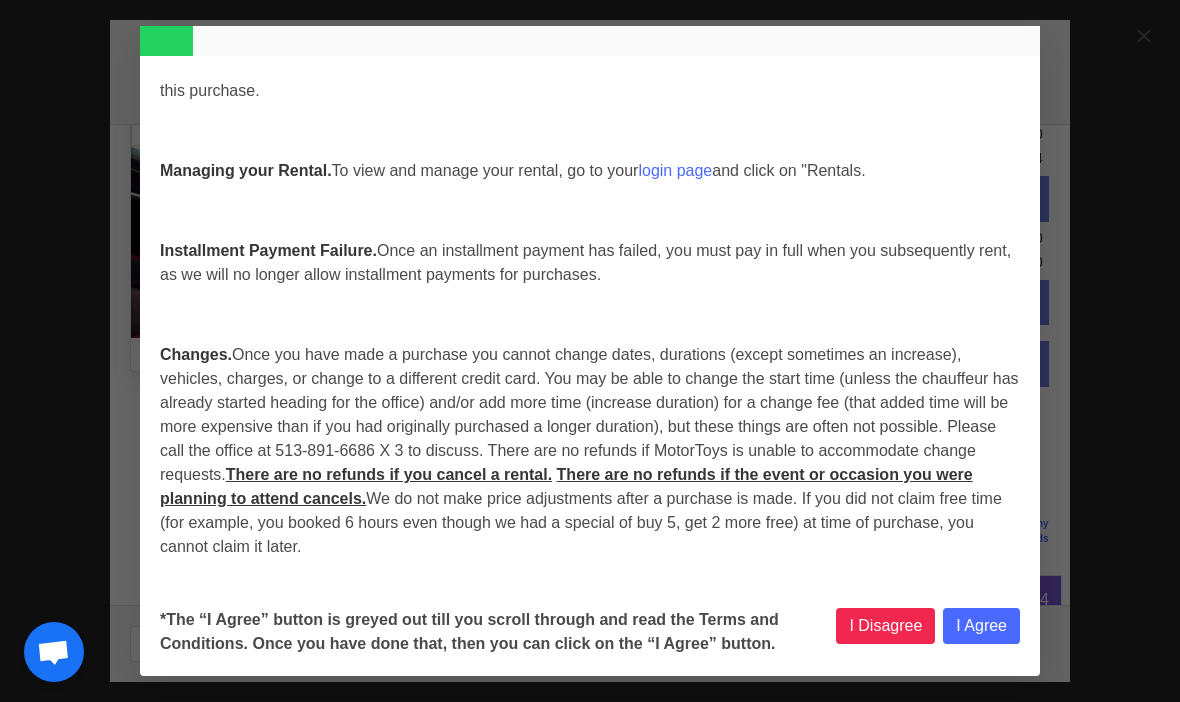 type 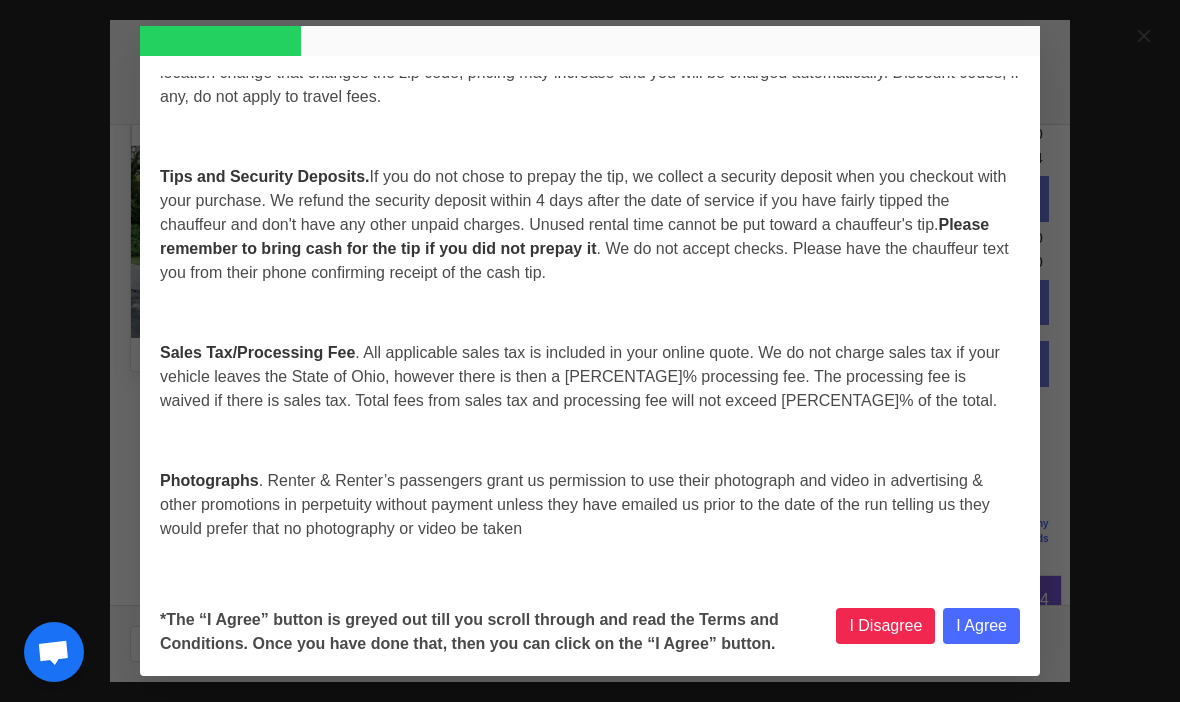 scroll, scrollTop: 1501, scrollLeft: 0, axis: vertical 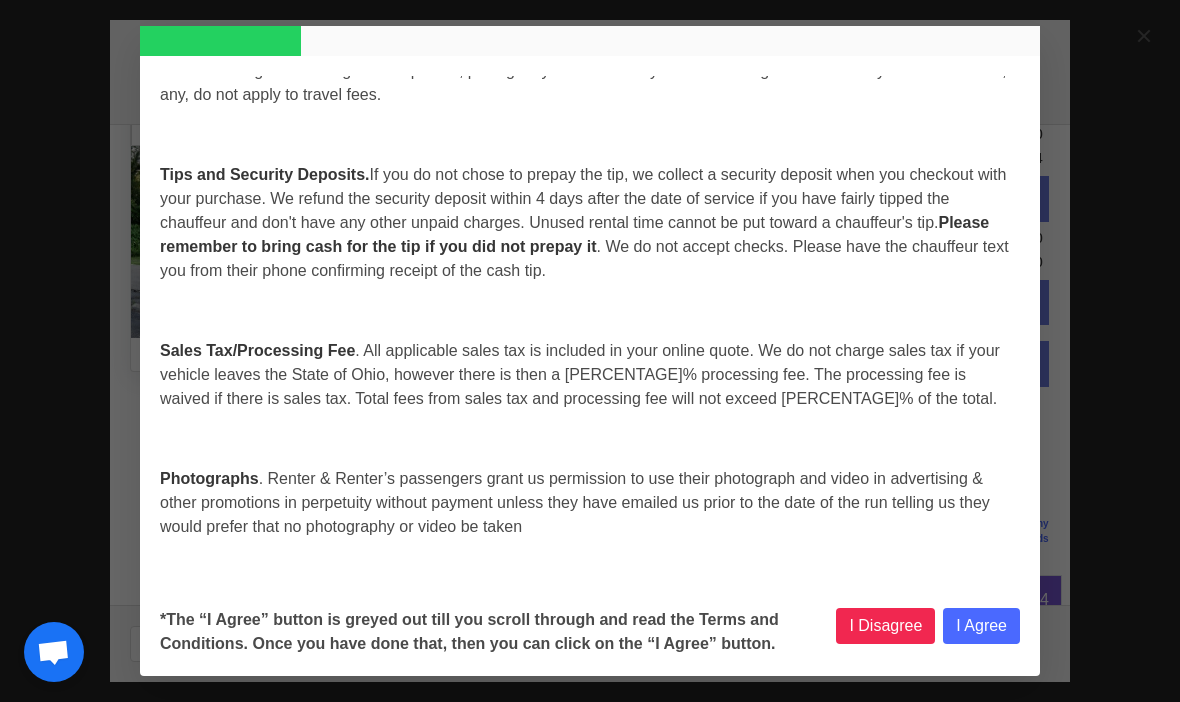 click on "Motor Toys Terms and Conditions
Terms & Conditions &nbsp; Thank you for renting from us. These are the Terms and Conditions of your rental that you agree to in order to rent from us. Please Live Chat us via our website if you have any questions. You agree to show and explain these terms and conditions to everyone before you let them on our vehicle. Definitions . You, Your, They, Renter, and Renters refer to the Renter(s) who agree to these terms and conditions. We, Us, MotorToys Limo, MT Limo, and MotorToys refer to A Motortoys Limousine Service, Inc. &nbsp; Terms and Conditions   Managing your Rental. &nbsp;To view and manage your rental, go to your  login page  and click on "Rentals. Installment Payment Failure. &nbsp; Changes. There are no refunds if you cancel a rental.     There are no refunds if the event or occasion you were planning to attend cancels. &nbsp; Travel Fees. &nbsp; &nbsp; &nbsp;     Tips and Security Deposits. Please remember to bring cash for the tip if you did not prepay it" at bounding box center [590, 351] 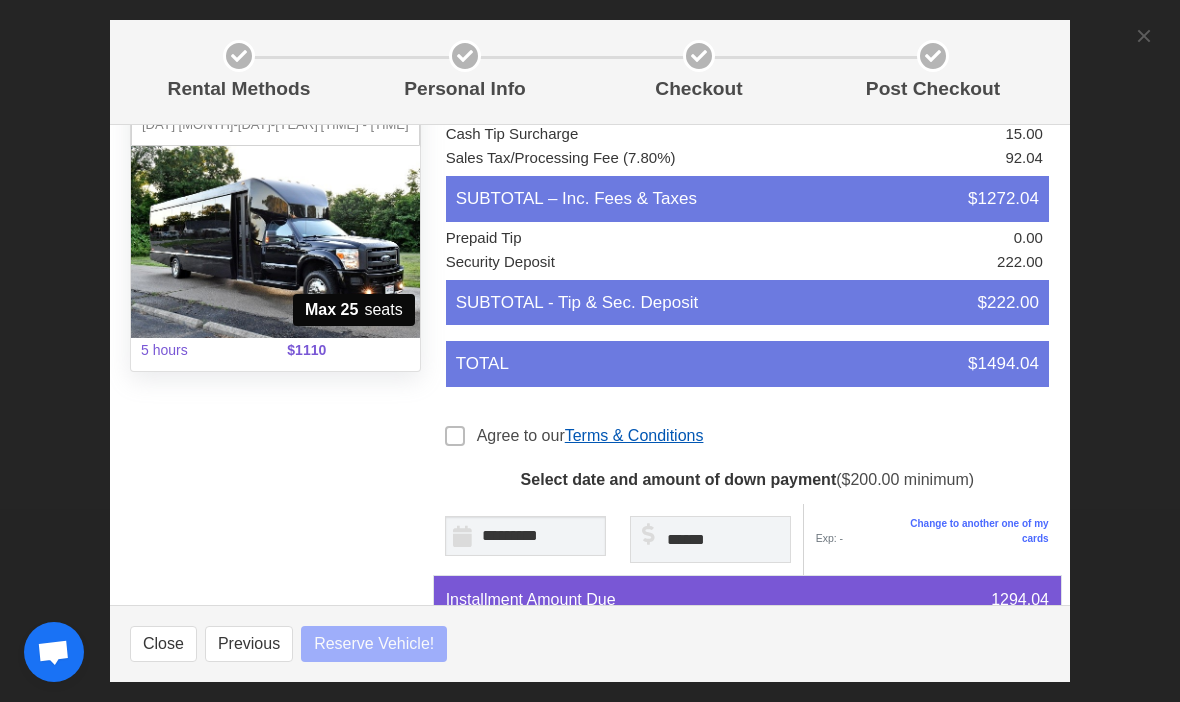 click on "Terms & Conditions" at bounding box center (634, 435) 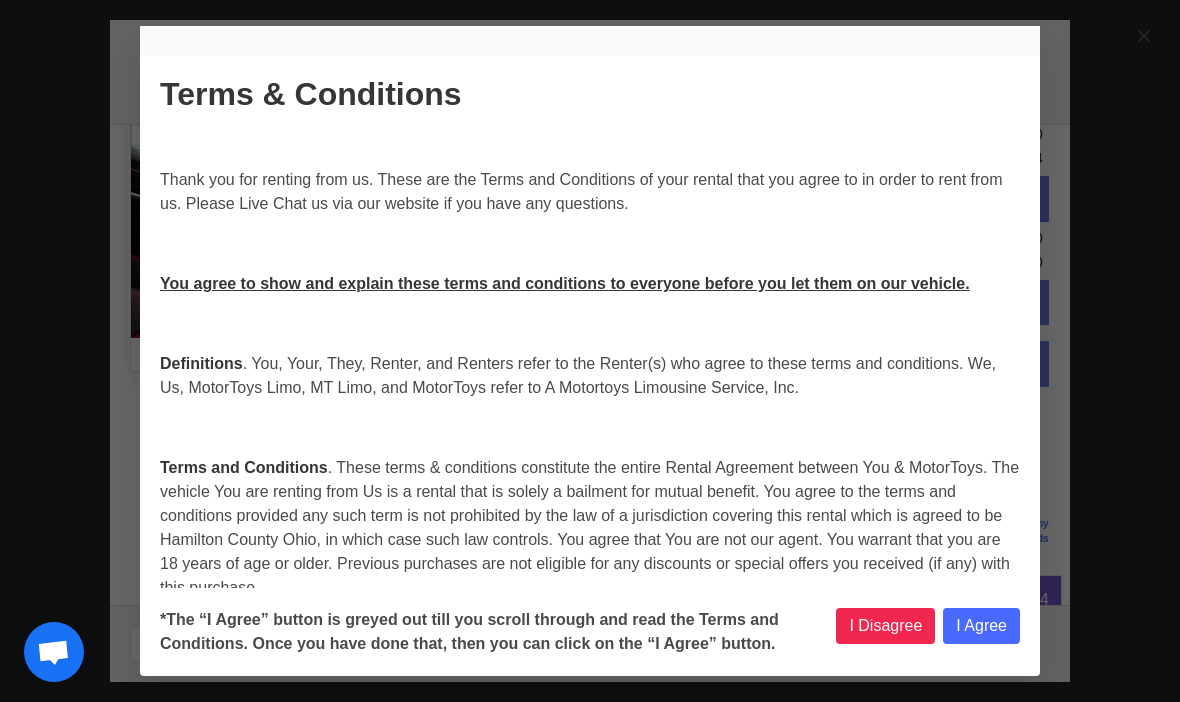 click on "I Agree" at bounding box center [981, 626] 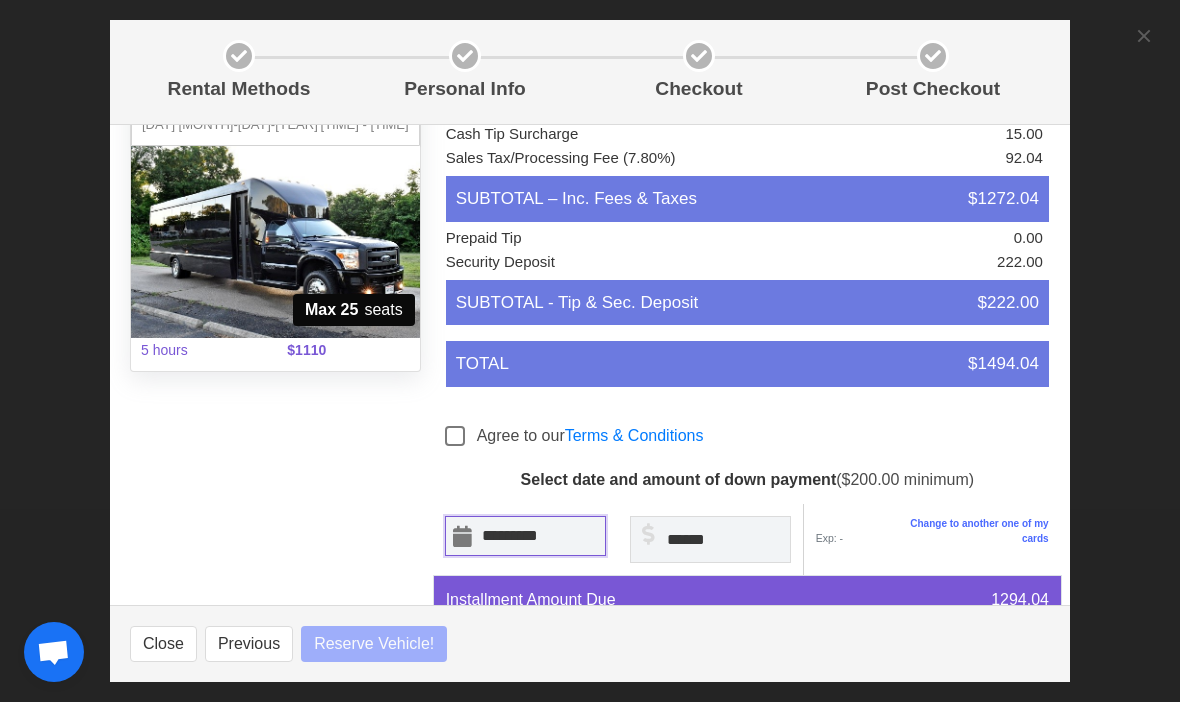 click on "*********" at bounding box center [525, 536] 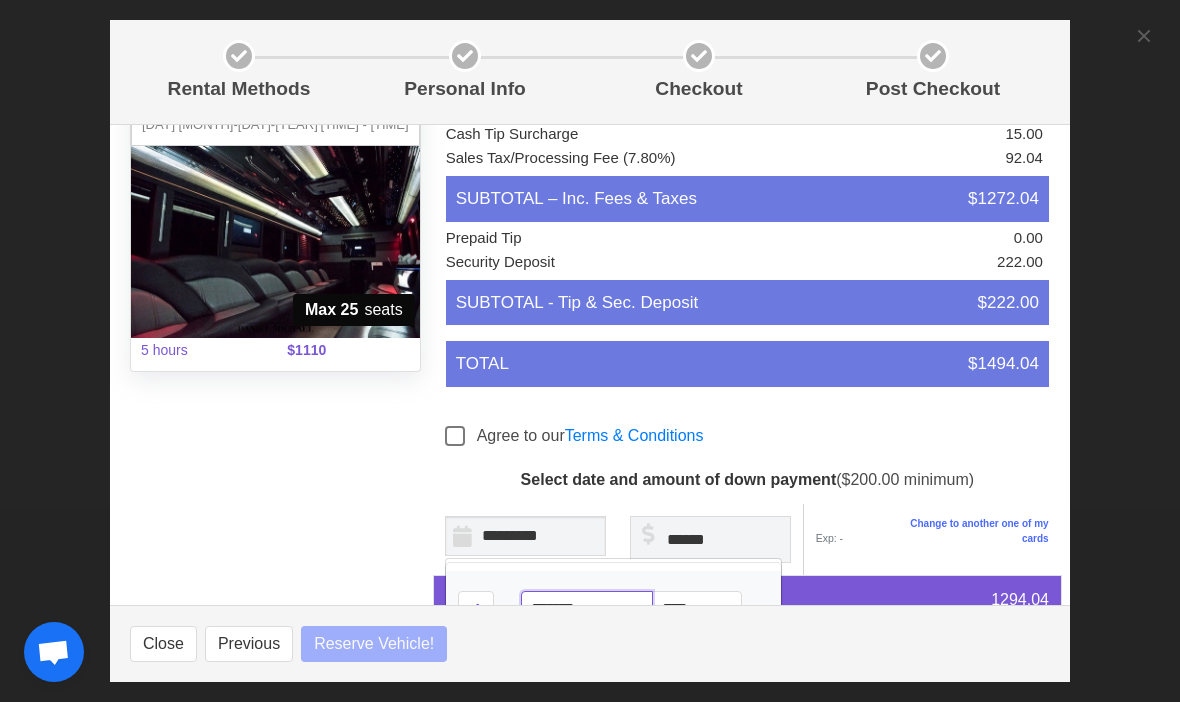 click on "**********" at bounding box center [587, 609] 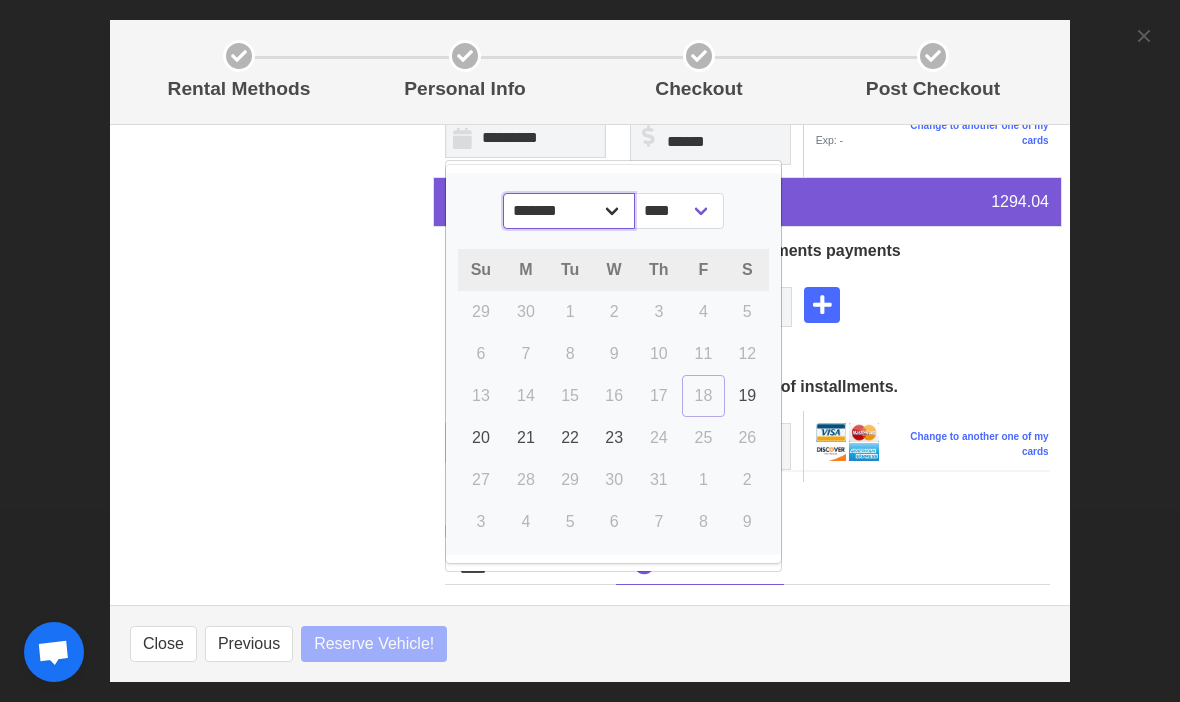 scroll, scrollTop: 529, scrollLeft: 0, axis: vertical 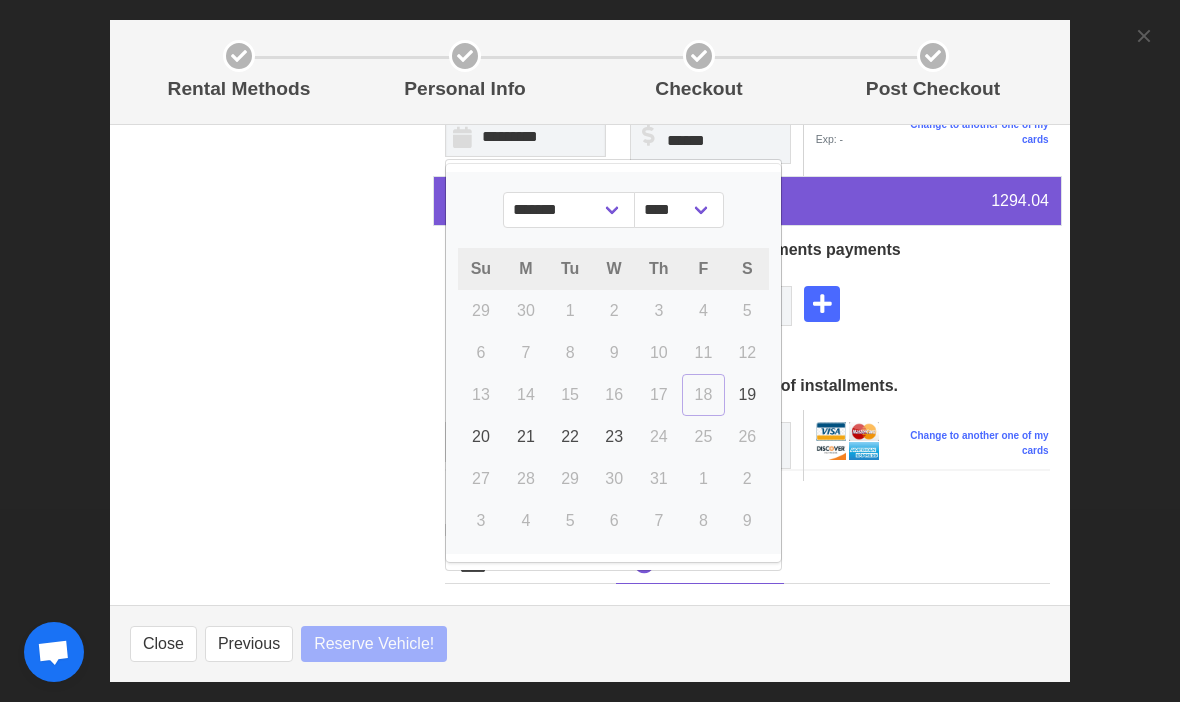 click on "18" at bounding box center [704, 395] 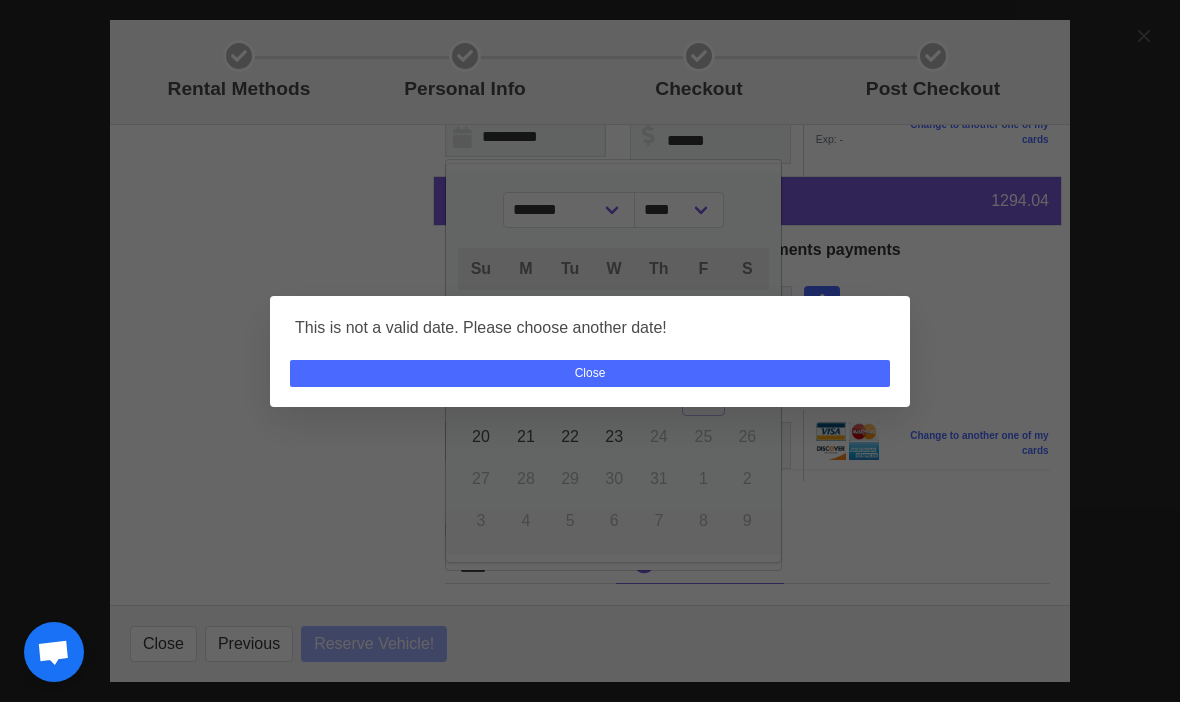 click on "Close" at bounding box center (590, 373) 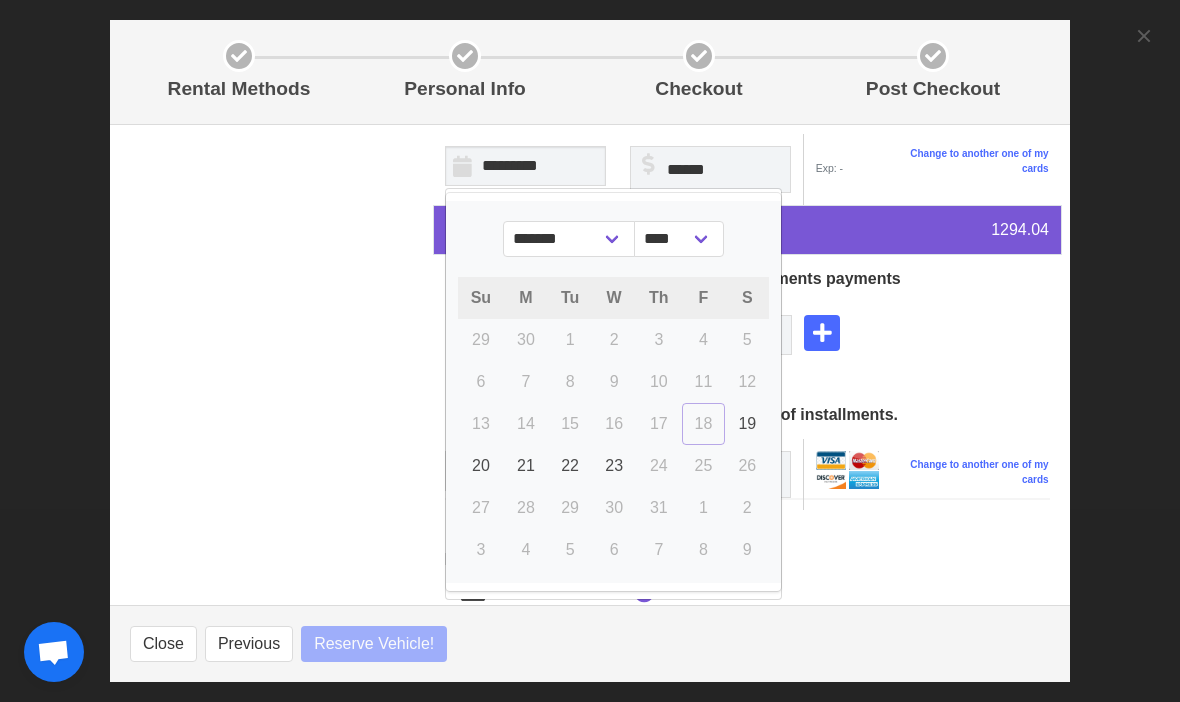scroll, scrollTop: 502, scrollLeft: 0, axis: vertical 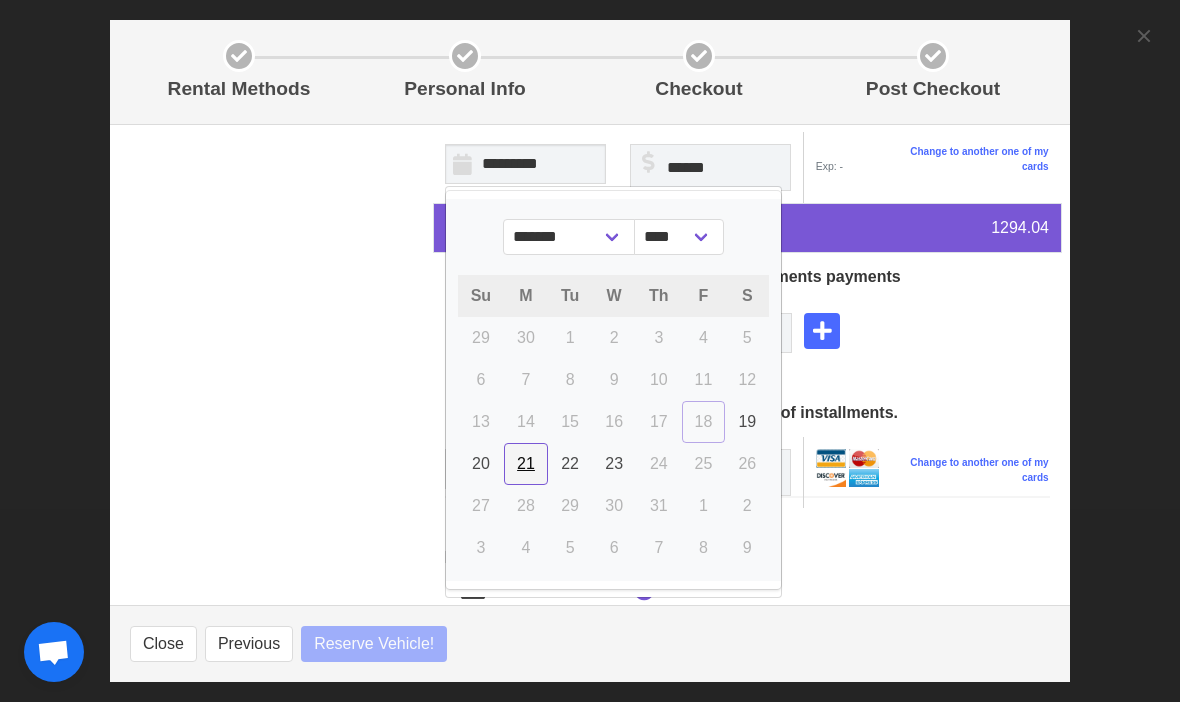 click on "21" at bounding box center (526, 463) 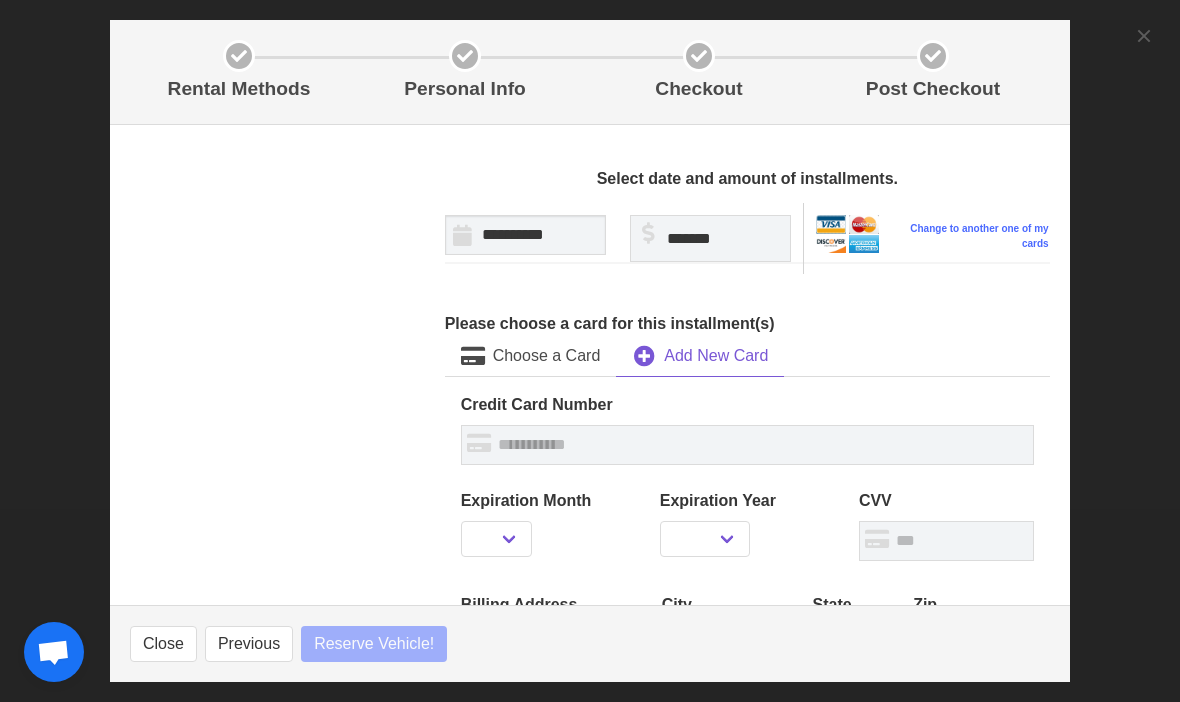 scroll, scrollTop: 738, scrollLeft: 0, axis: vertical 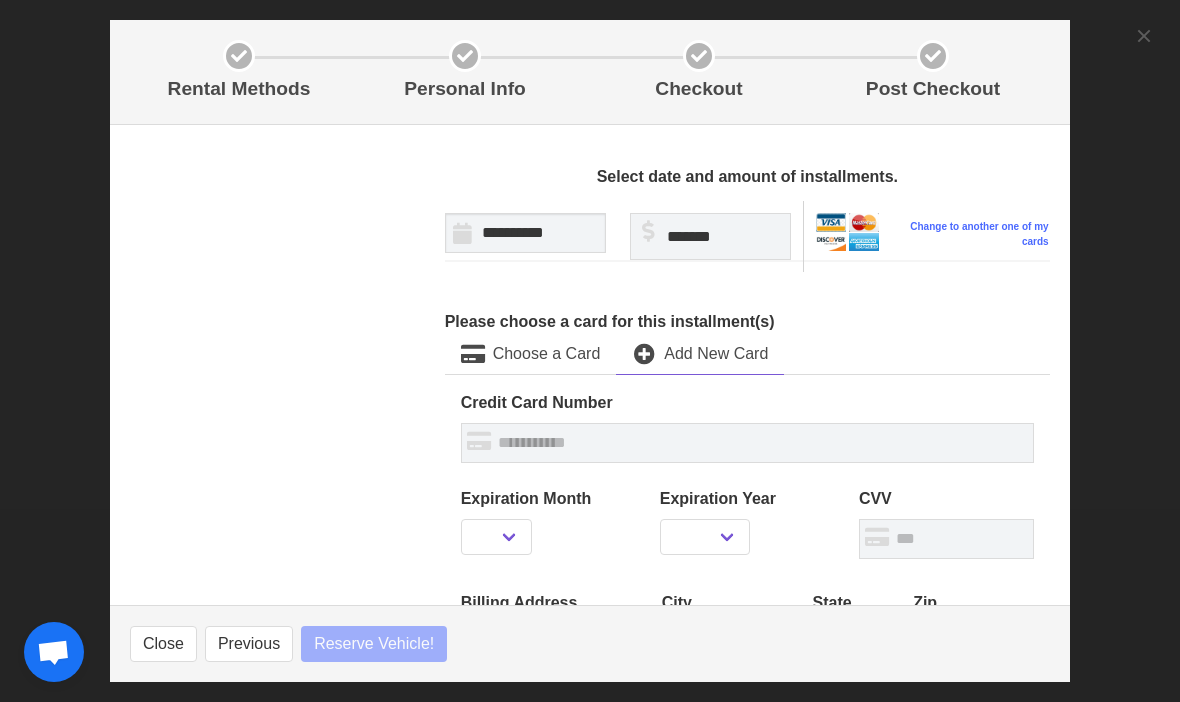 click on "Add New Card" at bounding box center (716, 354) 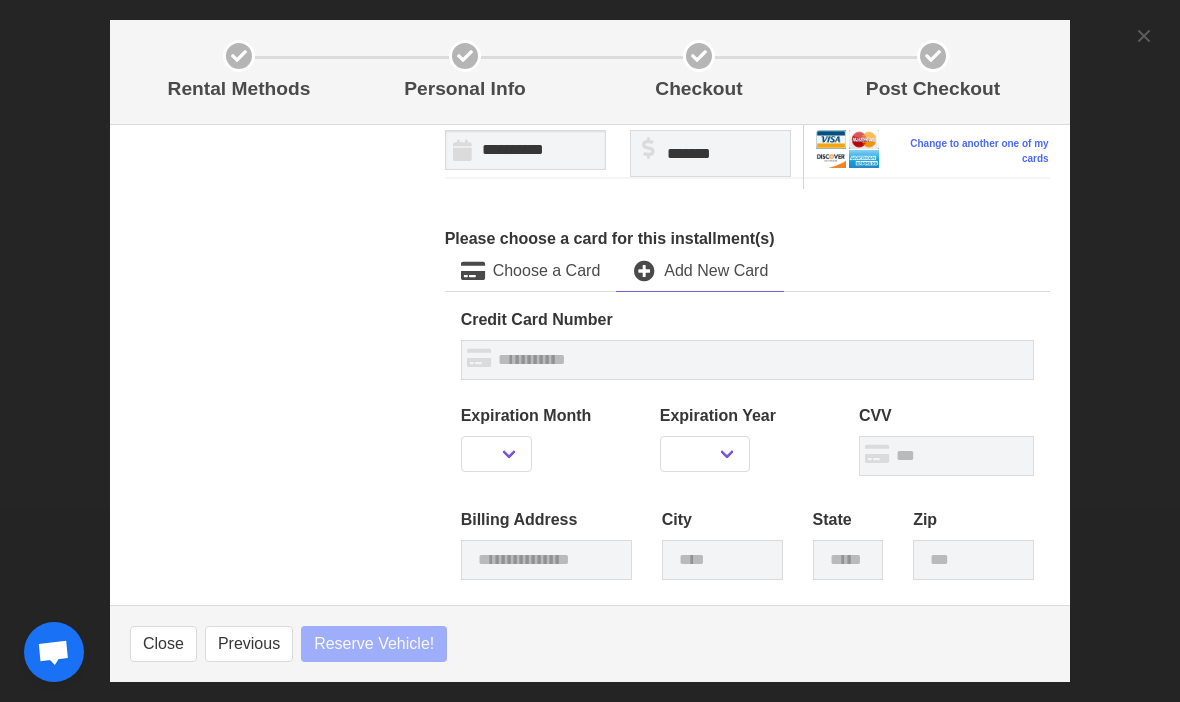 scroll, scrollTop: 827, scrollLeft: 0, axis: vertical 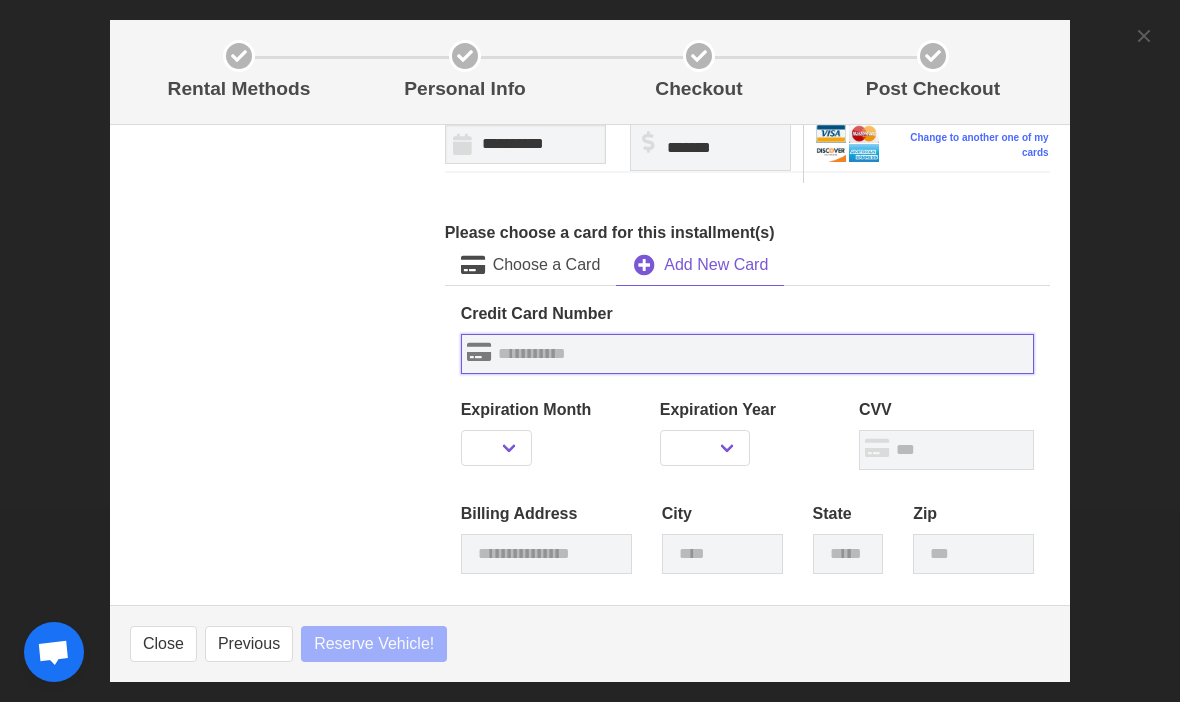 click at bounding box center (747, 354) 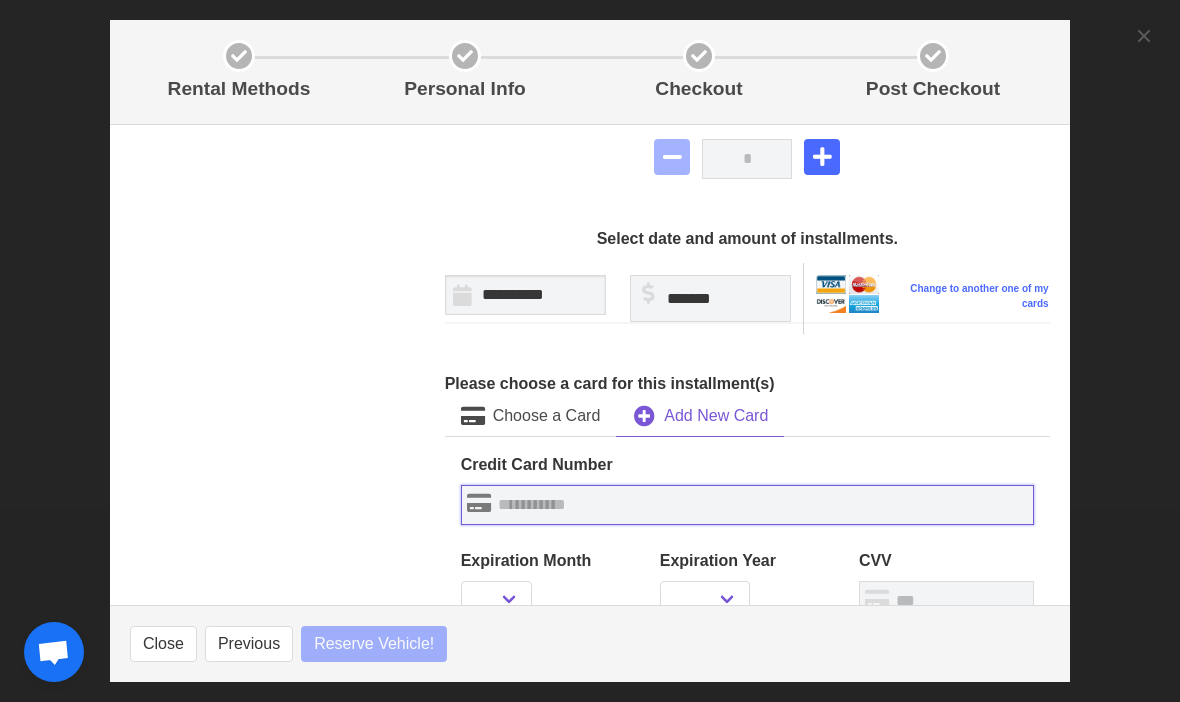 scroll, scrollTop: 679, scrollLeft: 0, axis: vertical 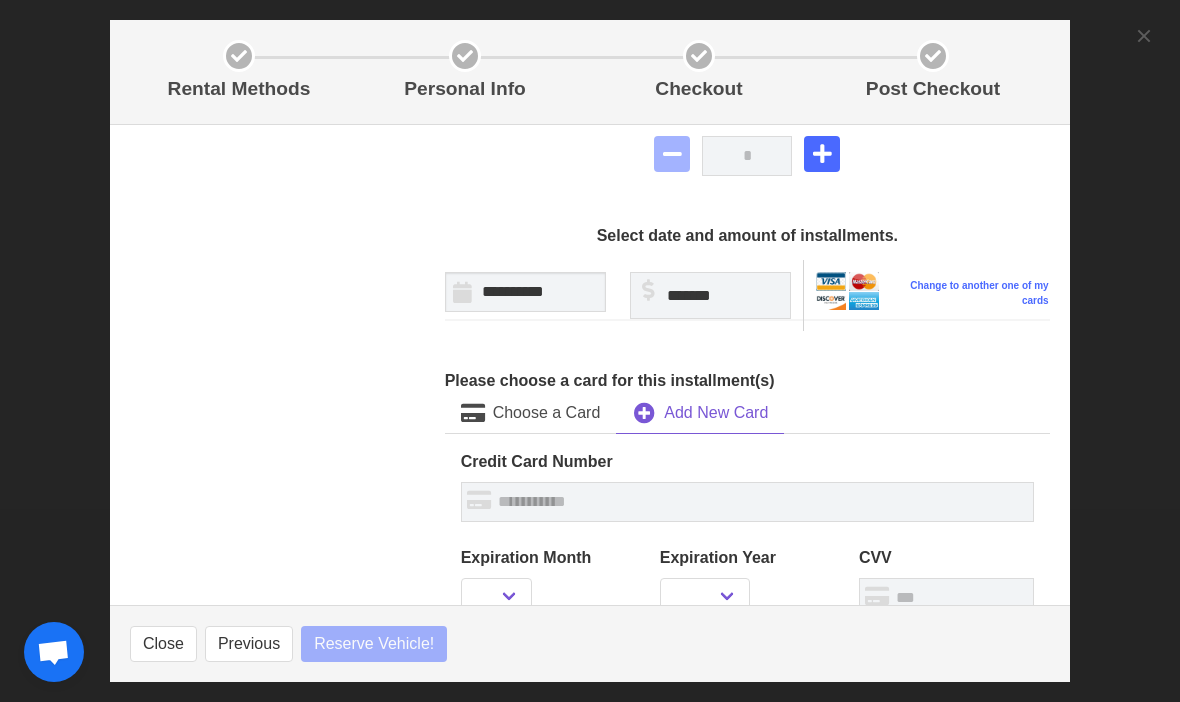 click on "Unit [NUMBER]  Big Boy   Party Bus with restroom   Max 25 Passengers   [DAY]. [MONTH]-[NUMBER], [YEAR]   [TIME] - [TIME]       Max 25  seats
5 hours     [PRICE]" at bounding box center (275, 271) 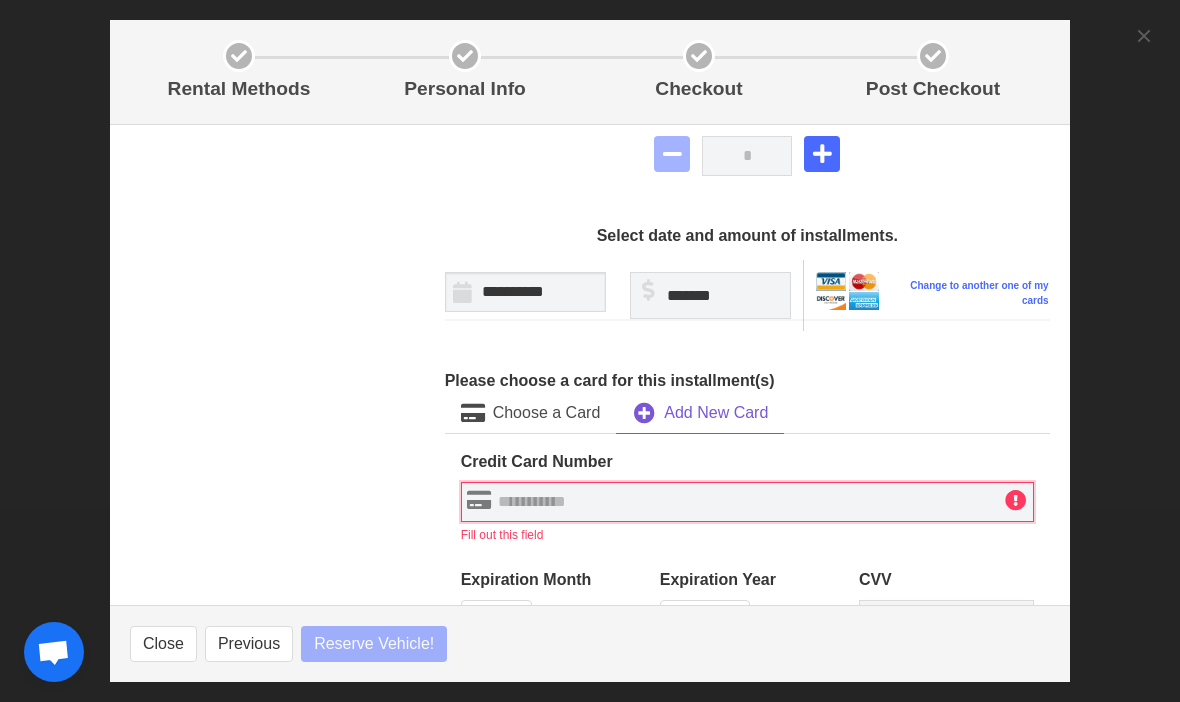 click at bounding box center [747, 502] 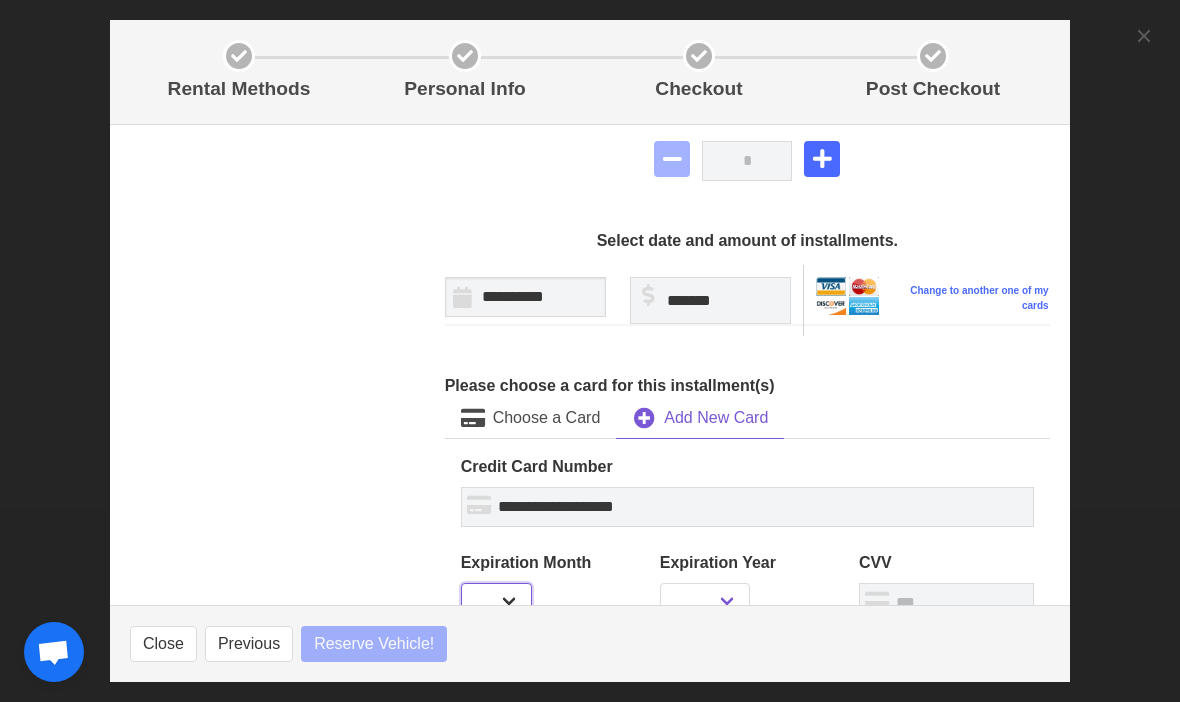 click on "** ** ** ** ** ** ** ** ** ** ** **" at bounding box center [496, 601] 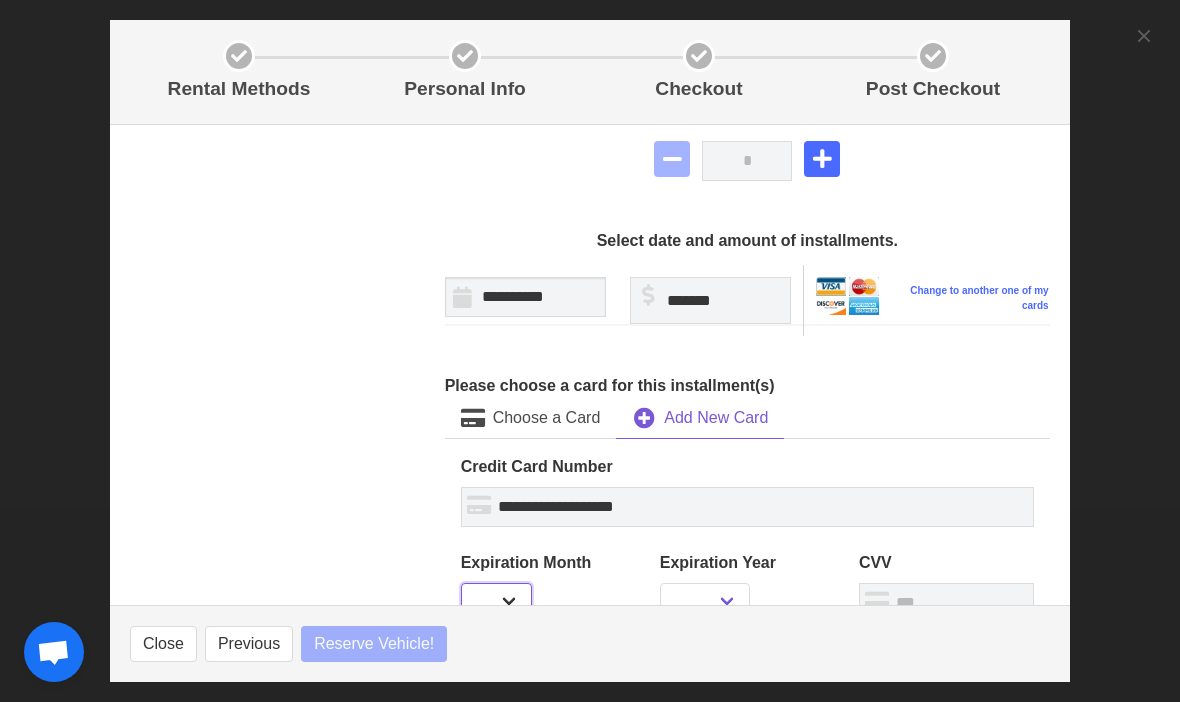 scroll, scrollTop: 1891, scrollLeft: 0, axis: vertical 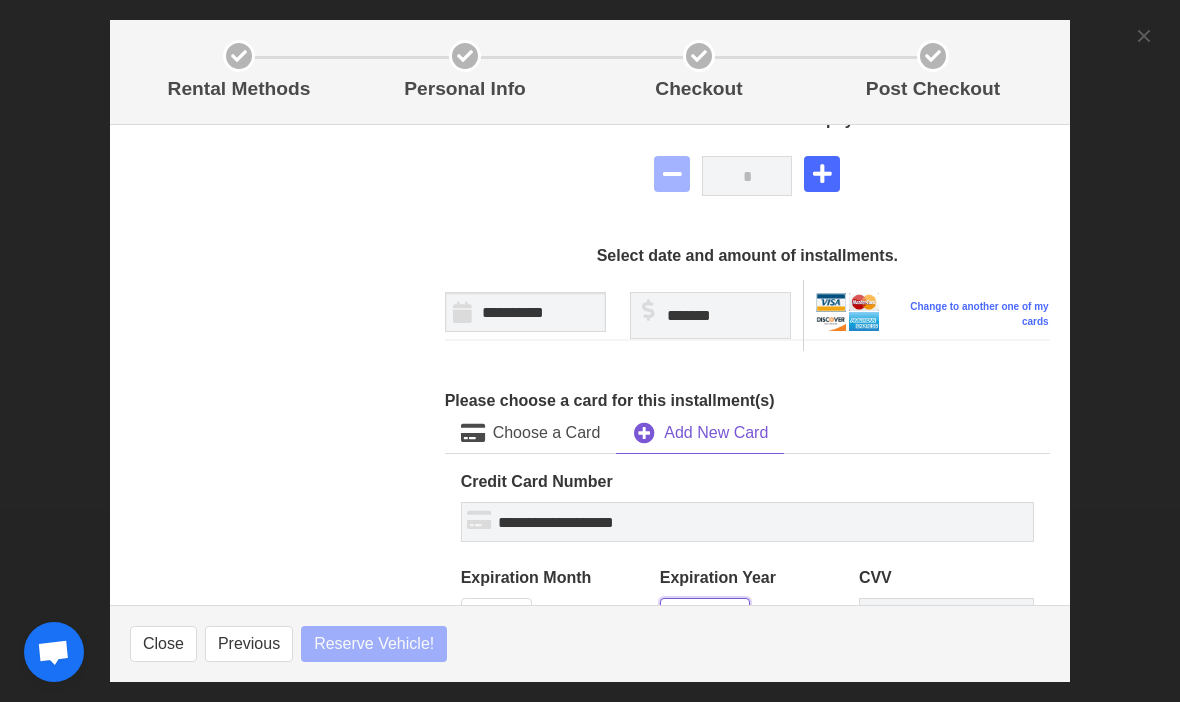 click on "**** **** **** **** **** **** **** **** **** ****" at bounding box center [705, 616] 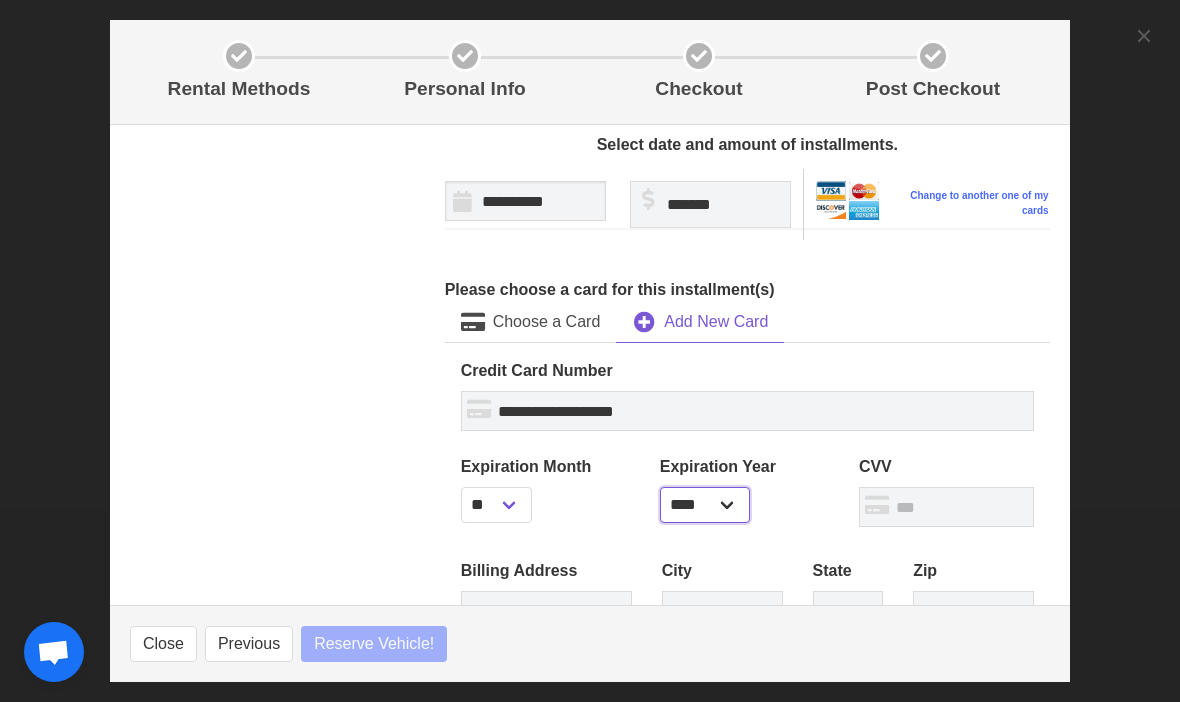 scroll, scrollTop: 858, scrollLeft: 0, axis: vertical 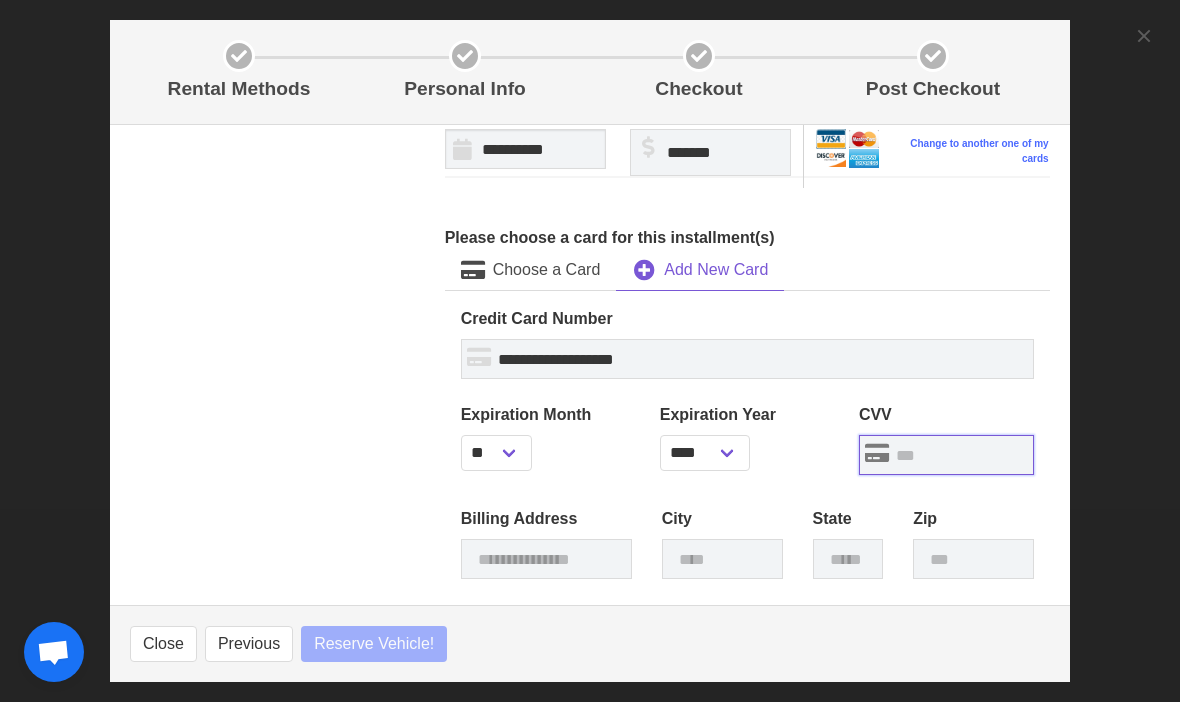 click at bounding box center (946, 455) 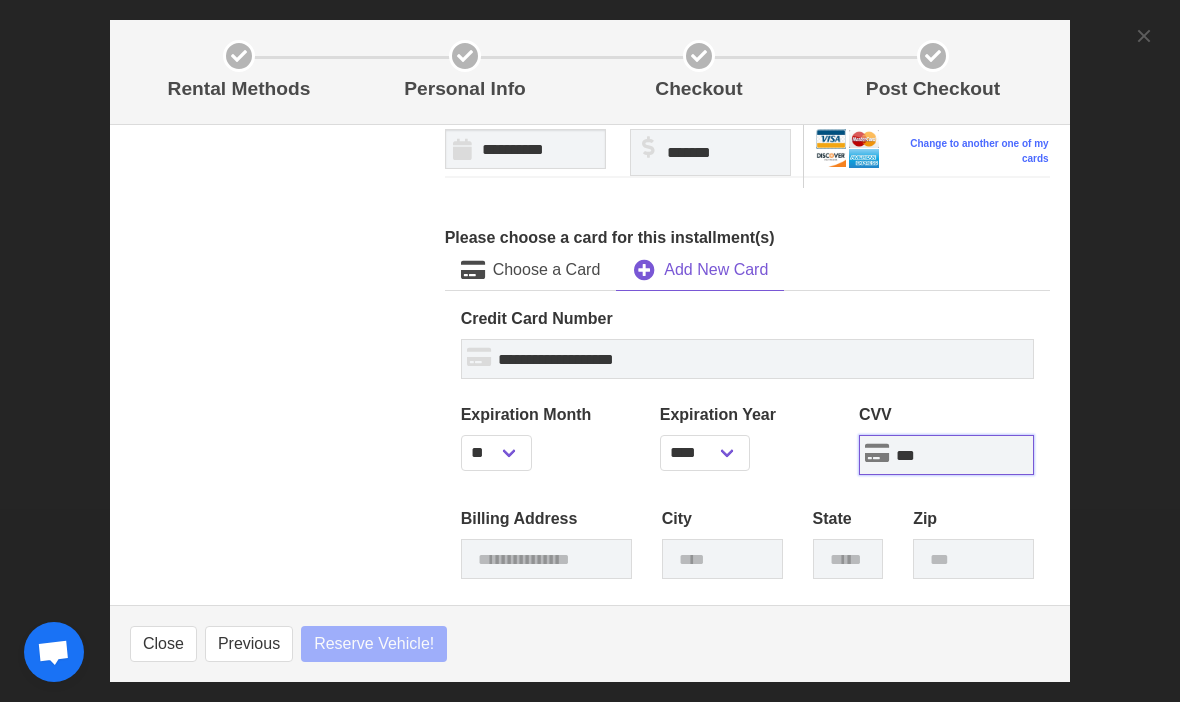 scroll, scrollTop: 893, scrollLeft: 0, axis: vertical 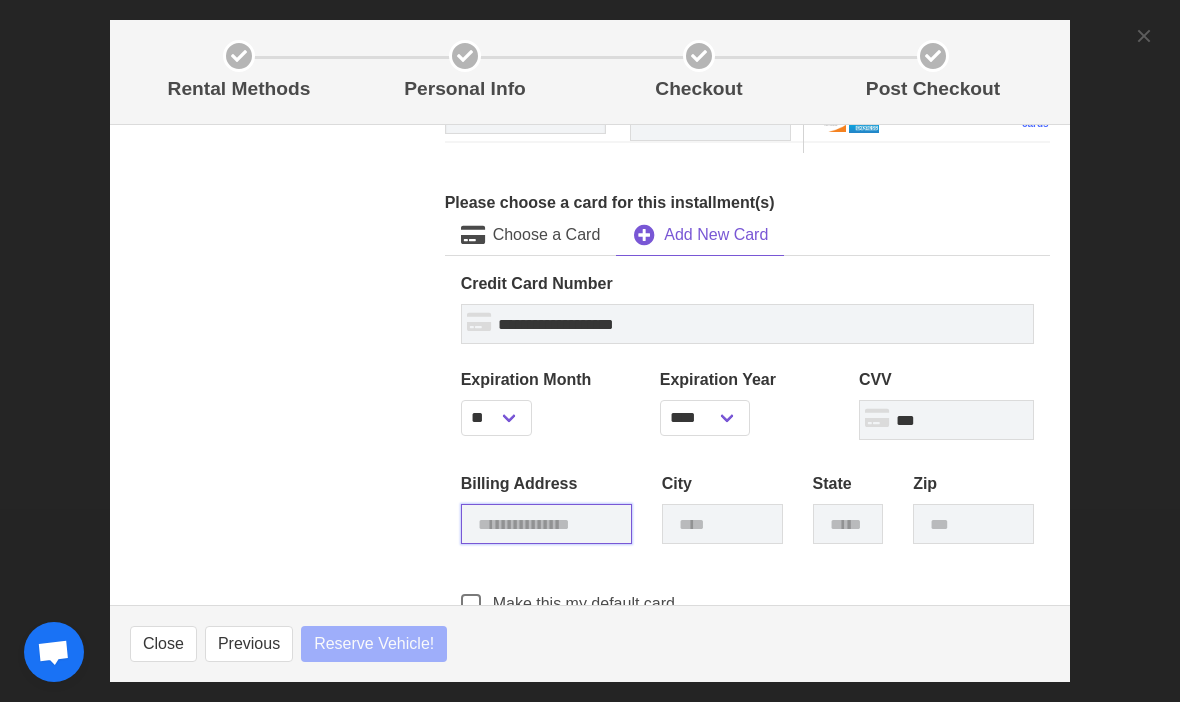 click at bounding box center (546, 524) 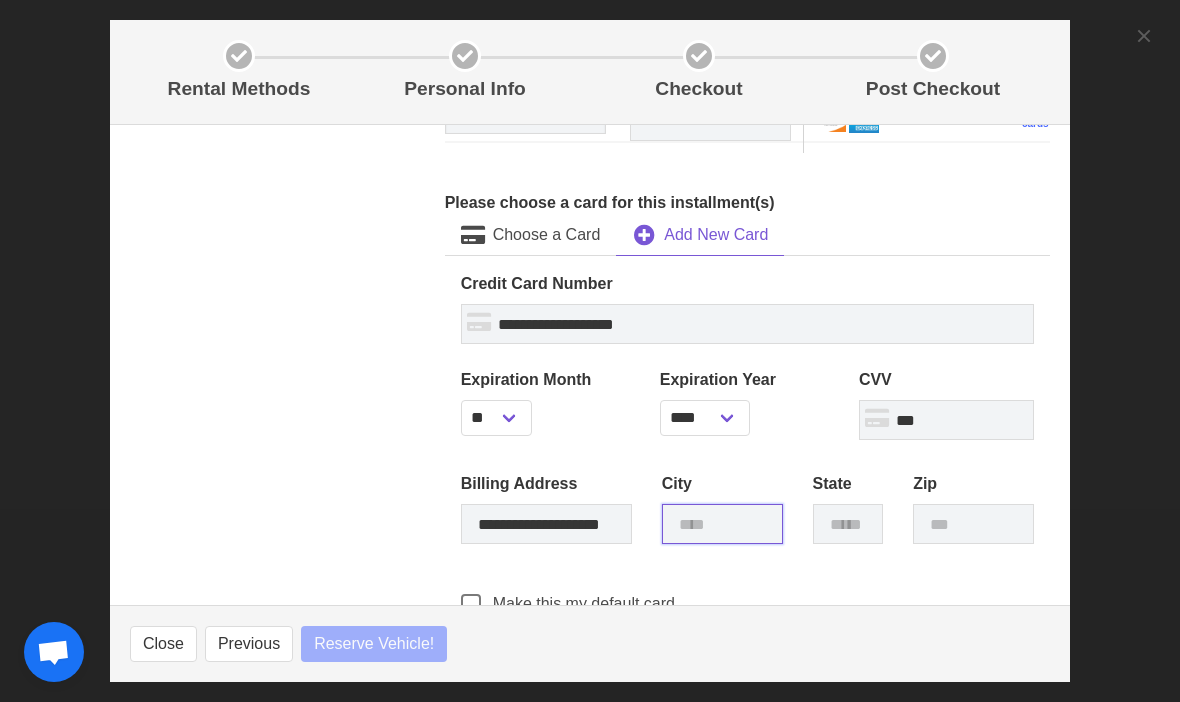click at bounding box center [722, 524] 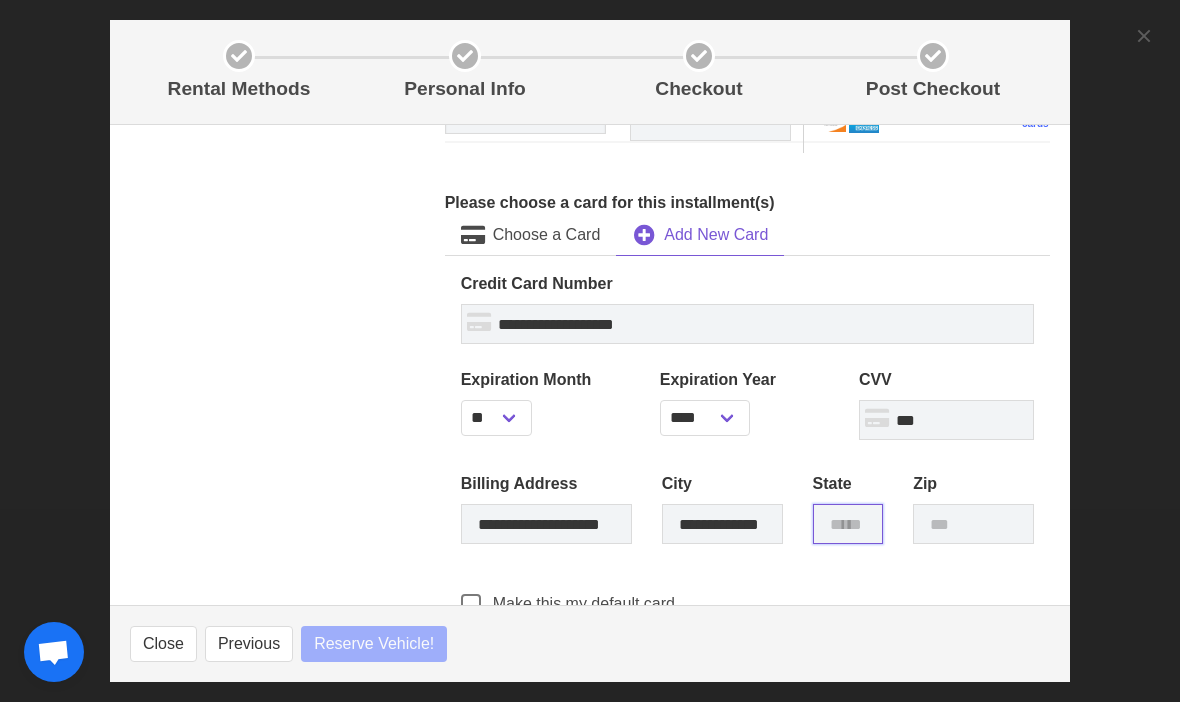 click at bounding box center (848, 524) 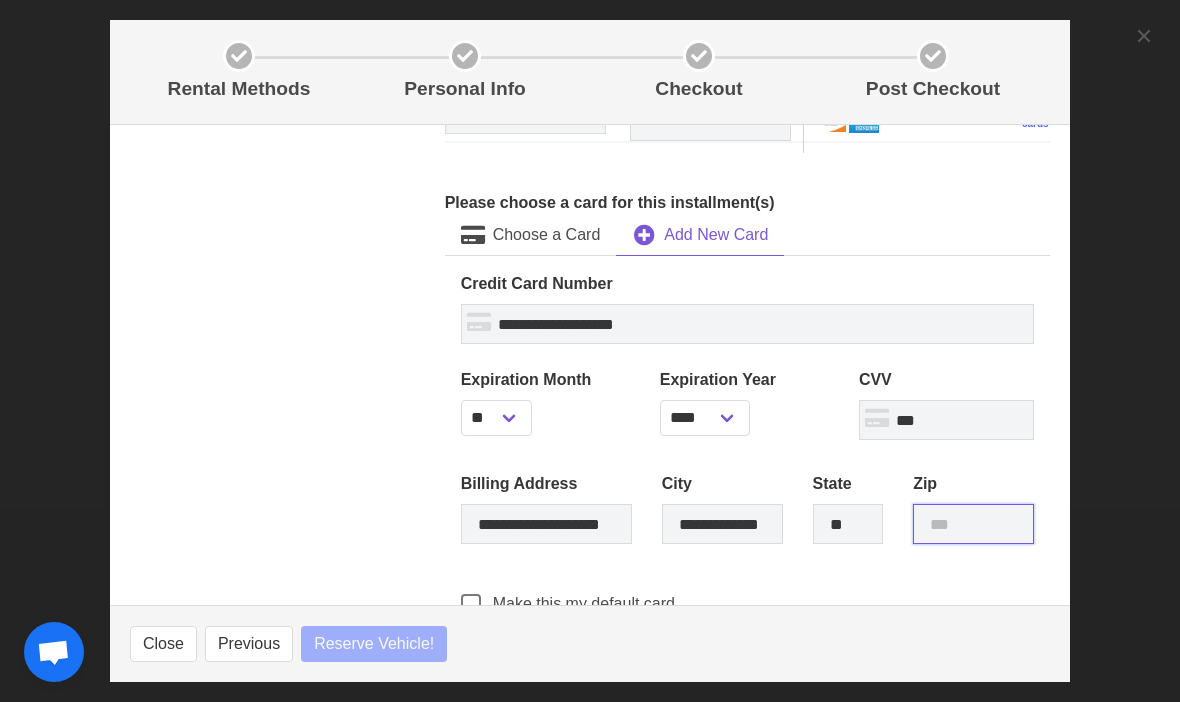 click at bounding box center (973, 524) 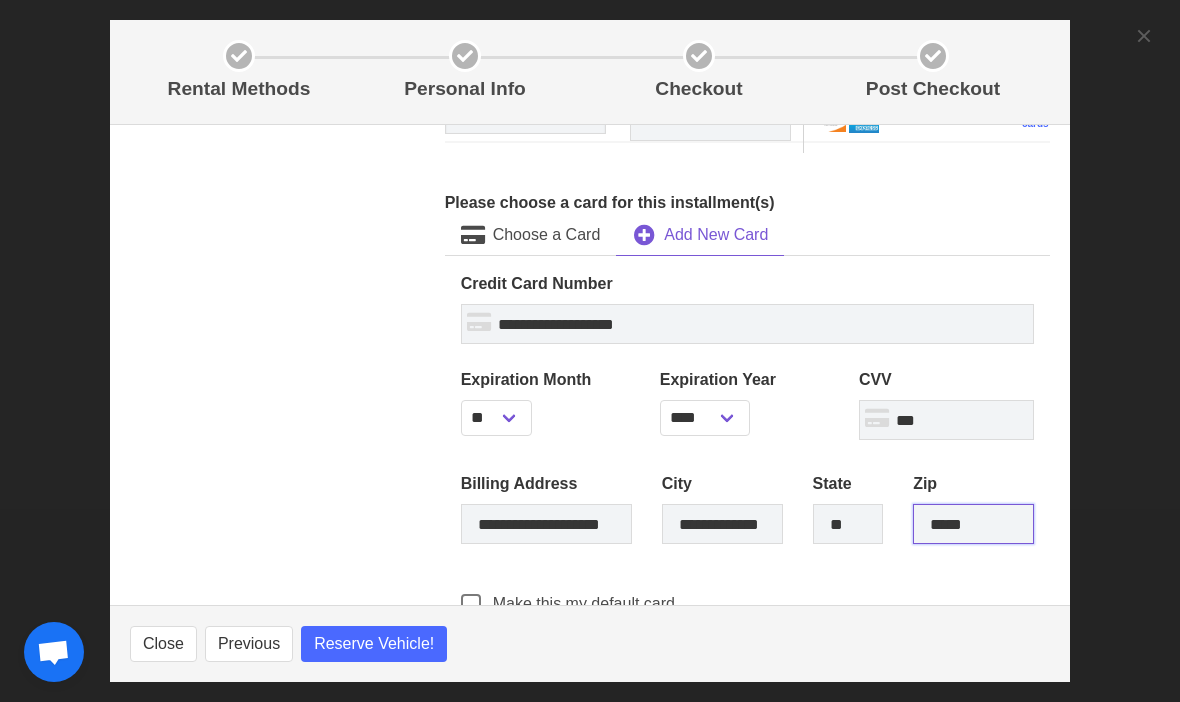 scroll, scrollTop: 978, scrollLeft: 0, axis: vertical 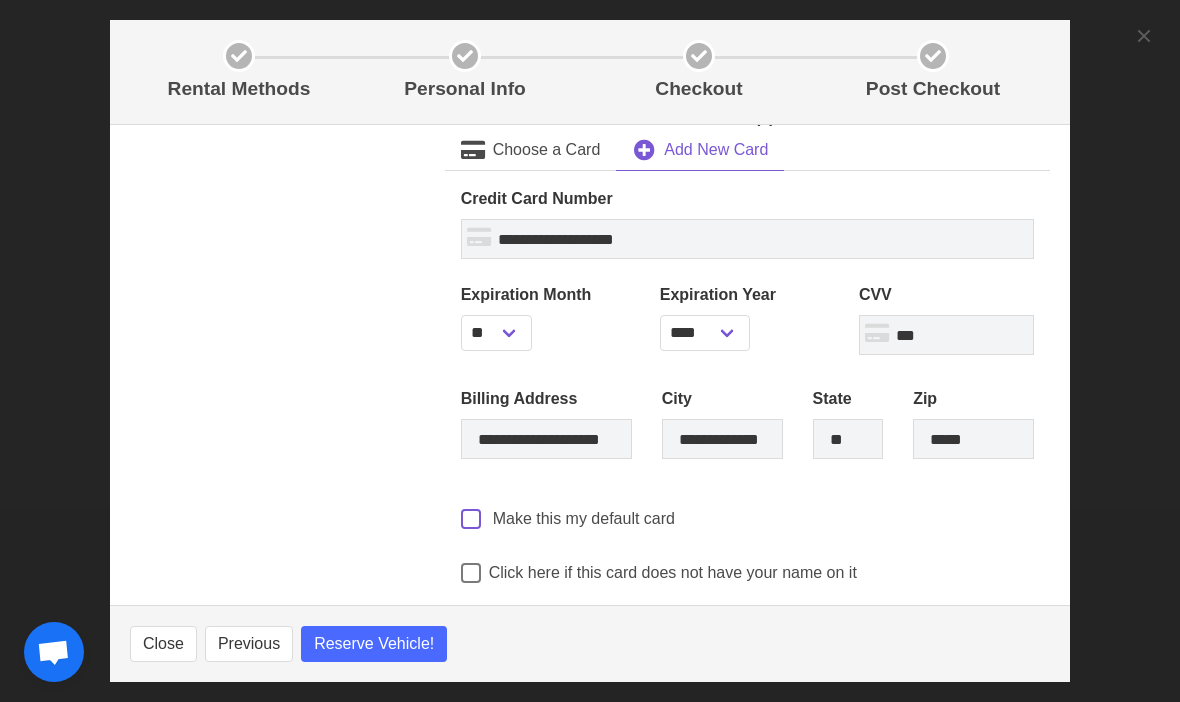click at bounding box center [471, 519] 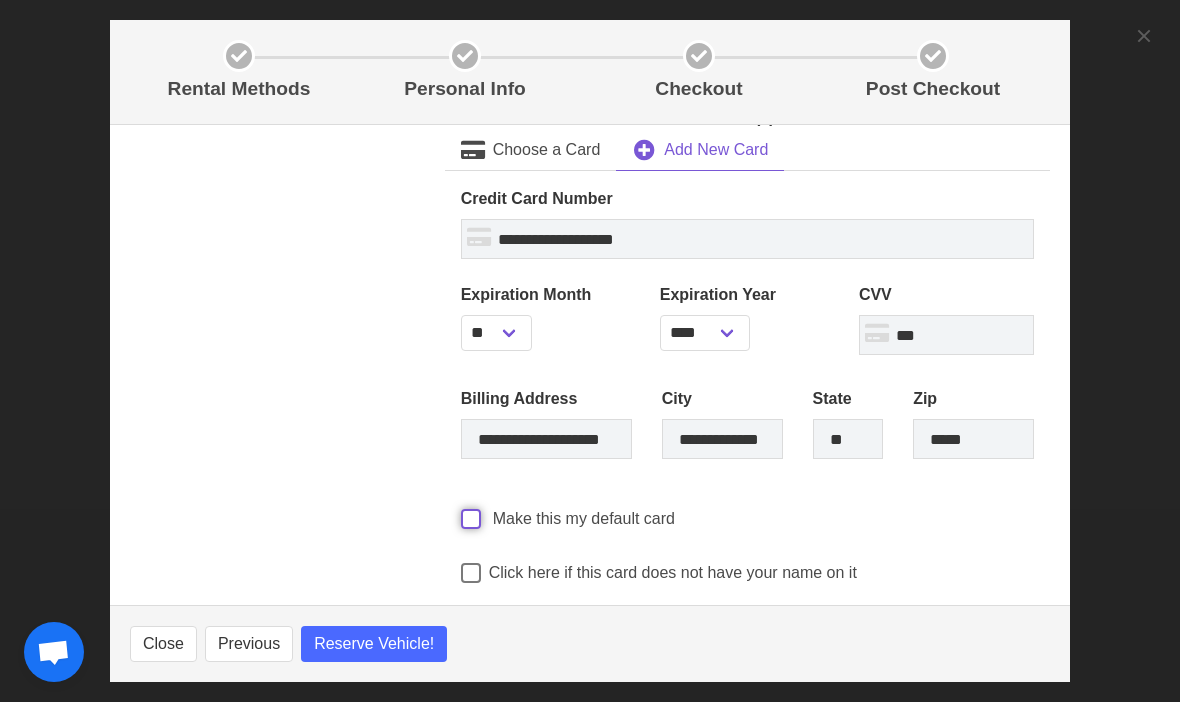 scroll, scrollTop: 1891, scrollLeft: 0, axis: vertical 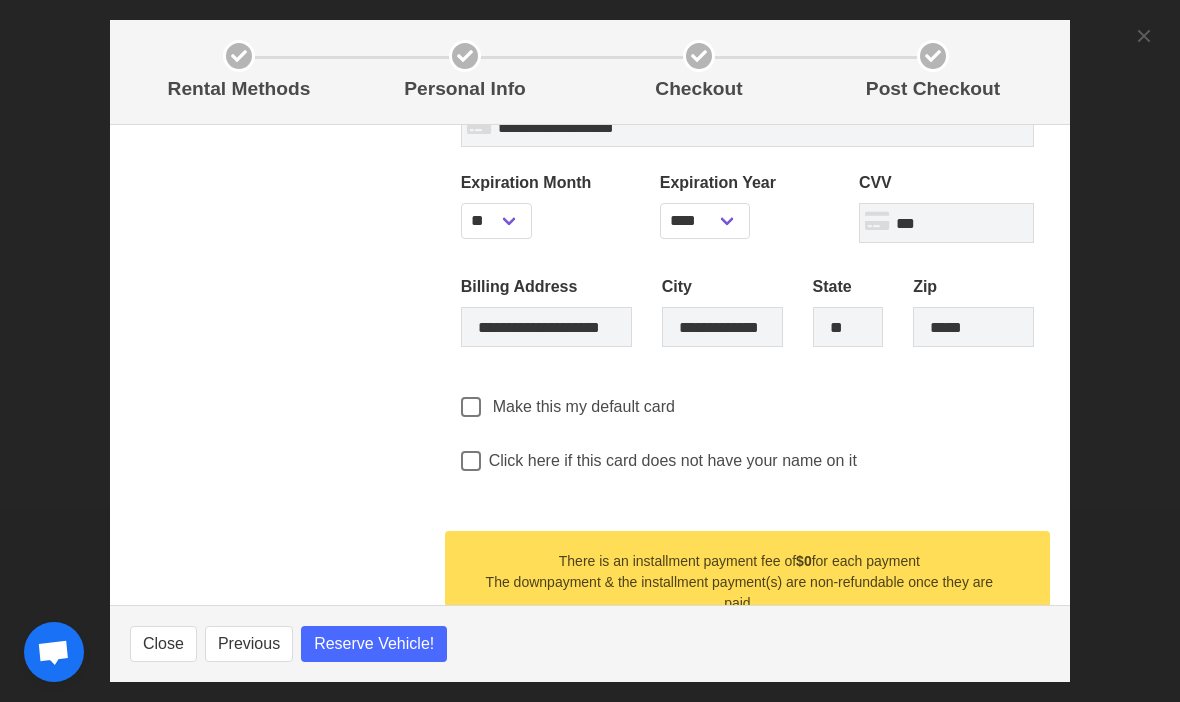 click on "Reserve Vehicle!" at bounding box center (374, 644) 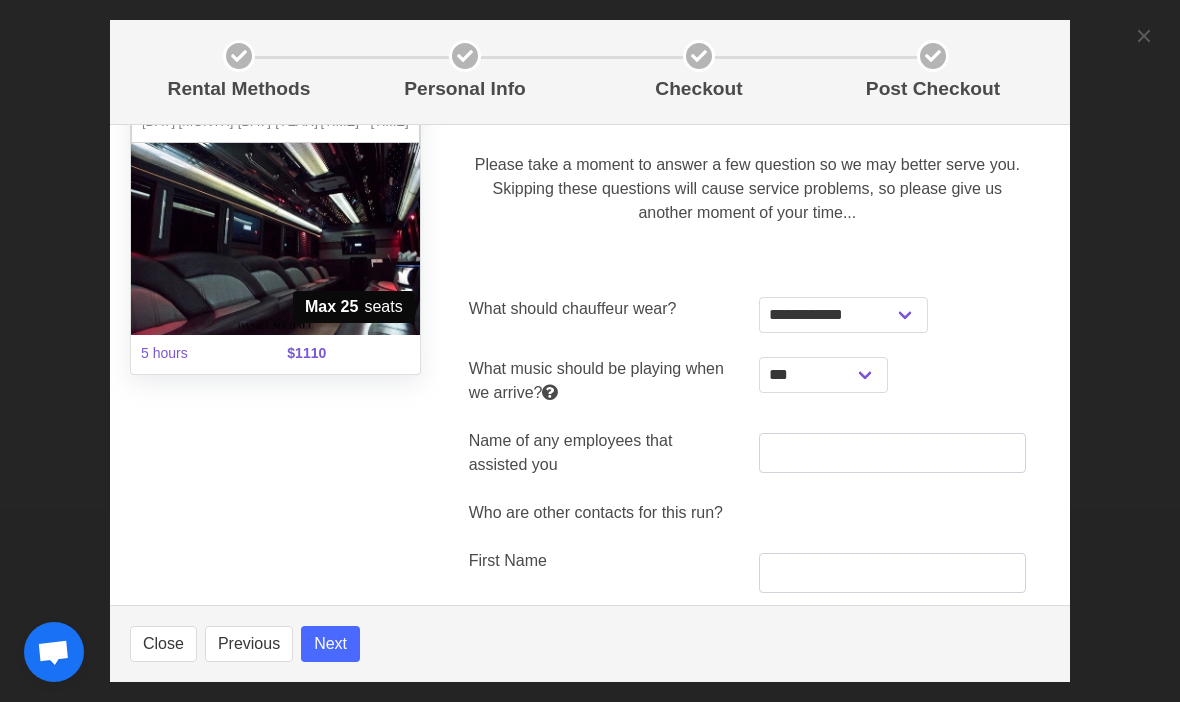scroll, scrollTop: 135, scrollLeft: 0, axis: vertical 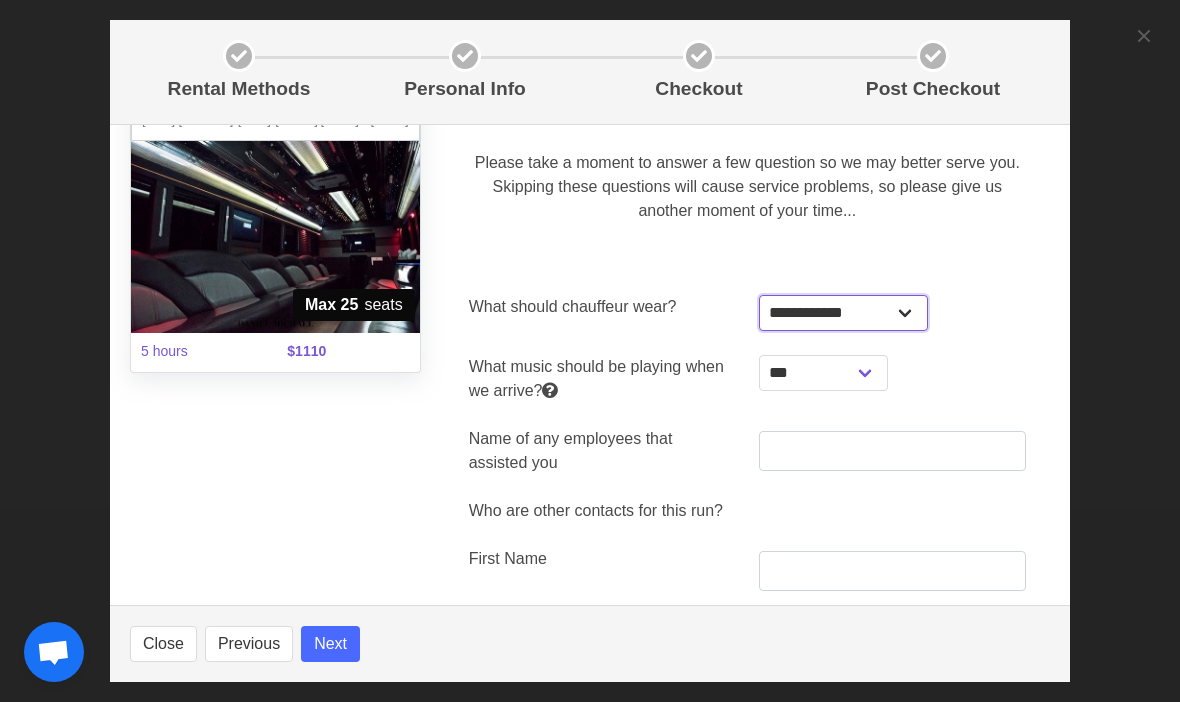 click on "**********" at bounding box center [843, 313] 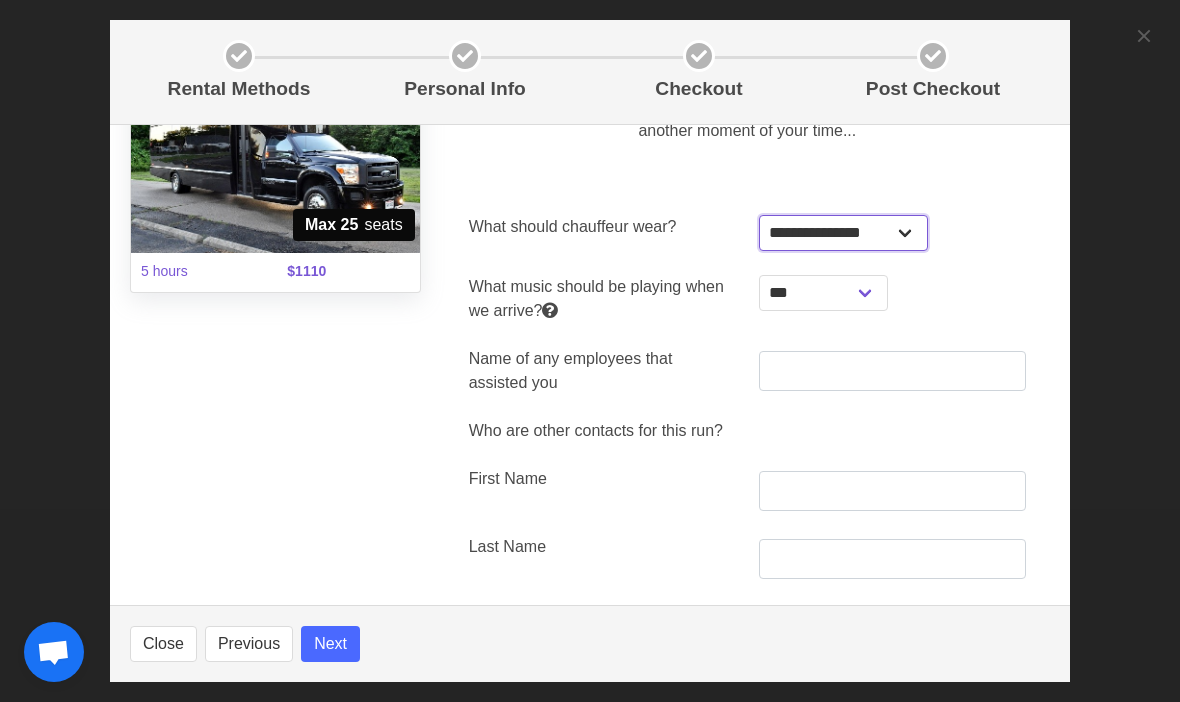 scroll, scrollTop: 216, scrollLeft: 0, axis: vertical 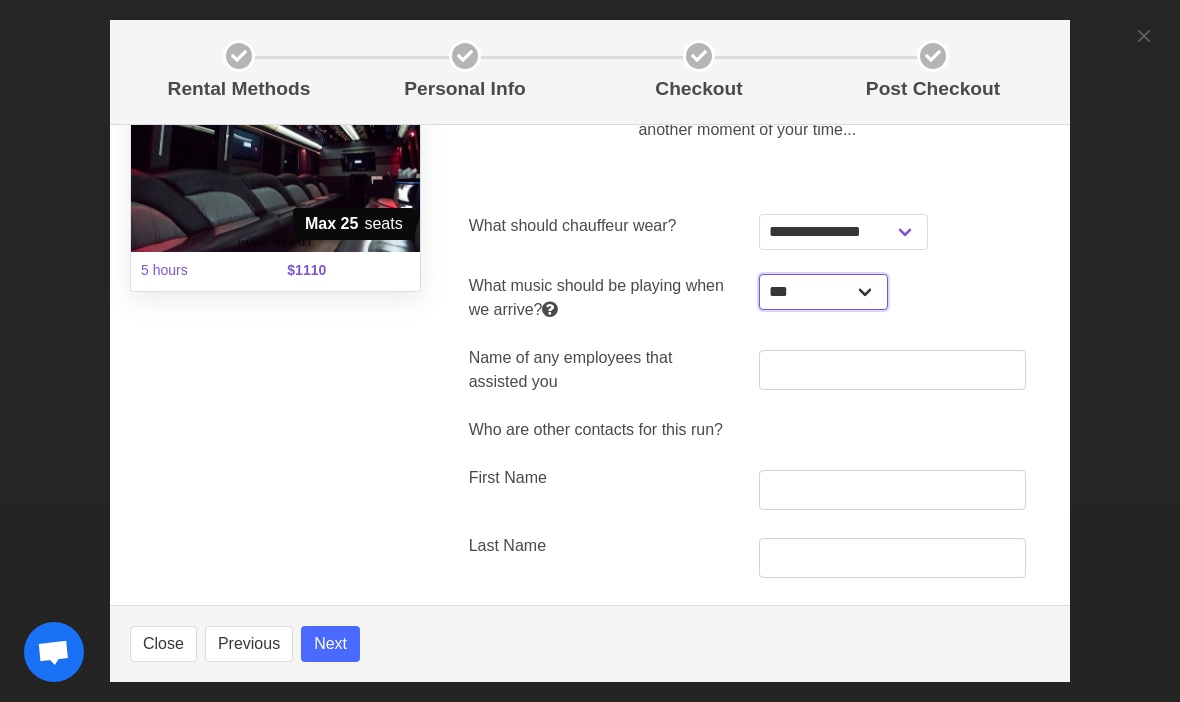click on "**********" at bounding box center (823, 292) 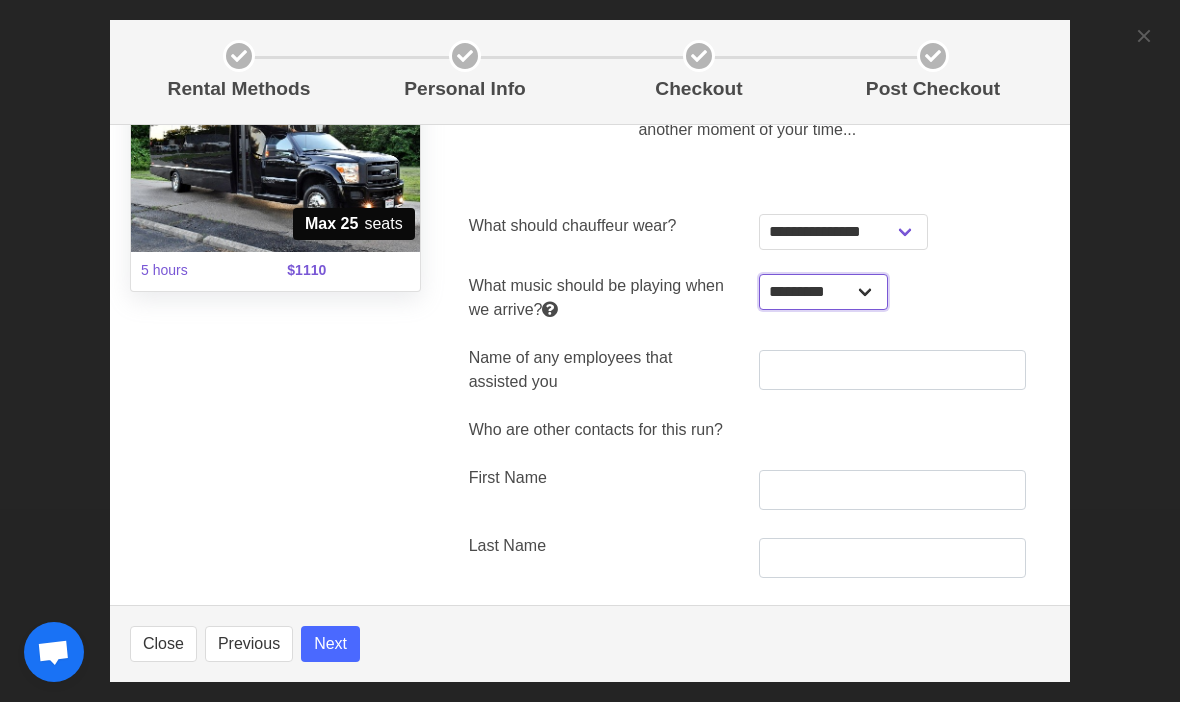 click on "**********" at bounding box center (823, 292) 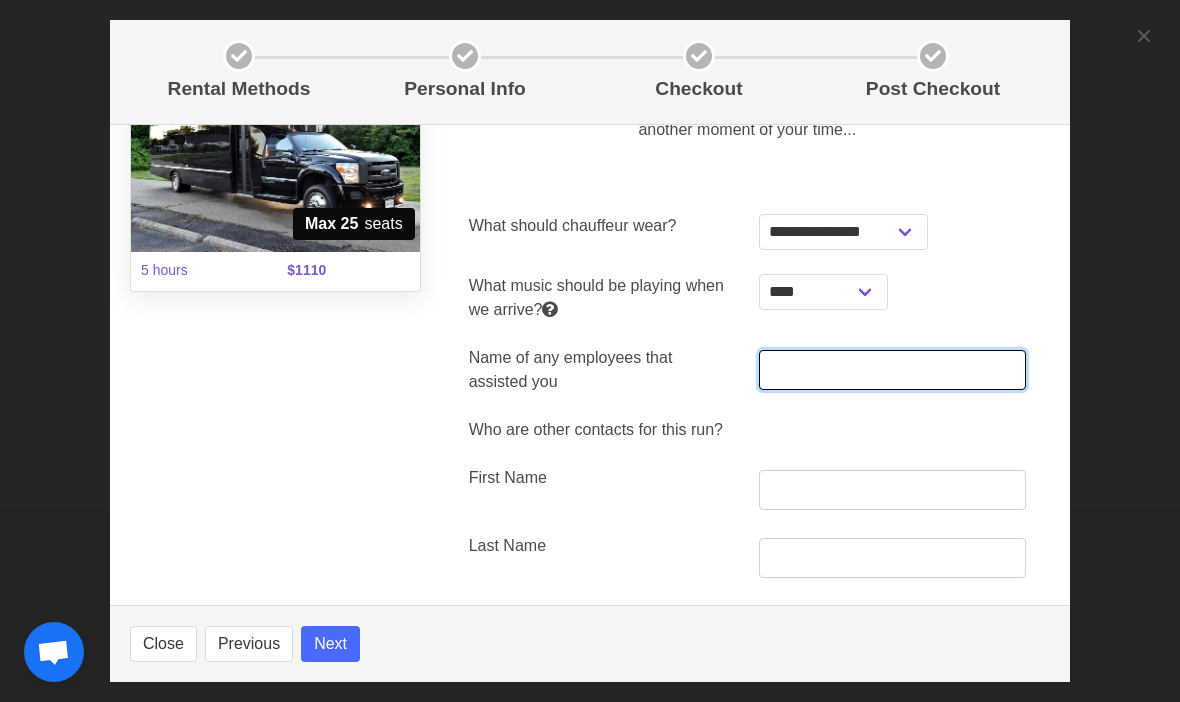 click at bounding box center [892, 370] 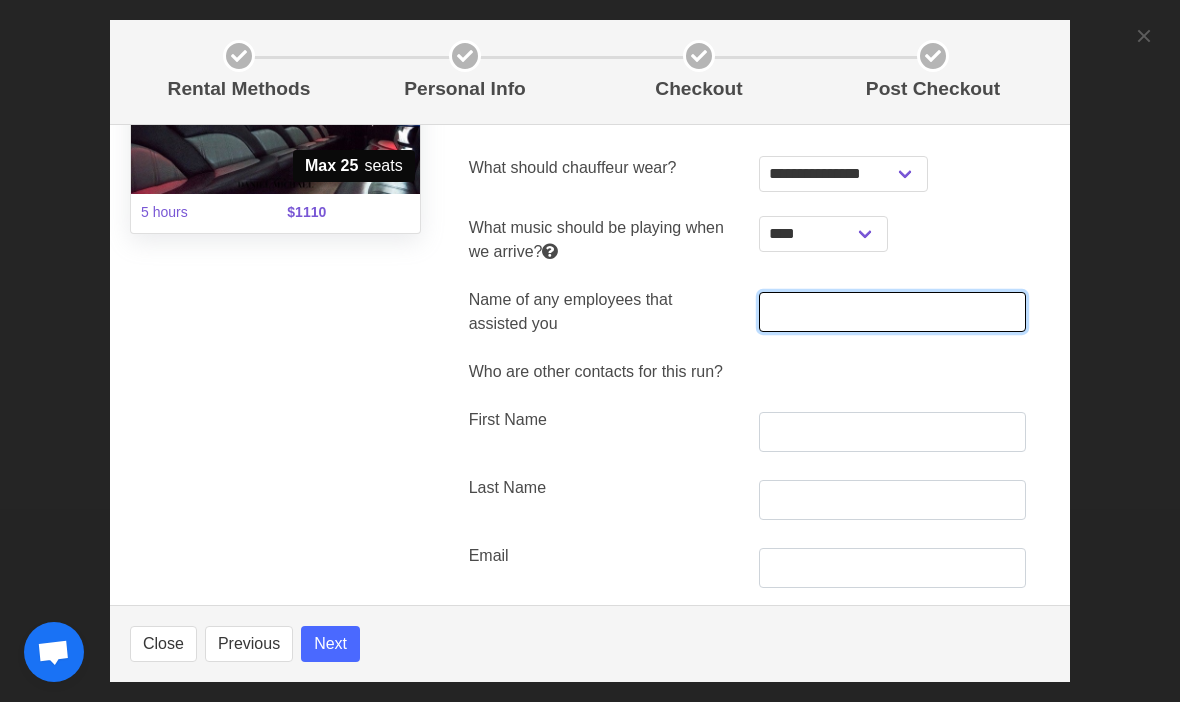 scroll, scrollTop: 314, scrollLeft: 0, axis: vertical 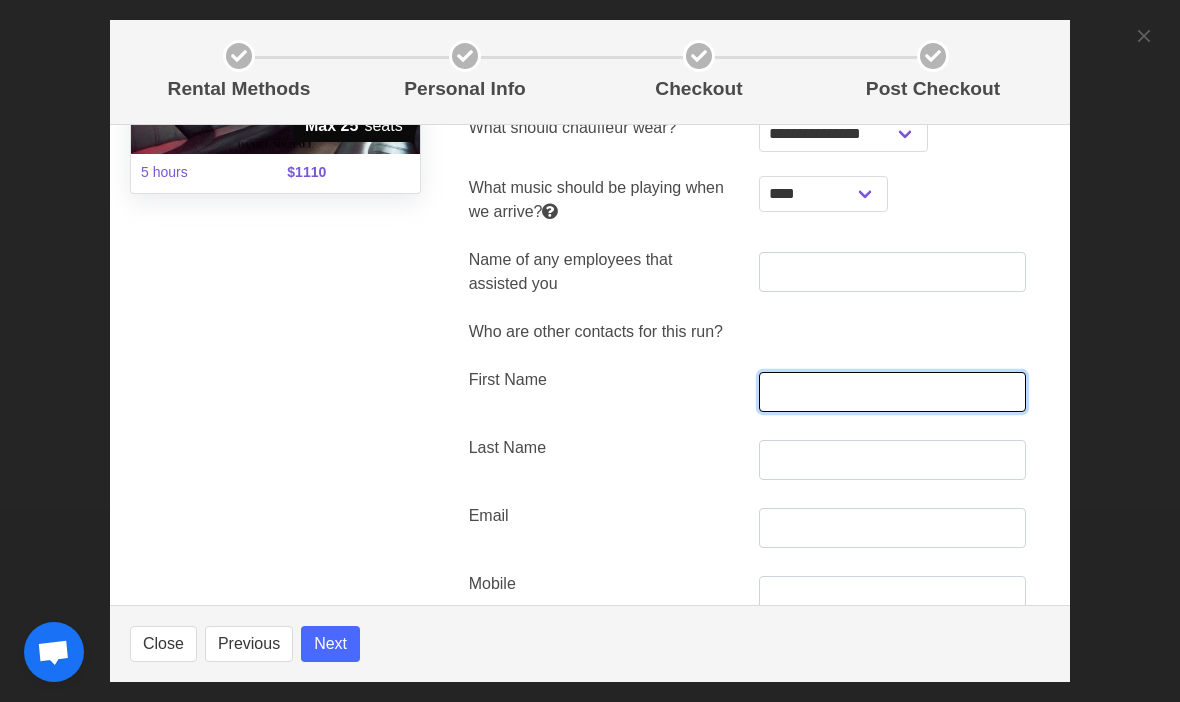 click at bounding box center (892, 392) 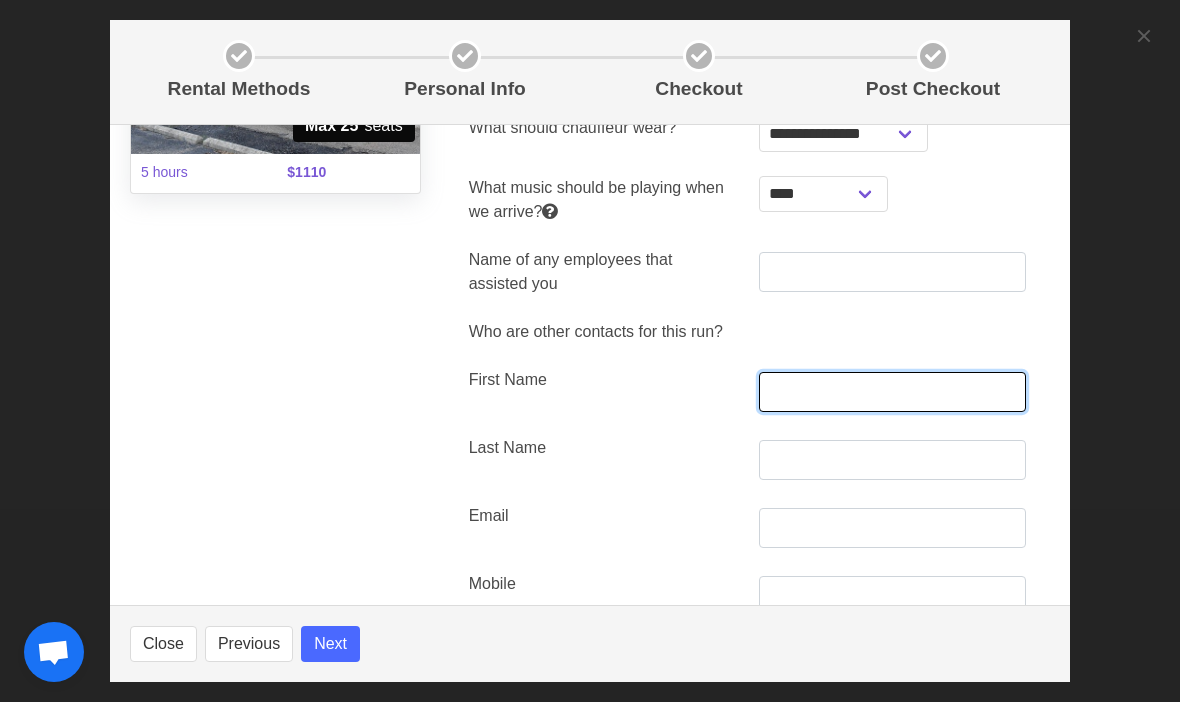 scroll, scrollTop: 333, scrollLeft: 0, axis: vertical 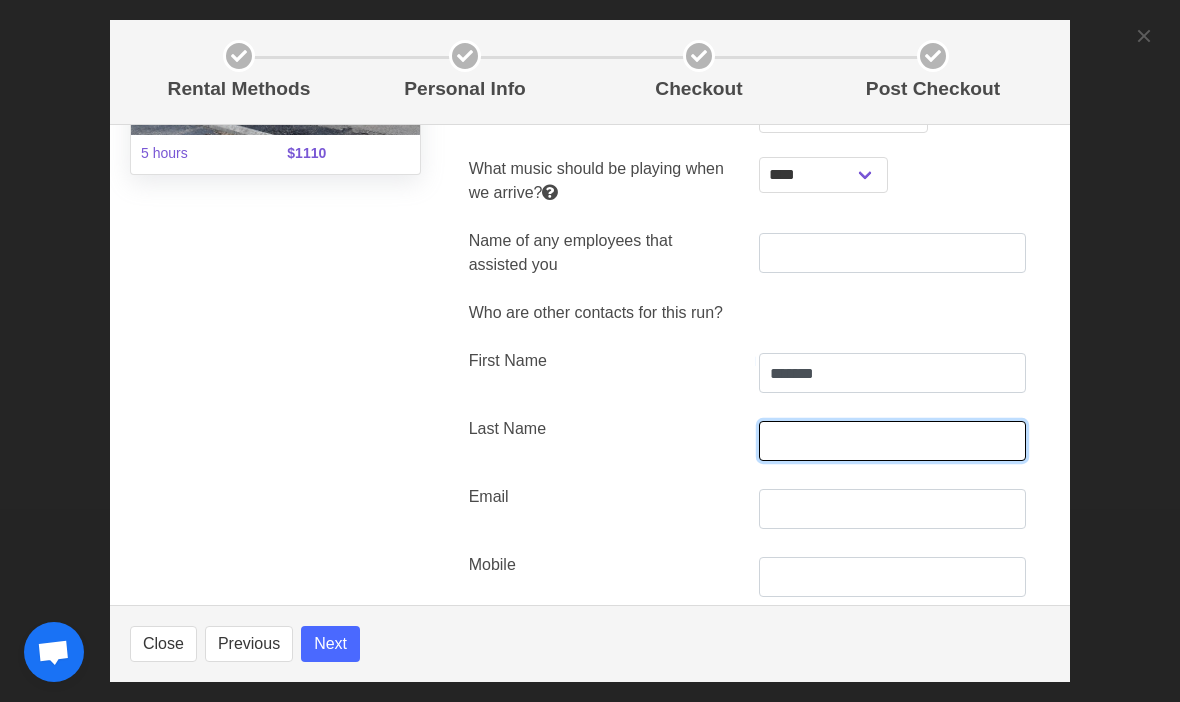 click at bounding box center [892, 441] 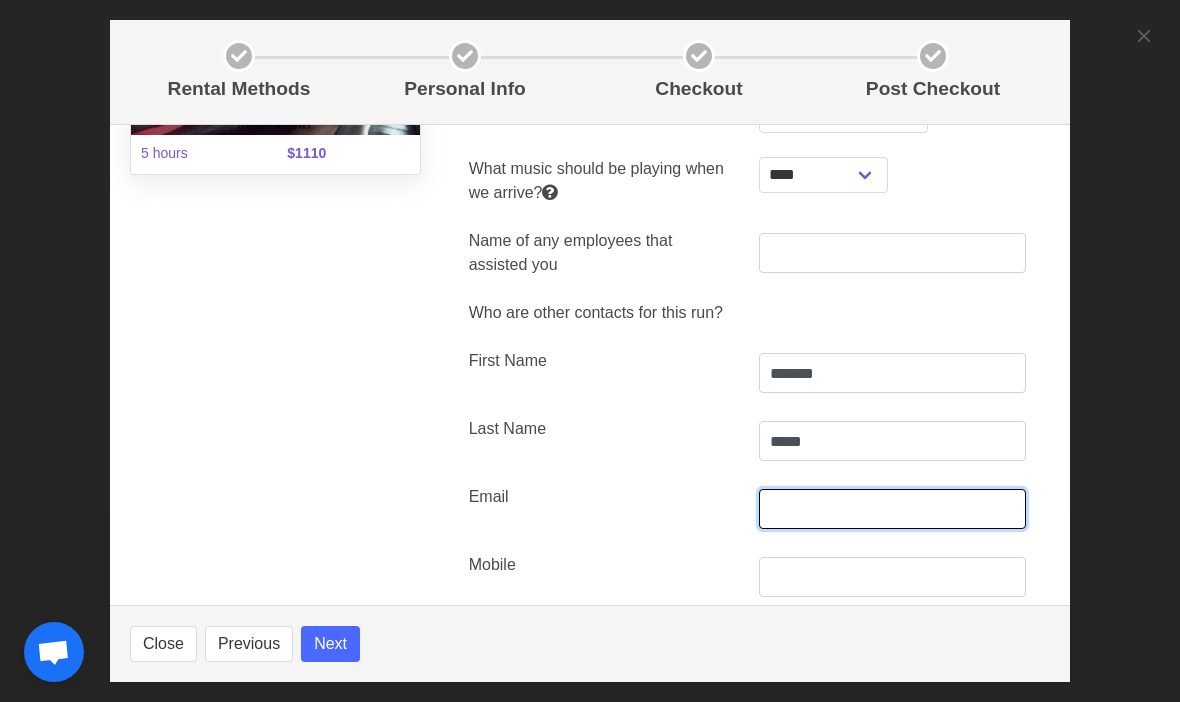 click at bounding box center [892, 509] 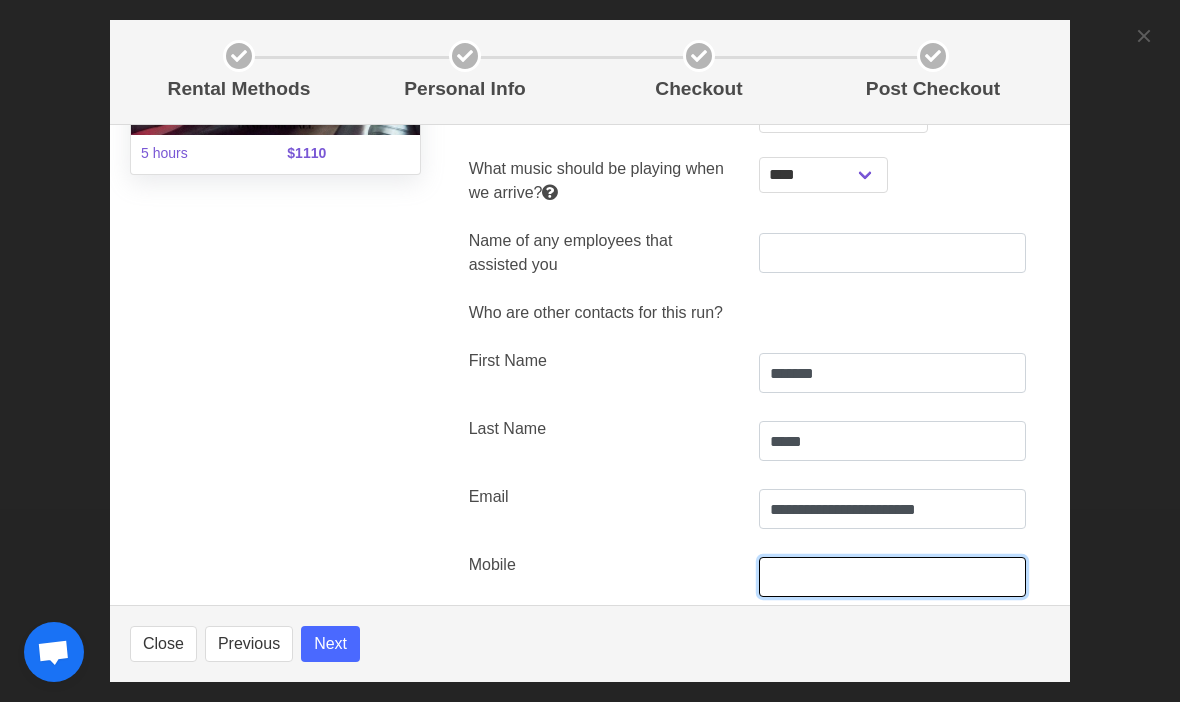 click at bounding box center [892, 577] 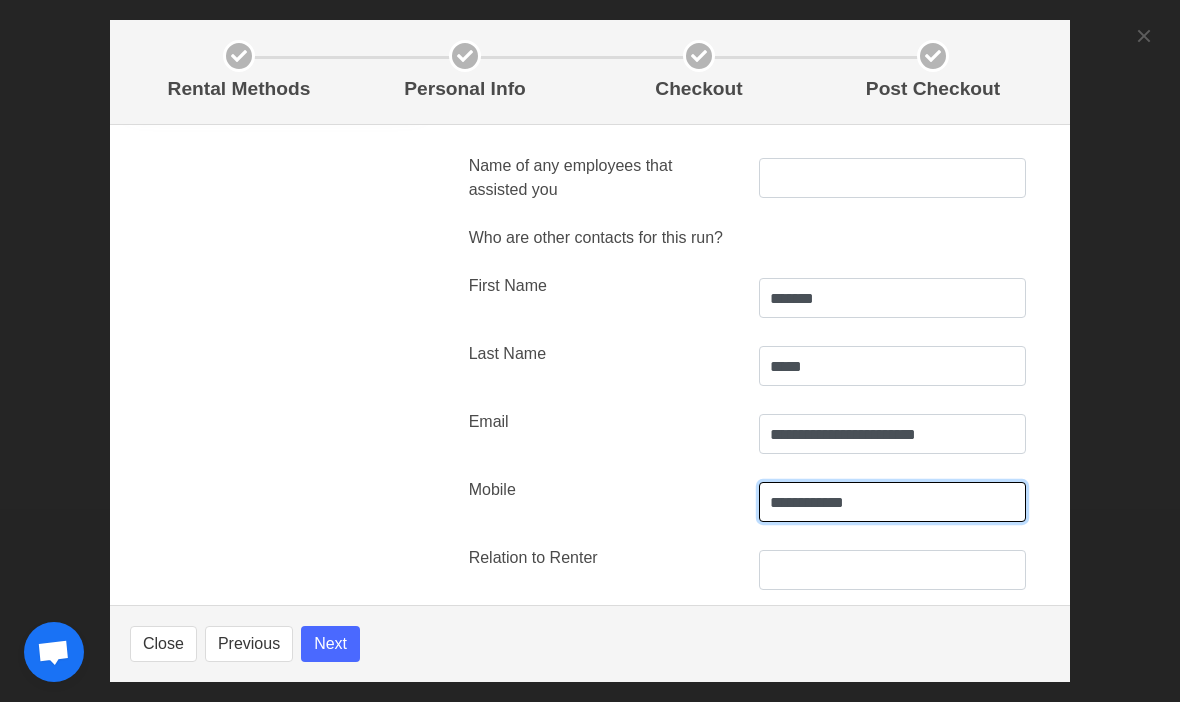 scroll, scrollTop: 474, scrollLeft: 0, axis: vertical 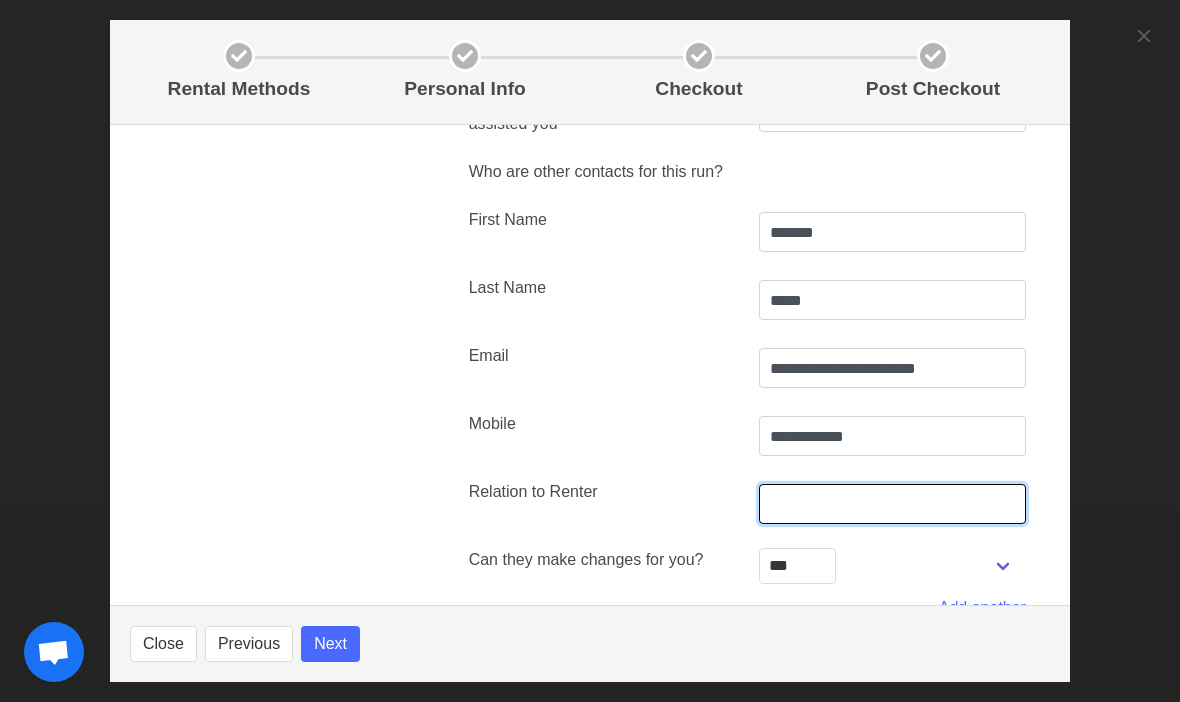 click at bounding box center [892, 504] 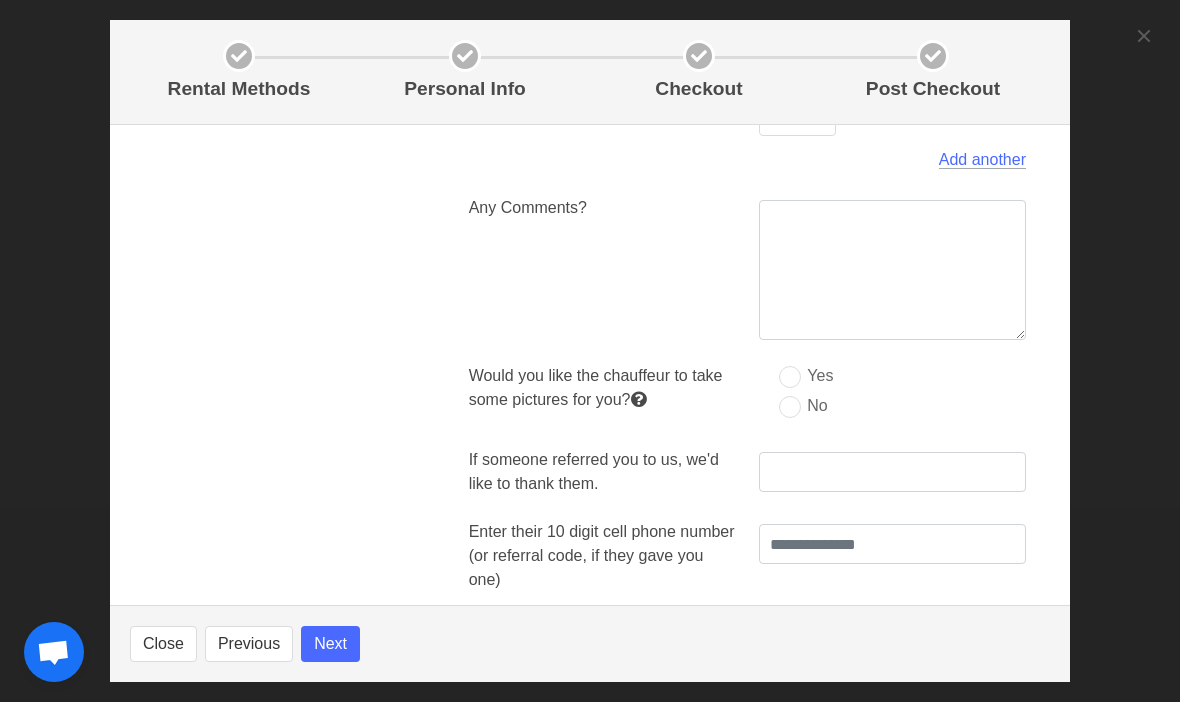 scroll, scrollTop: 919, scrollLeft: 0, axis: vertical 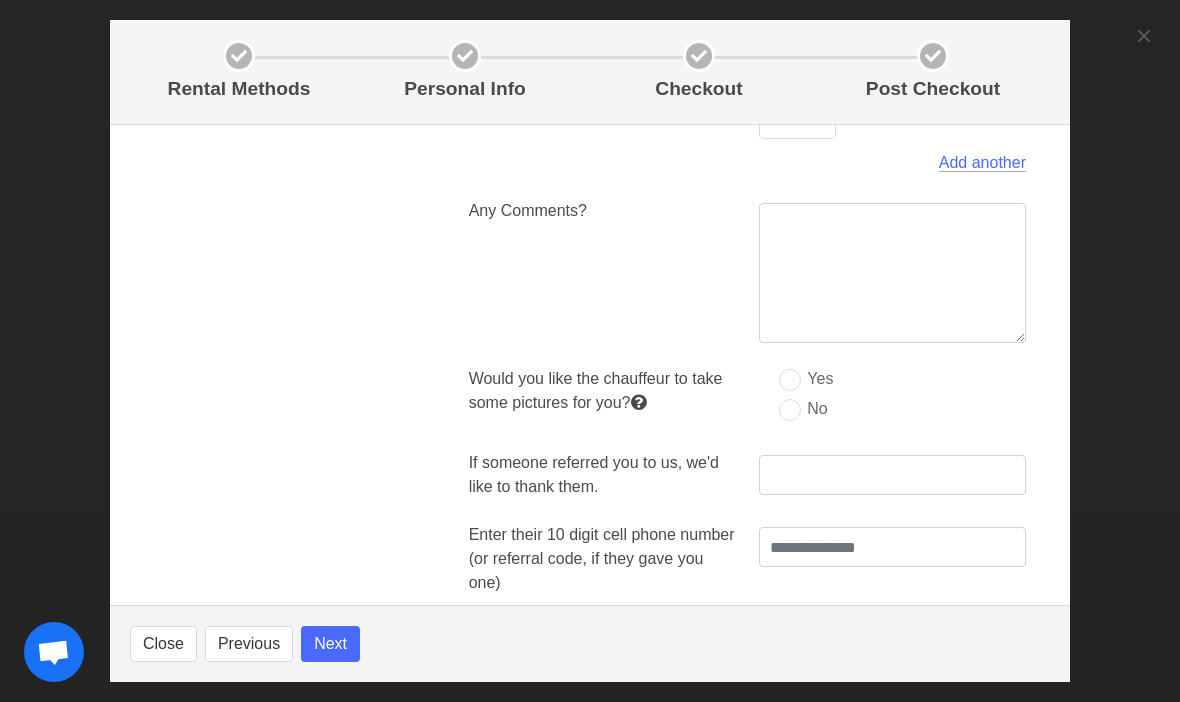 click on "No" at bounding box center [892, 412] 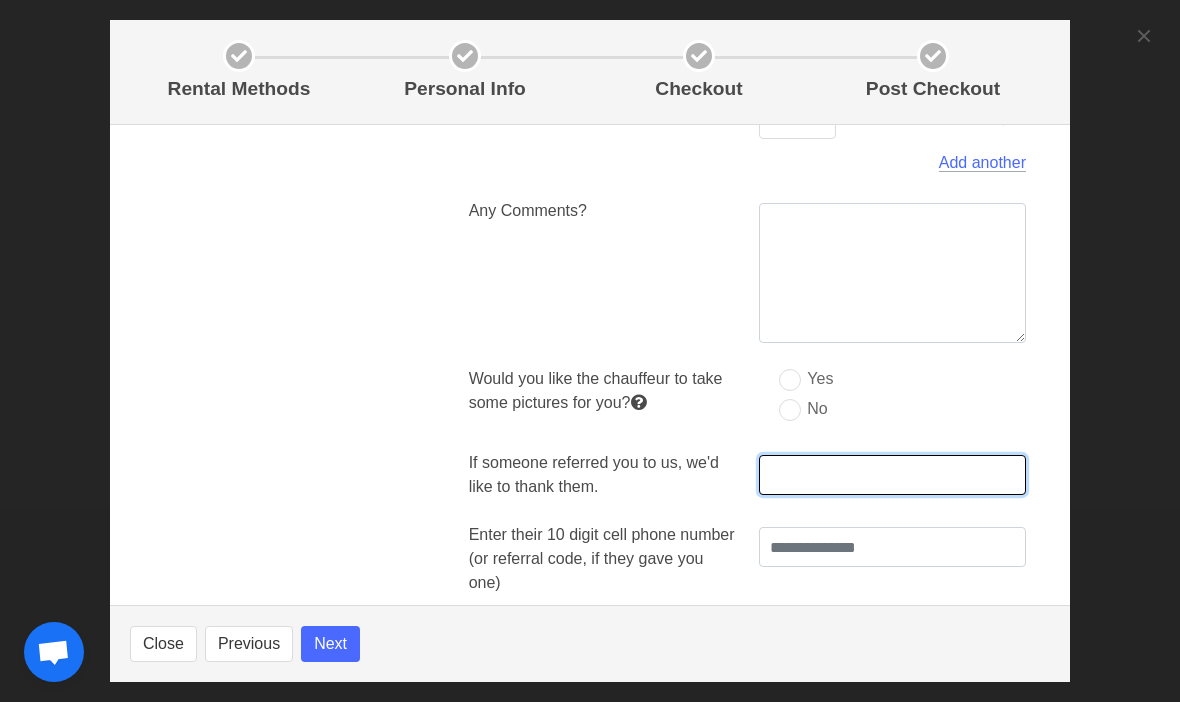 click at bounding box center (892, 475) 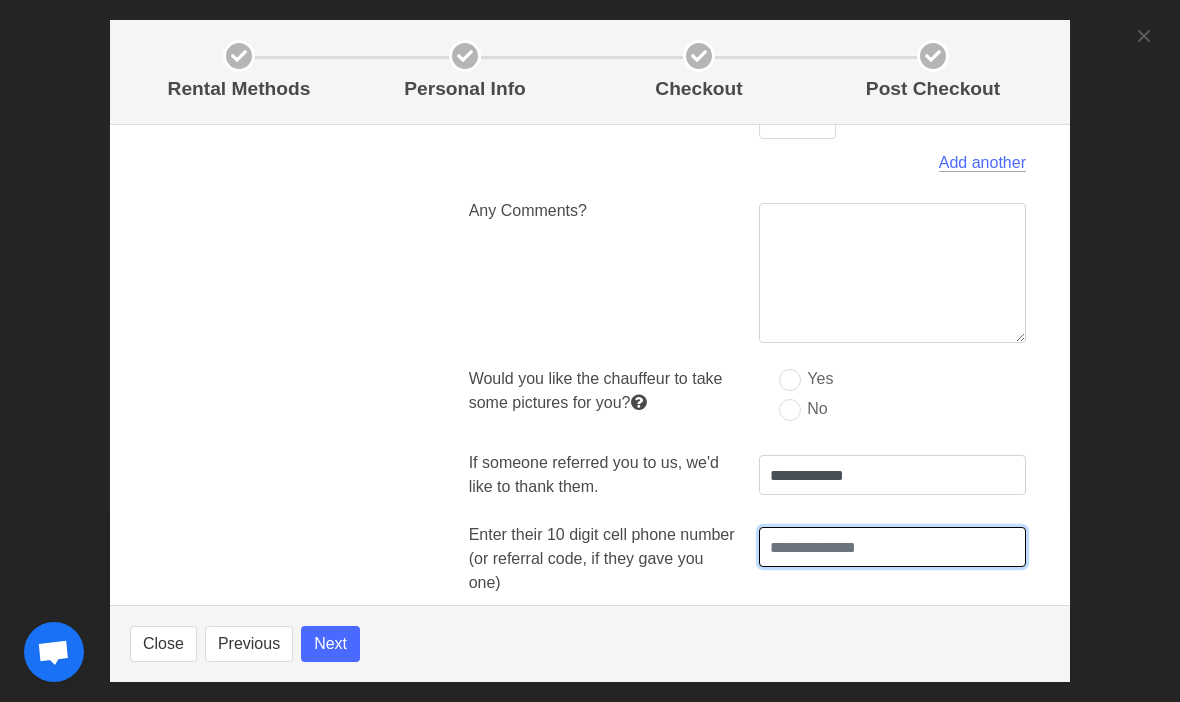 click at bounding box center (892, 547) 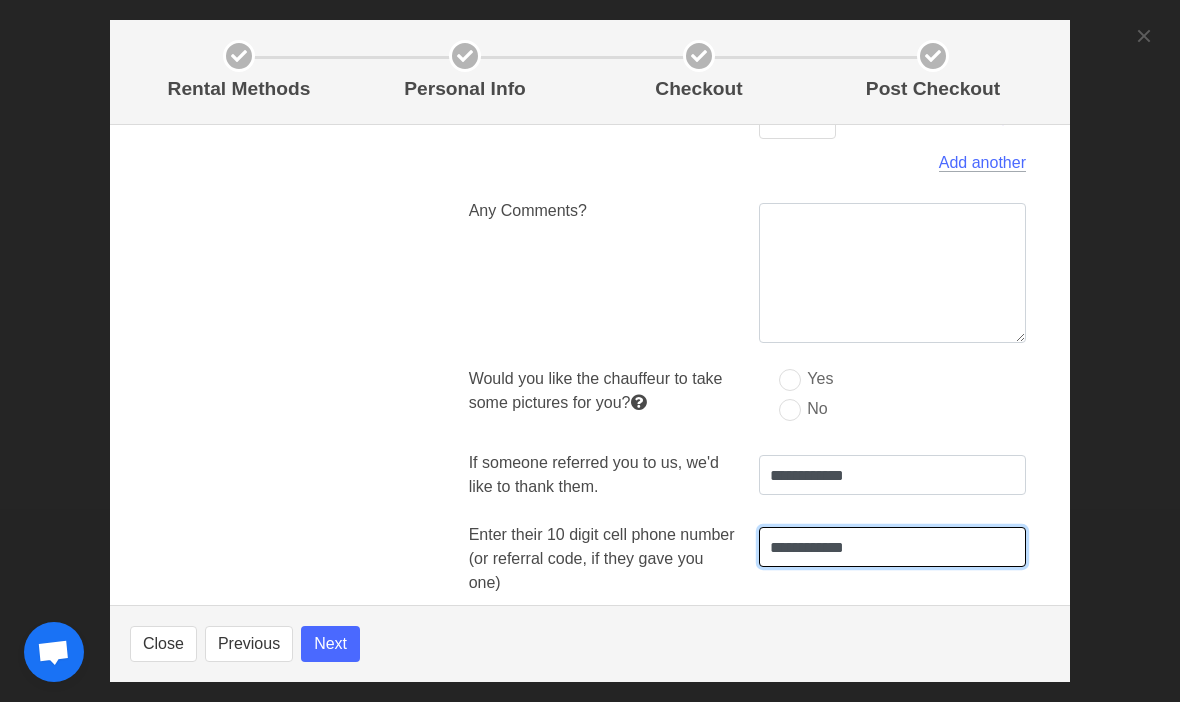 scroll, scrollTop: 3889, scrollLeft: 0, axis: vertical 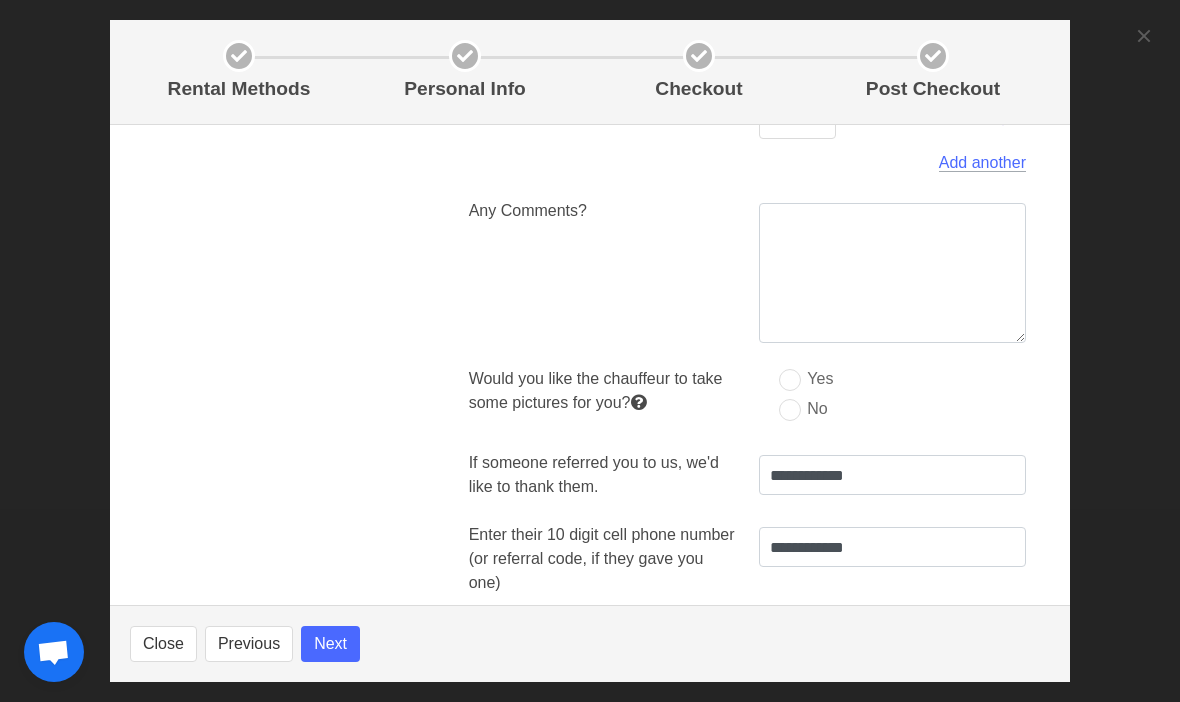 click on "Next" at bounding box center (330, 644) 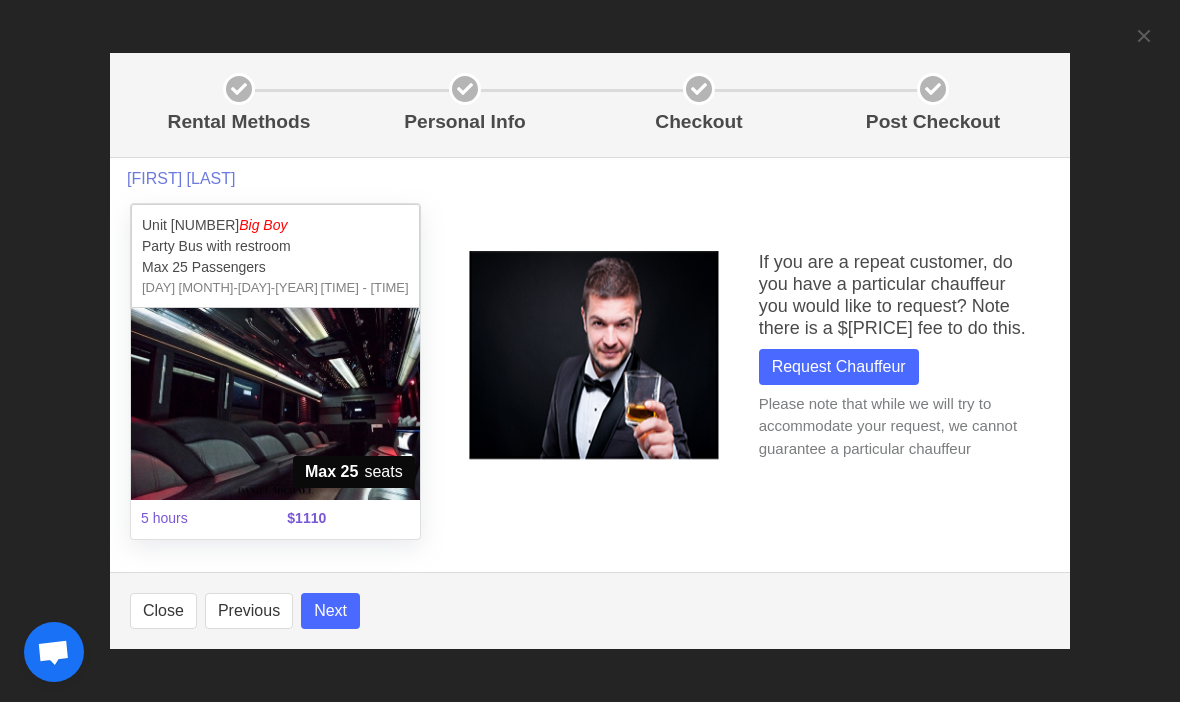 scroll, scrollTop: 3820, scrollLeft: 0, axis: vertical 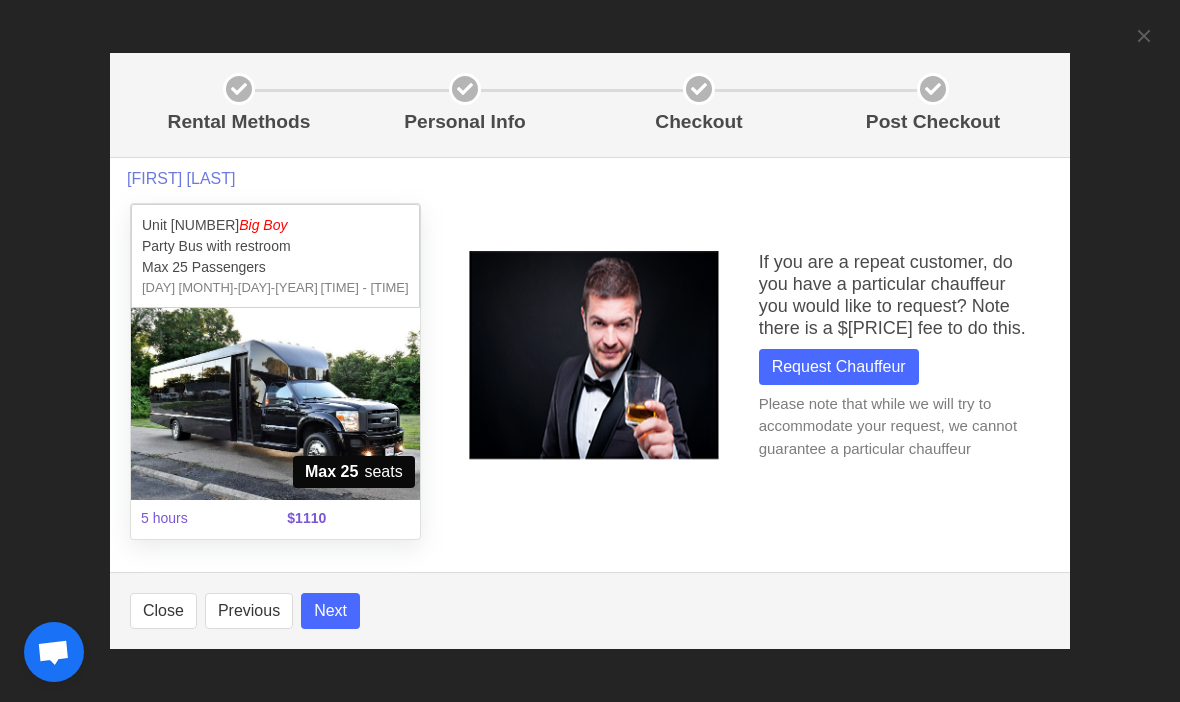 click on "Next" at bounding box center (330, 611) 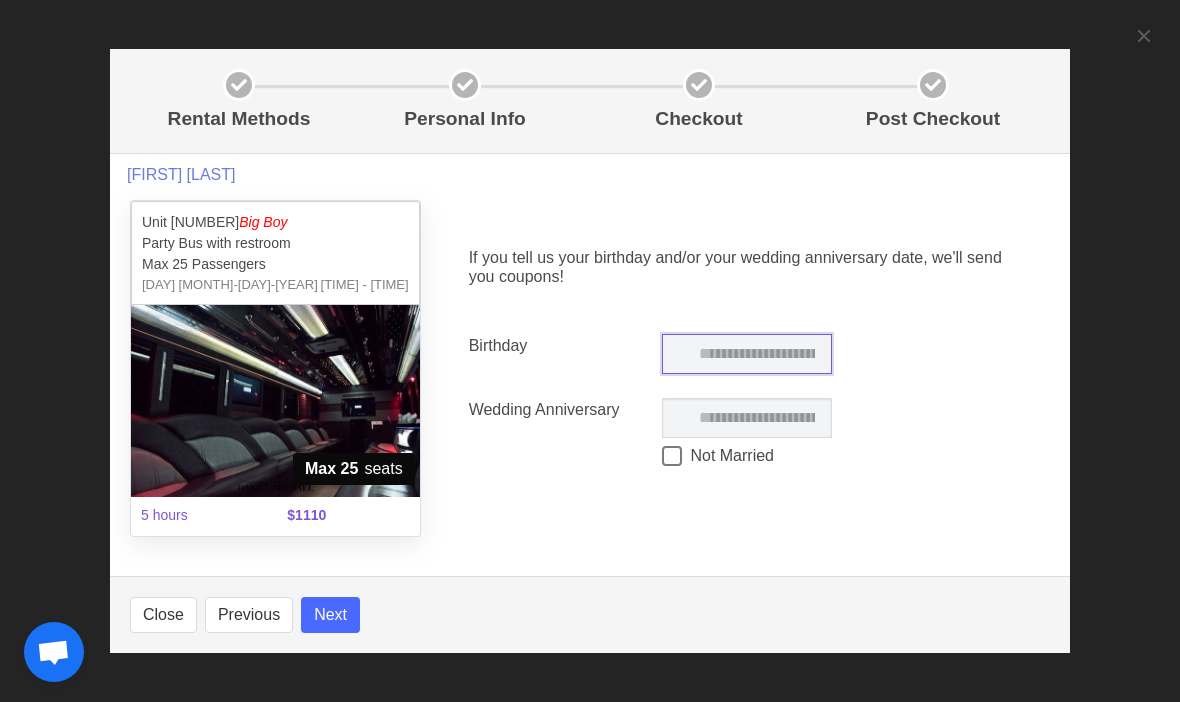 click at bounding box center (747, 354) 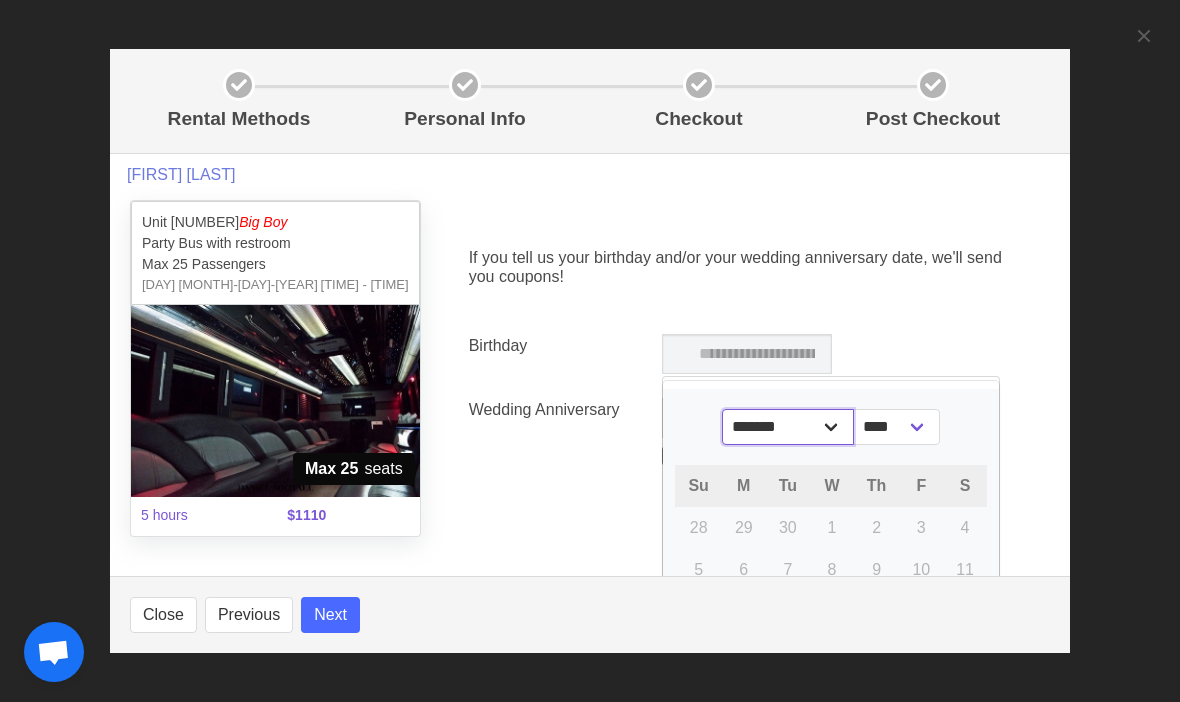 click on "**********" at bounding box center (788, 427) 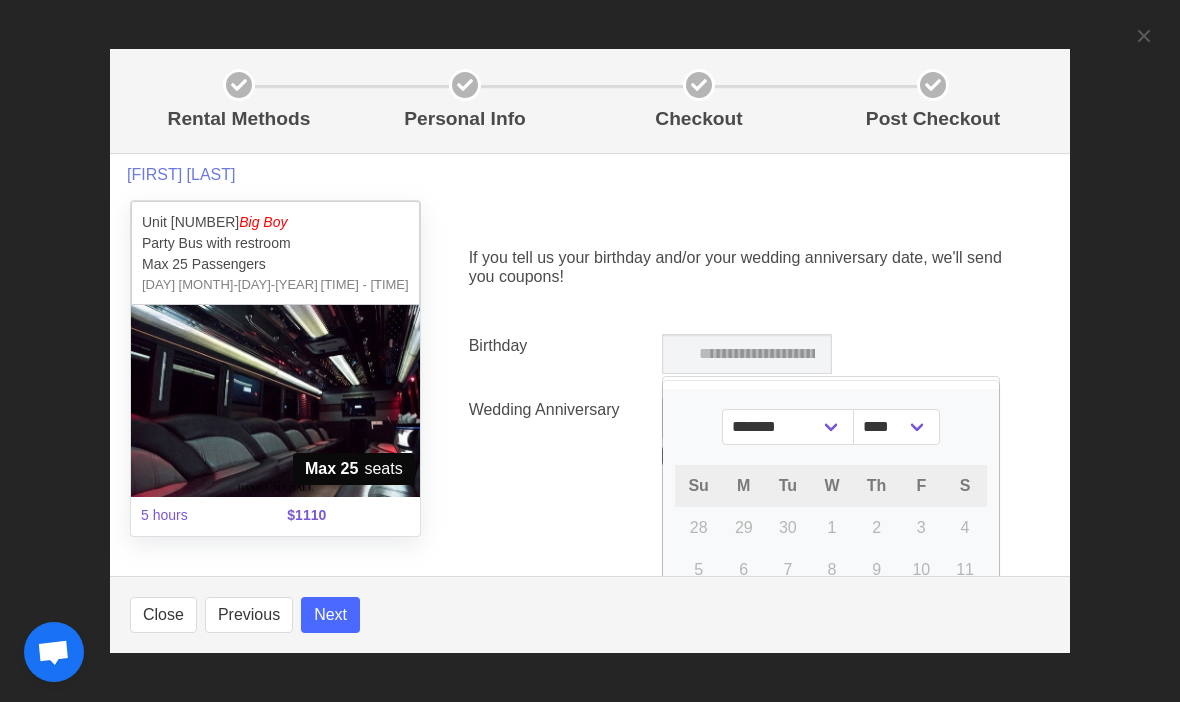 click on "Next" at bounding box center [330, 615] 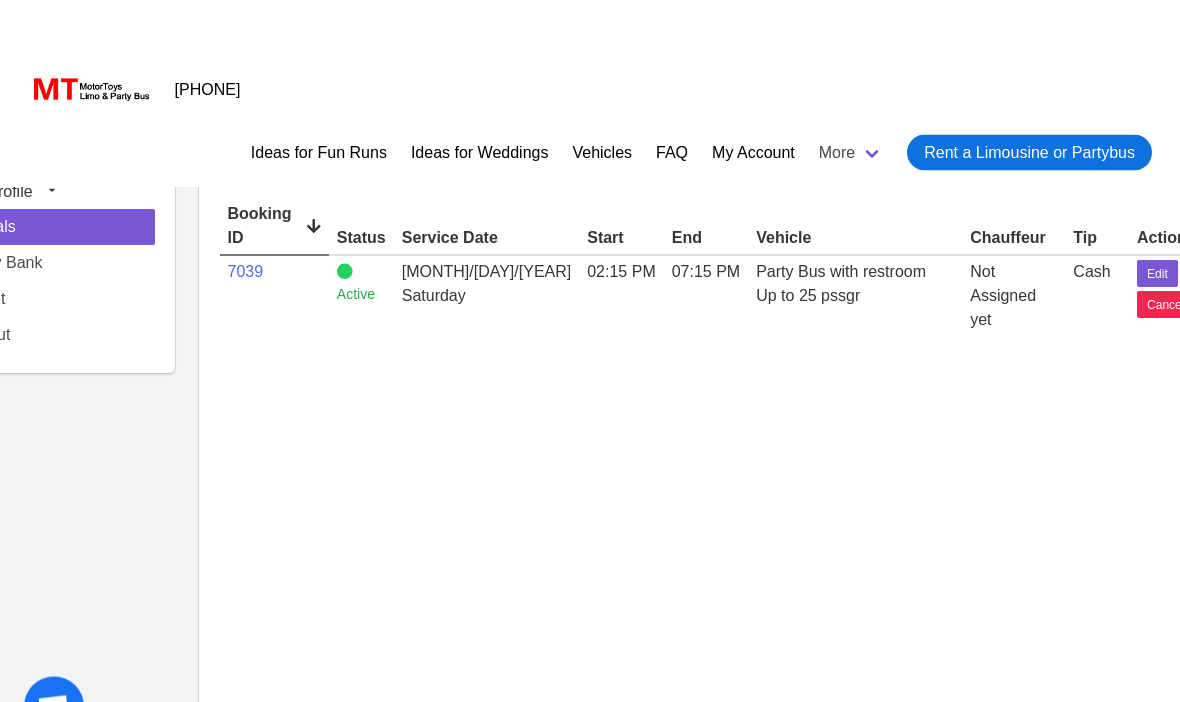 scroll, scrollTop: 0, scrollLeft: 0, axis: both 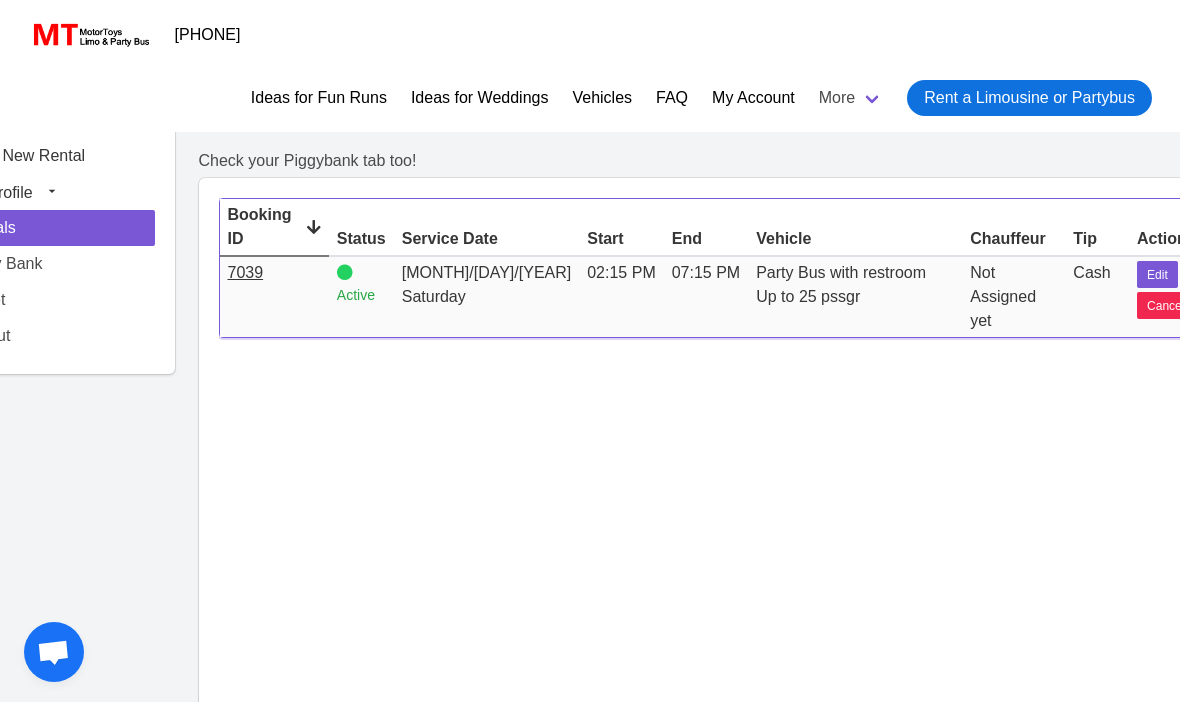 click on "7039" at bounding box center [246, 272] 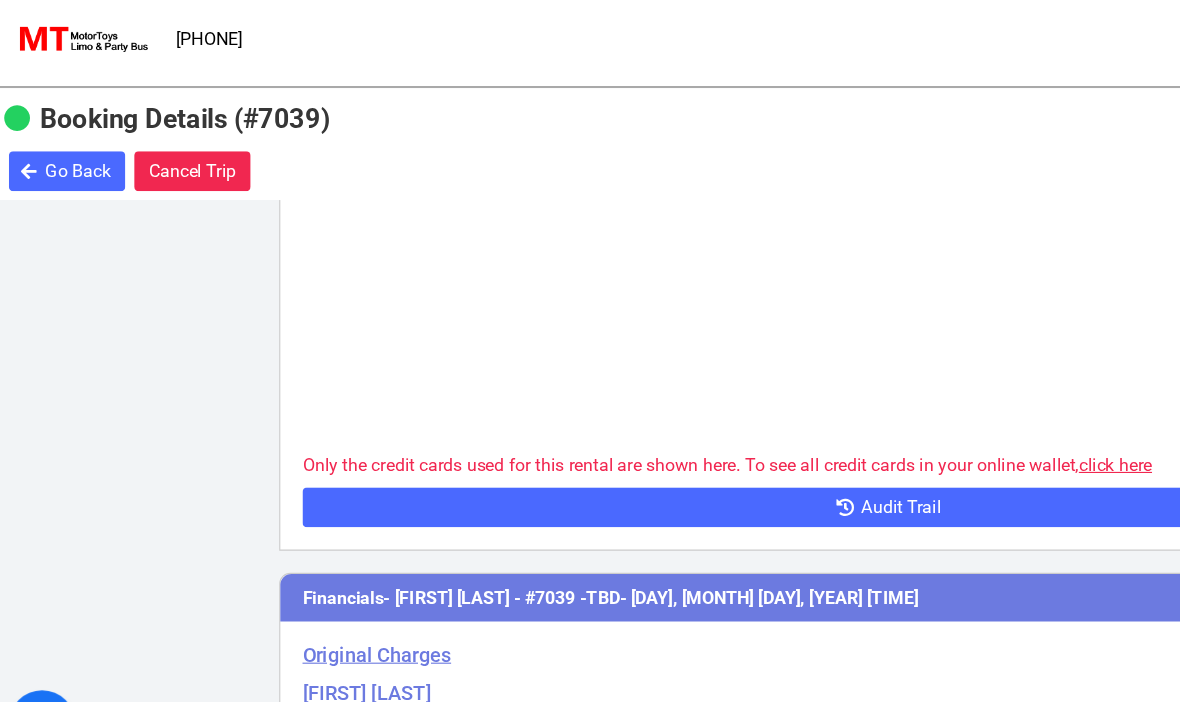 scroll, scrollTop: 4416, scrollLeft: 0, axis: vertical 